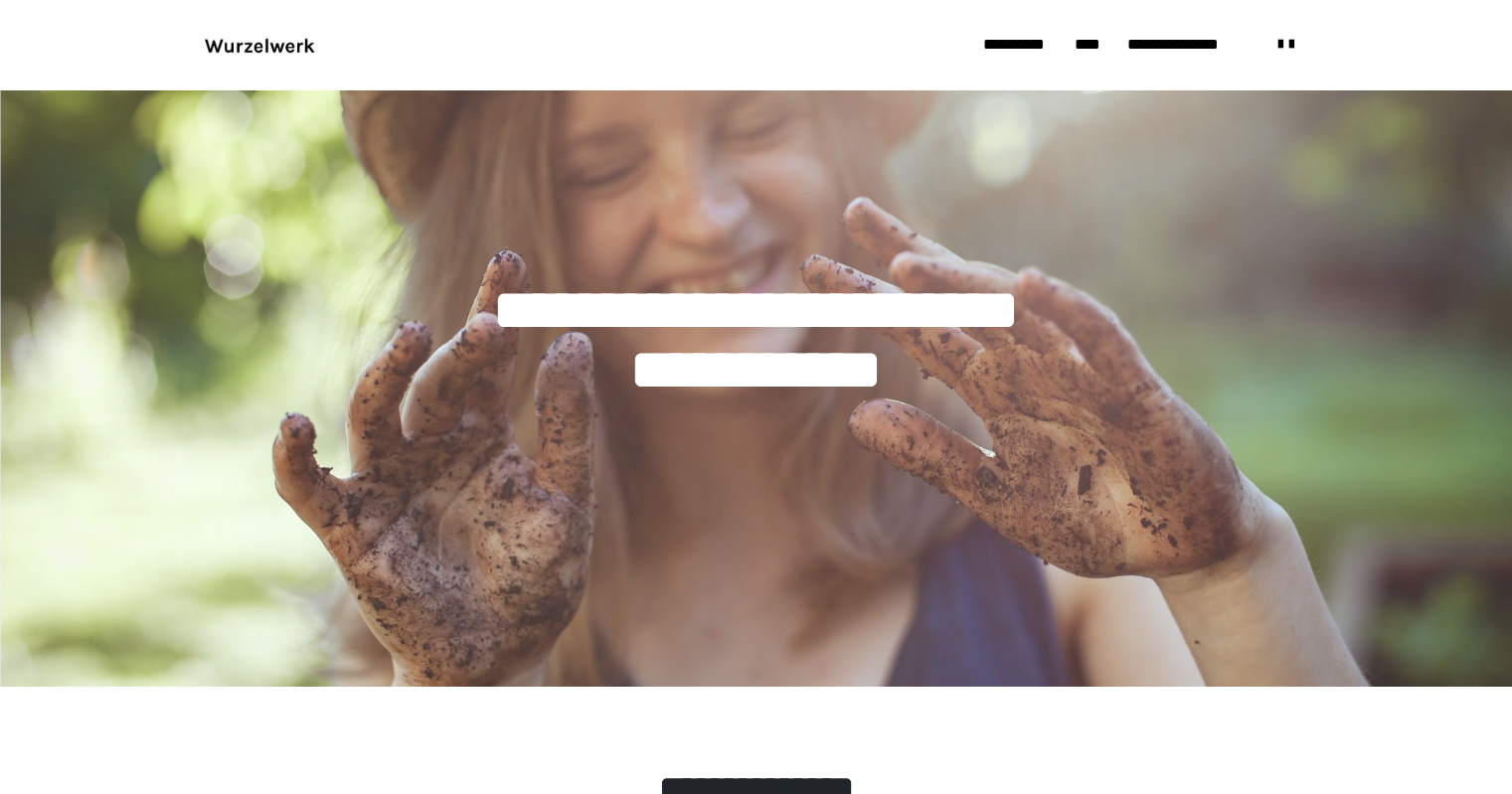 scroll, scrollTop: 0, scrollLeft: 0, axis: both 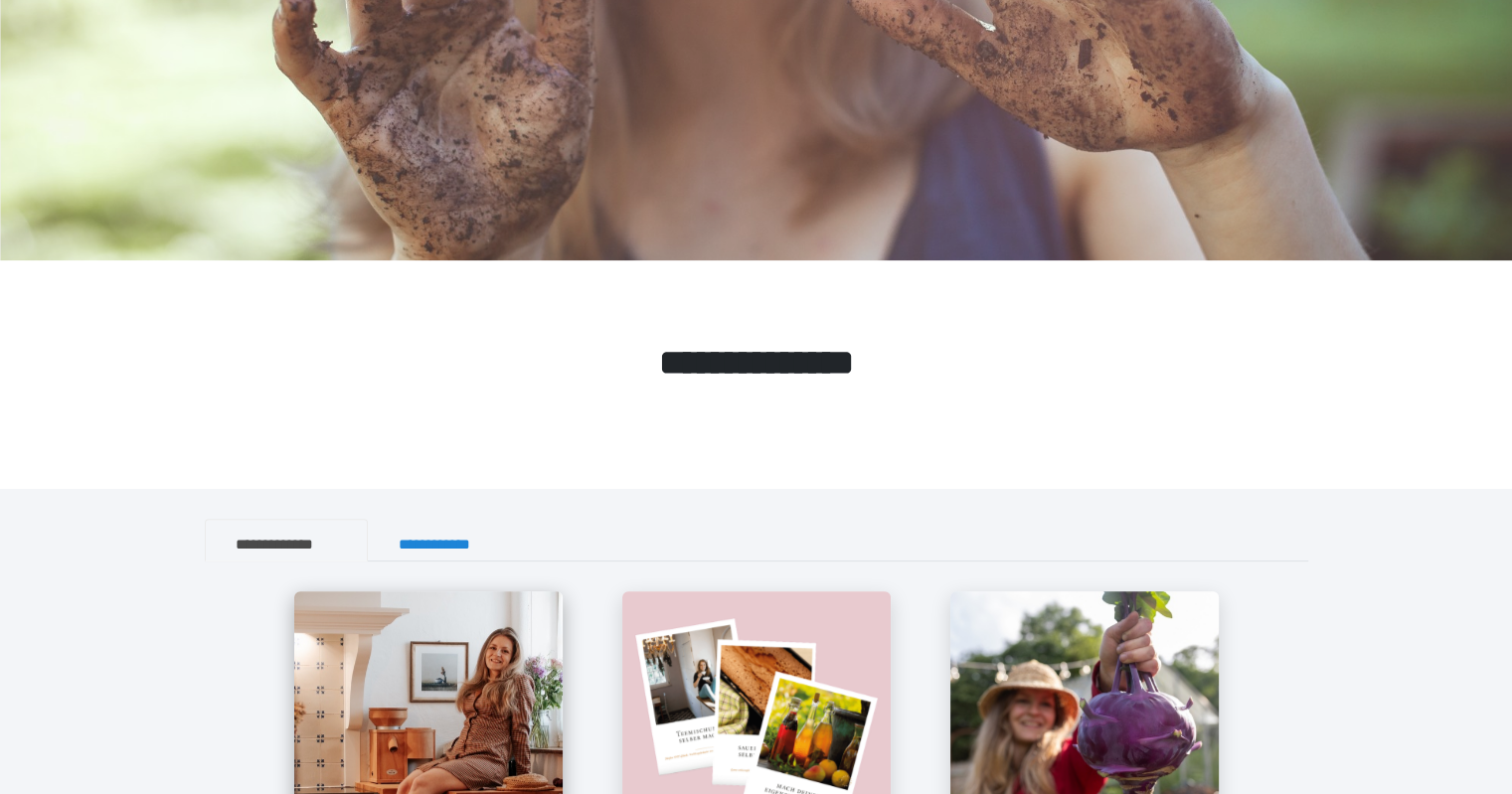 click at bounding box center (428, 725) 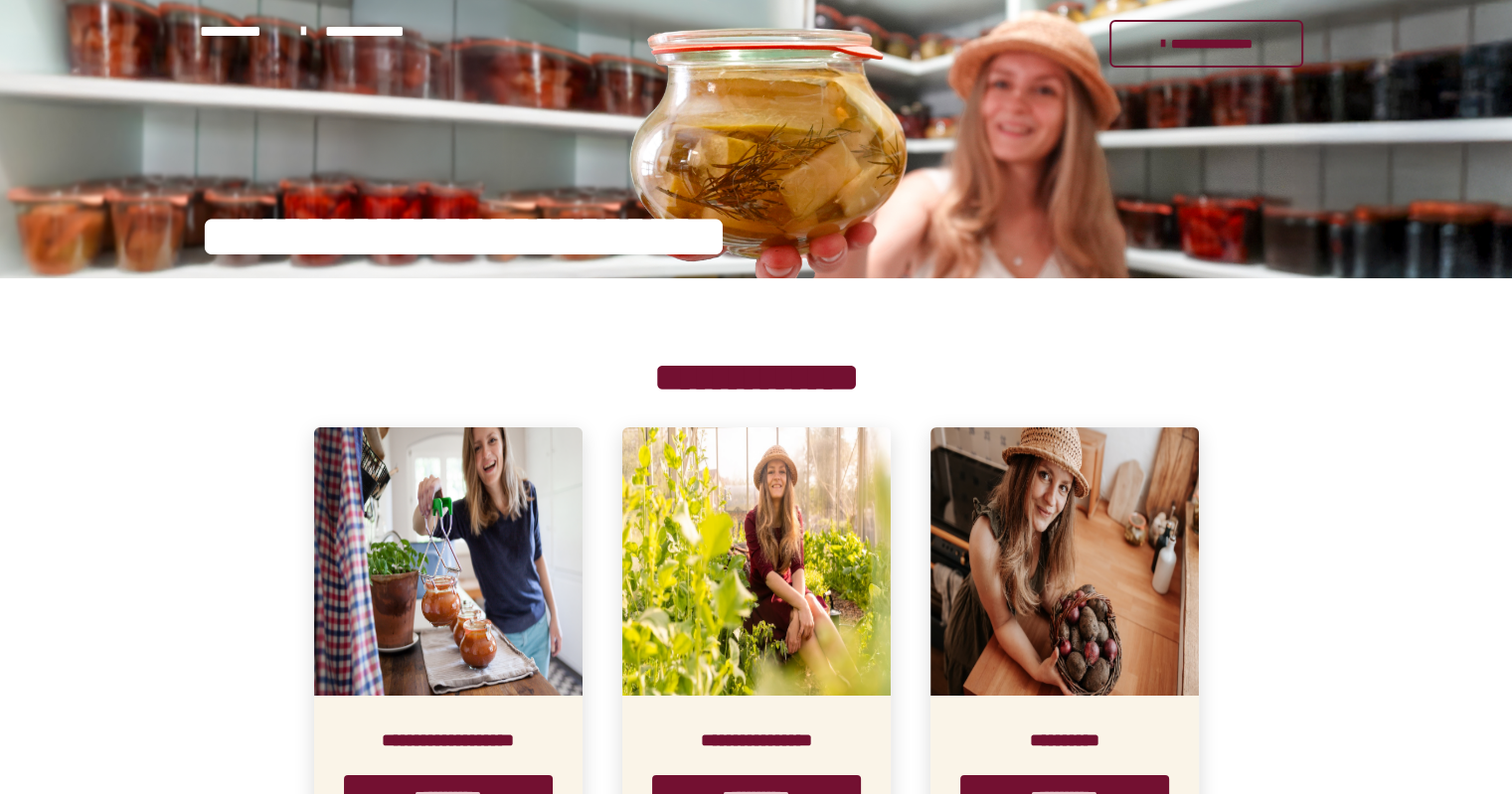 scroll, scrollTop: 338, scrollLeft: 0, axis: vertical 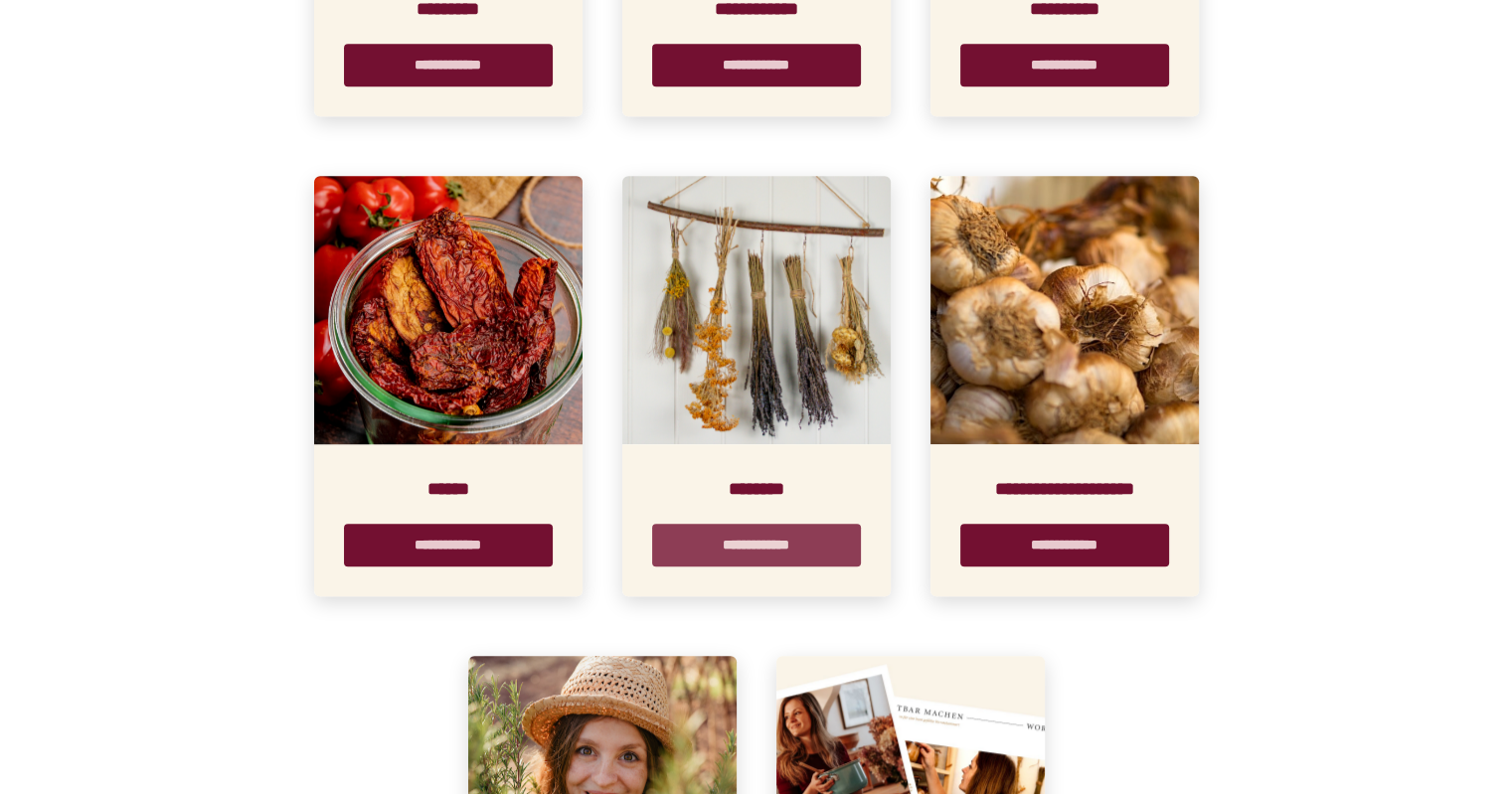 click on "**********" at bounding box center [756, 545] 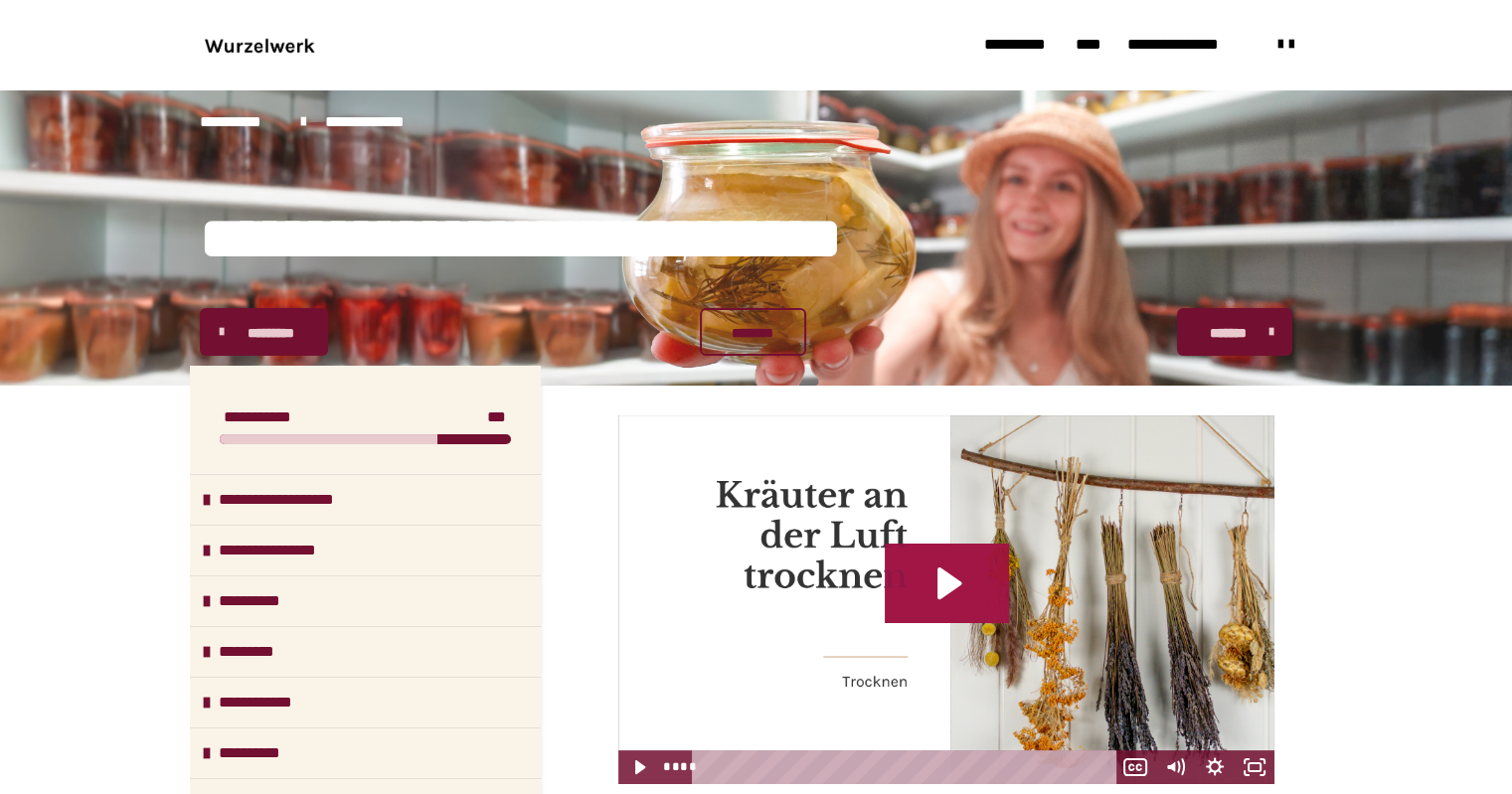 click 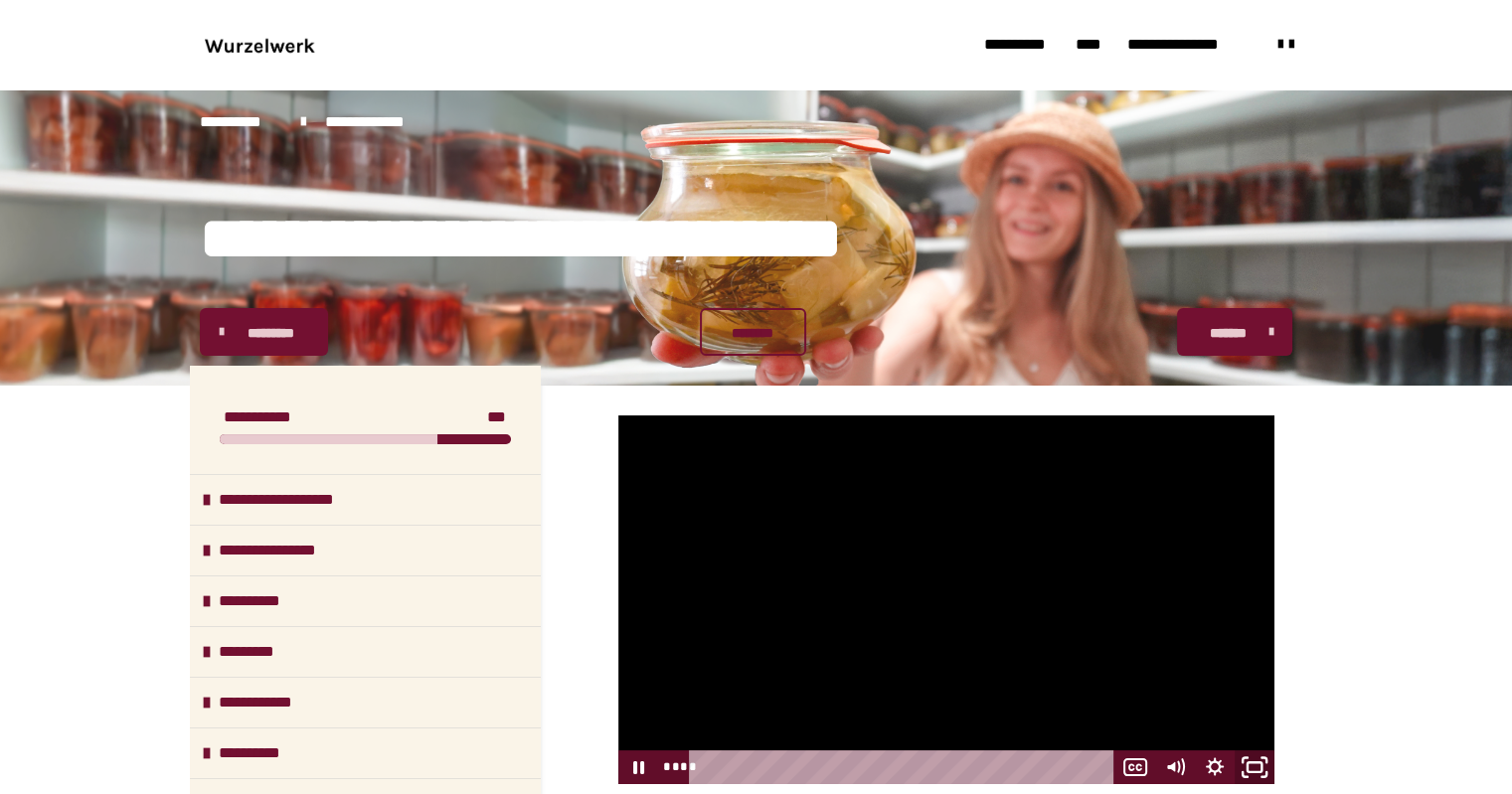 click 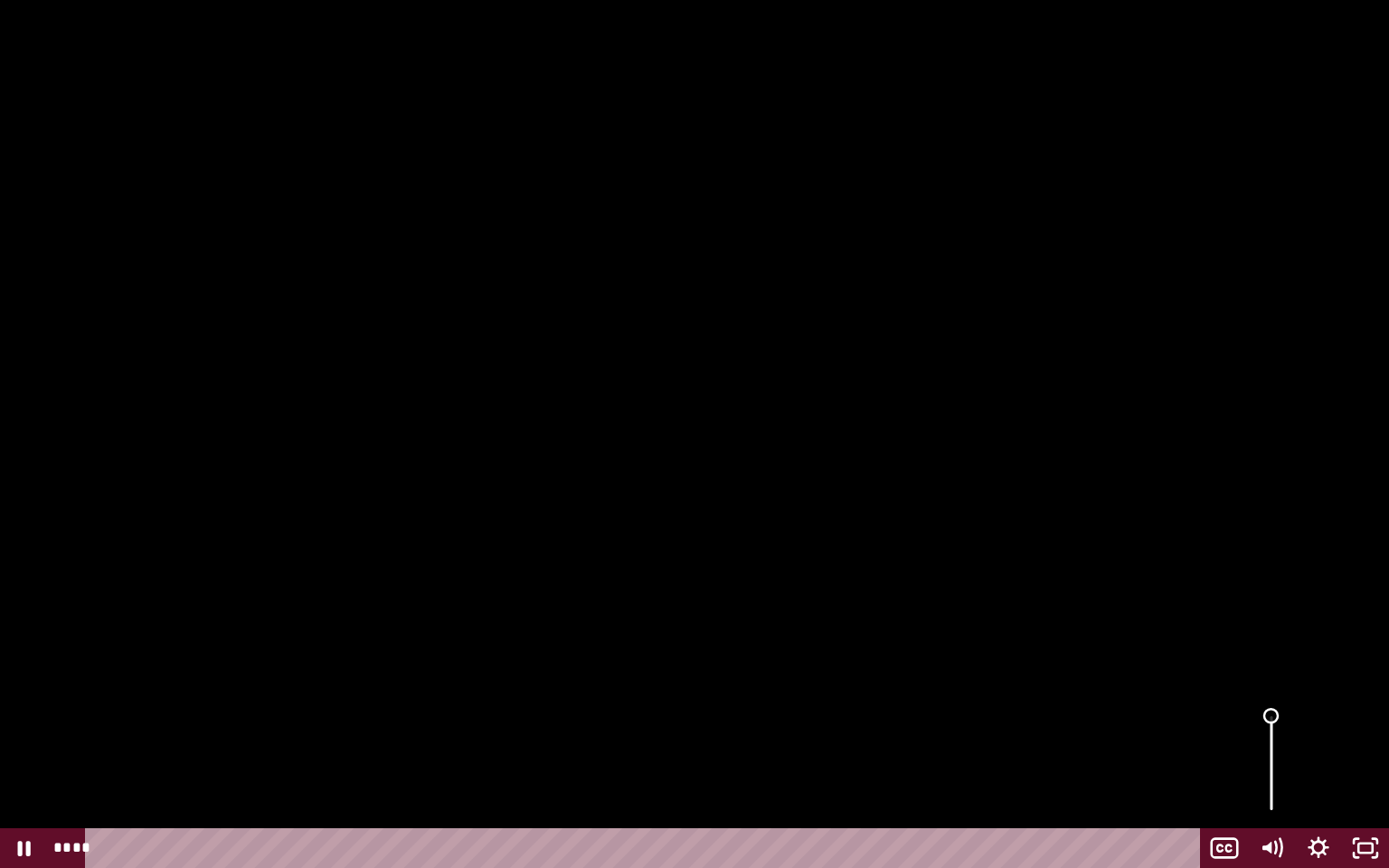 drag, startPoint x: 1270, startPoint y: 718, endPoint x: 1271, endPoint y: 701, distance: 17.029386 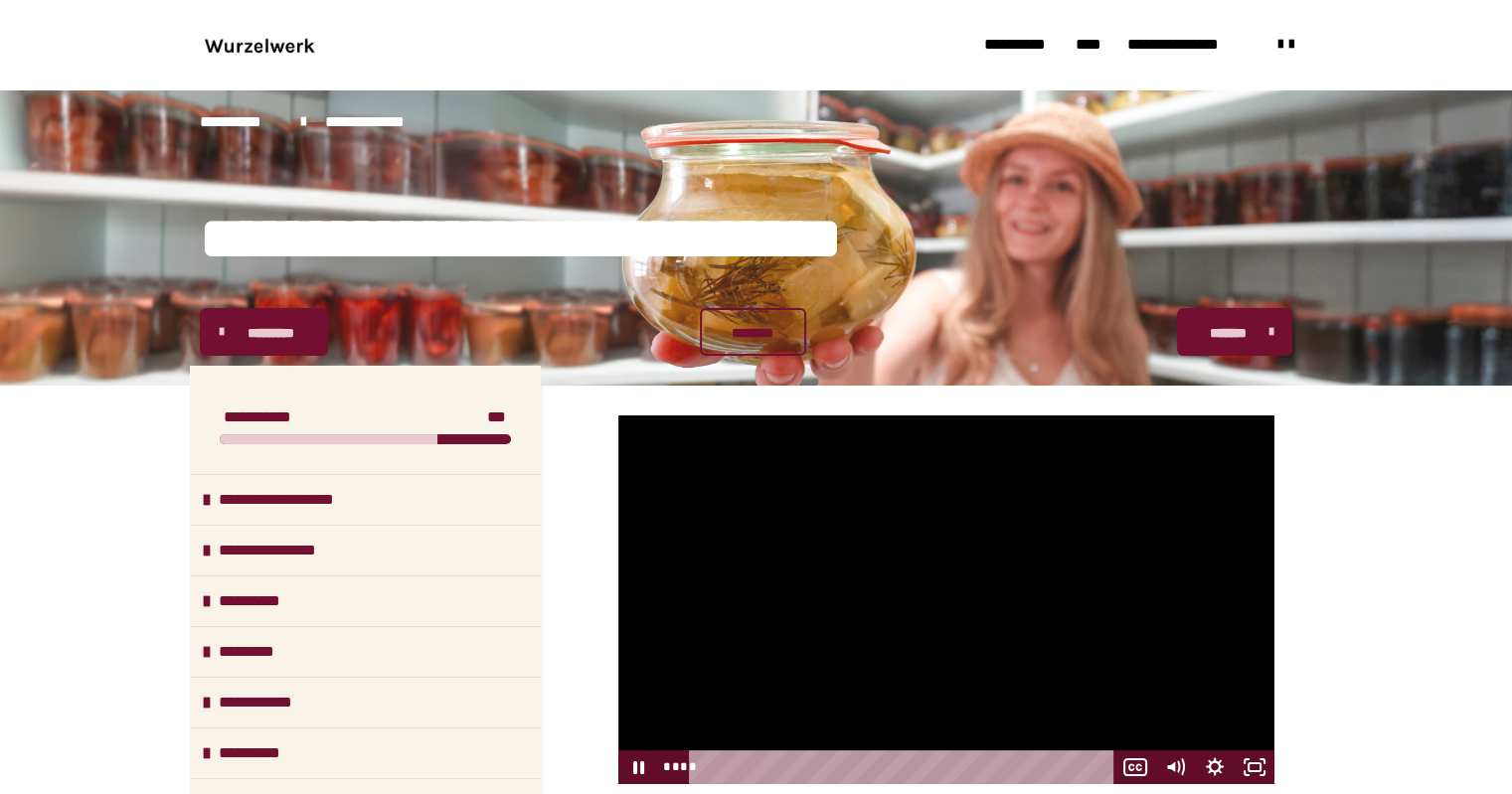 scroll, scrollTop: 0, scrollLeft: 0, axis: both 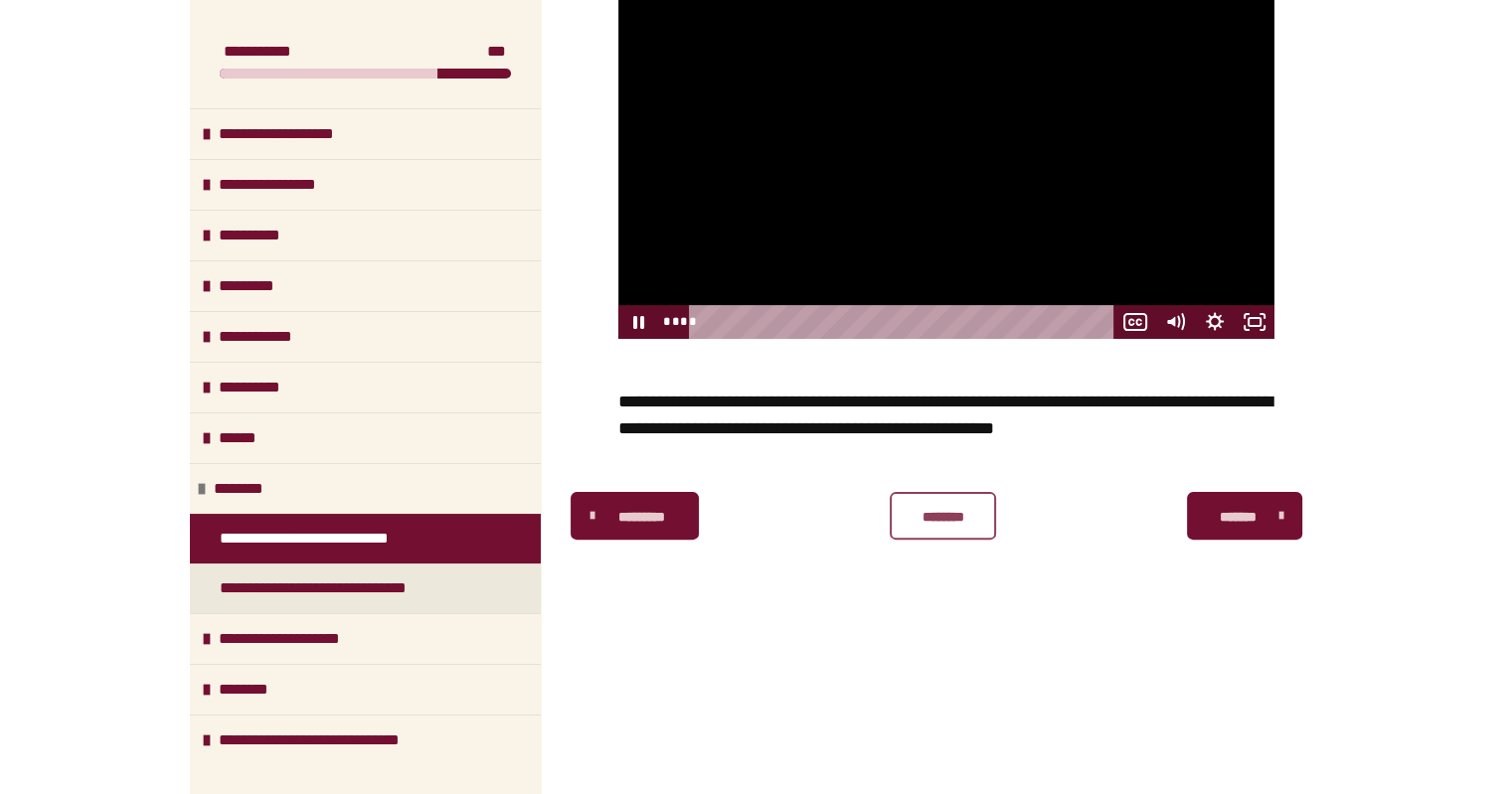 click on "********" at bounding box center (942, 517) 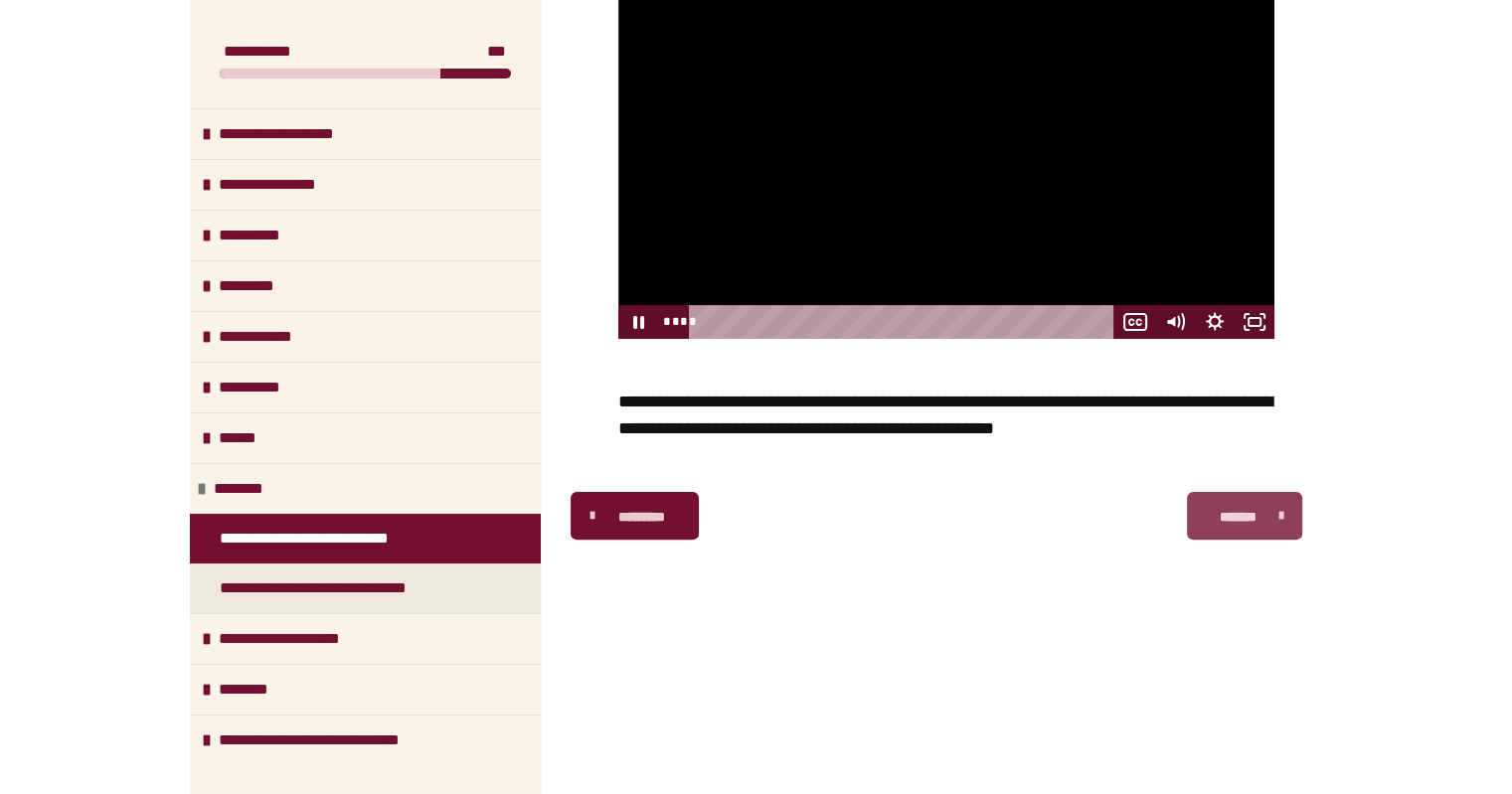 click on "*******" at bounding box center [1238, 517] 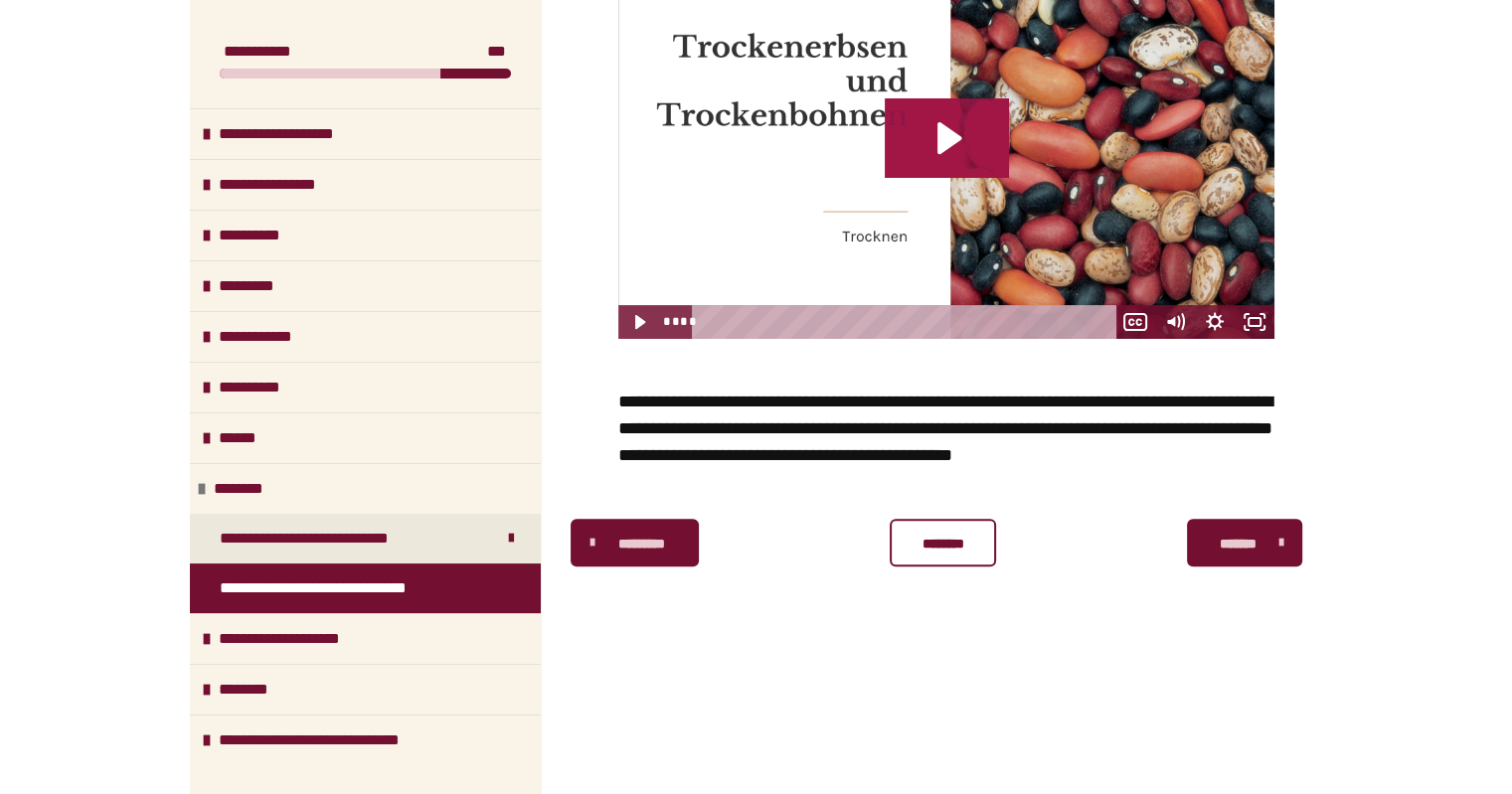 click 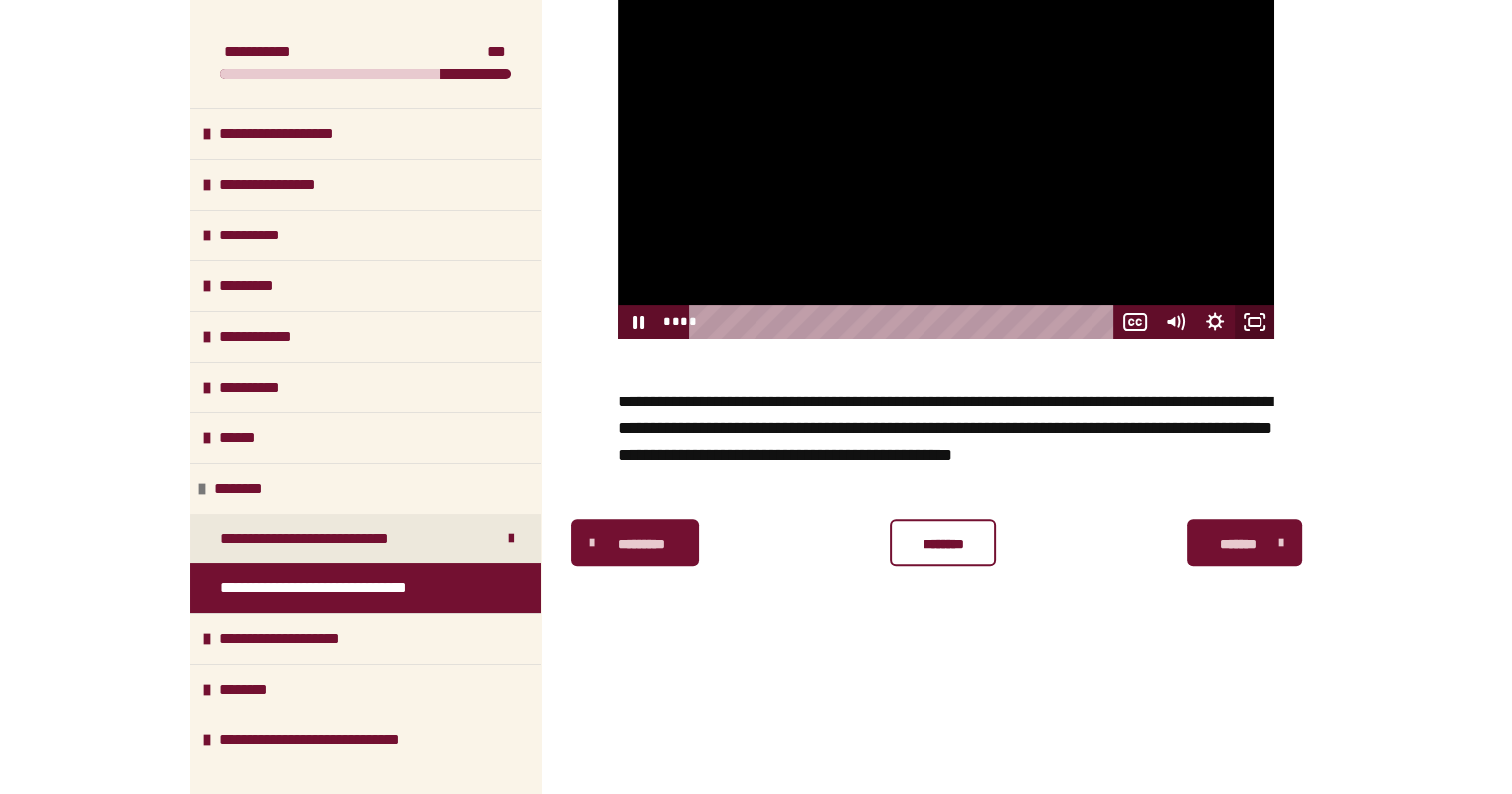 click 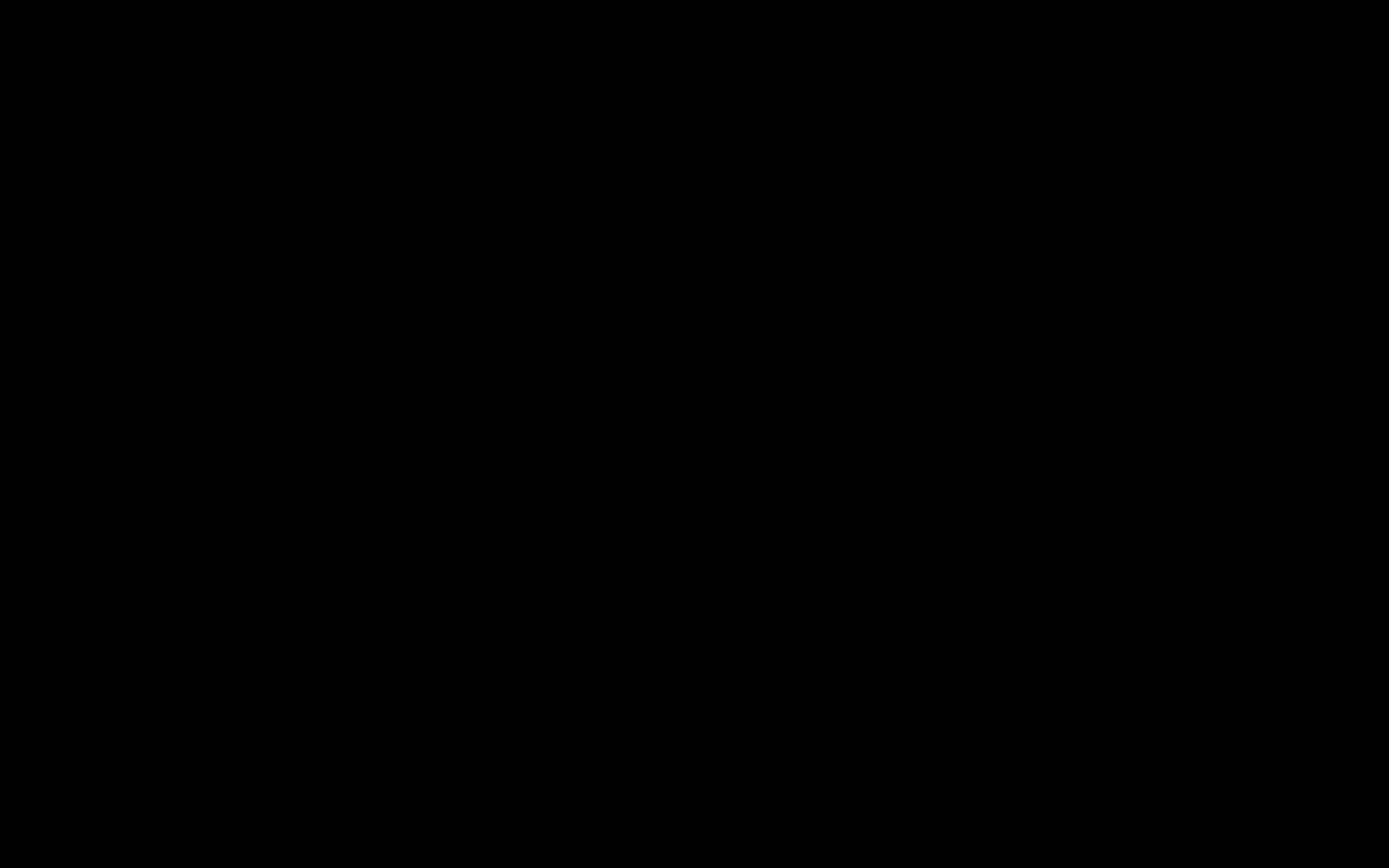 click at bounding box center (694, 434) 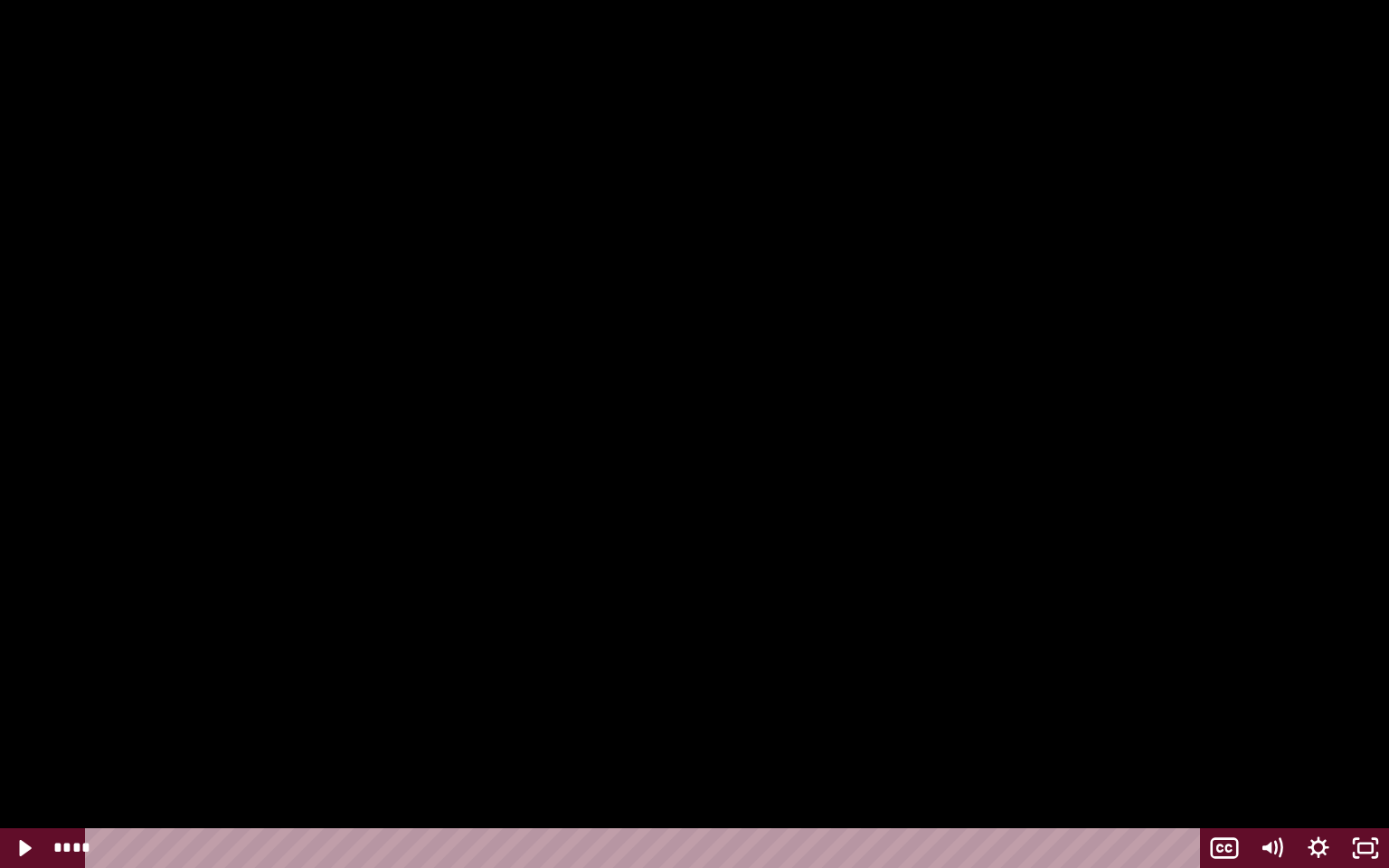click at bounding box center (694, 434) 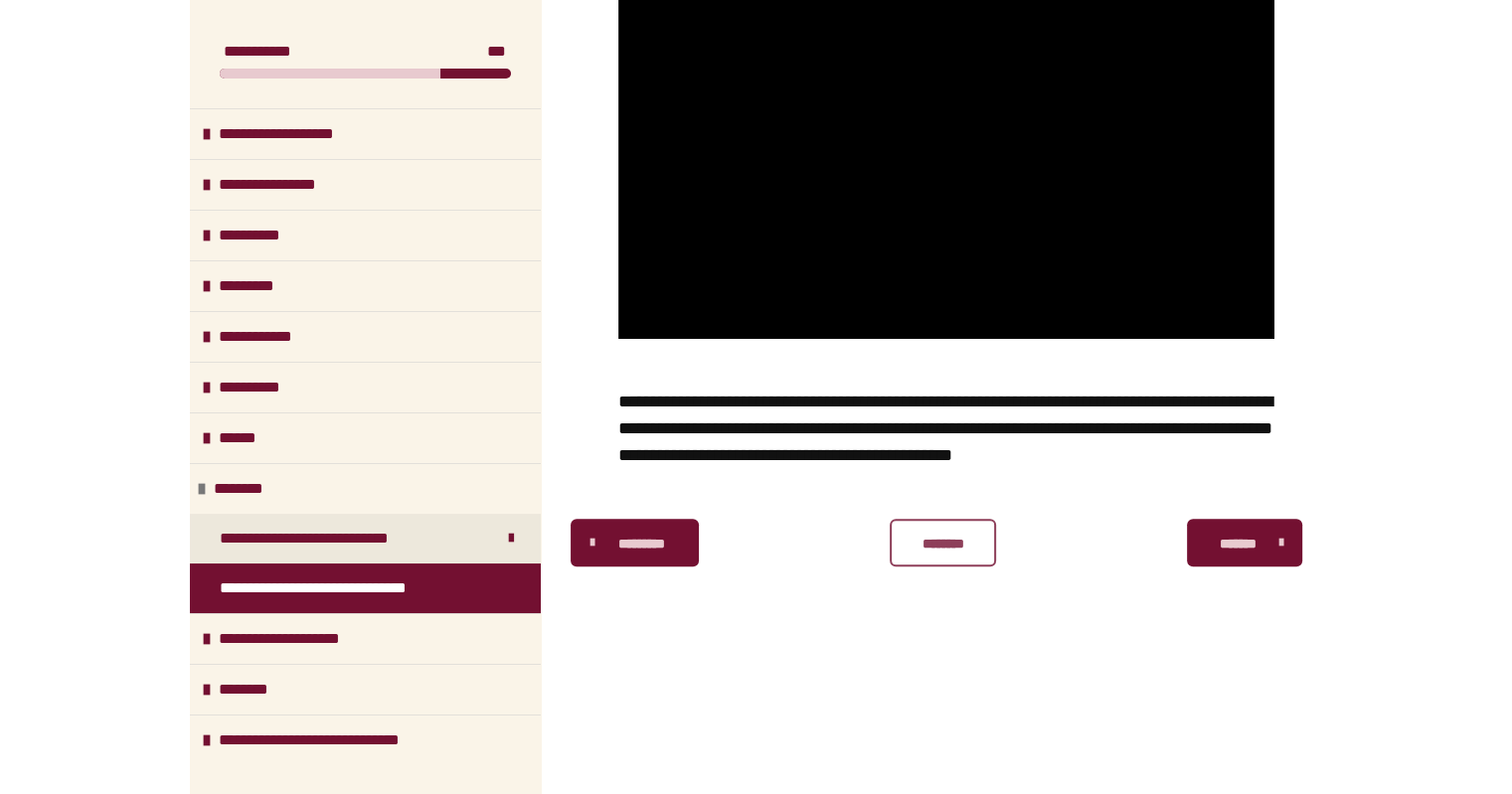 click on "********" at bounding box center [942, 544] 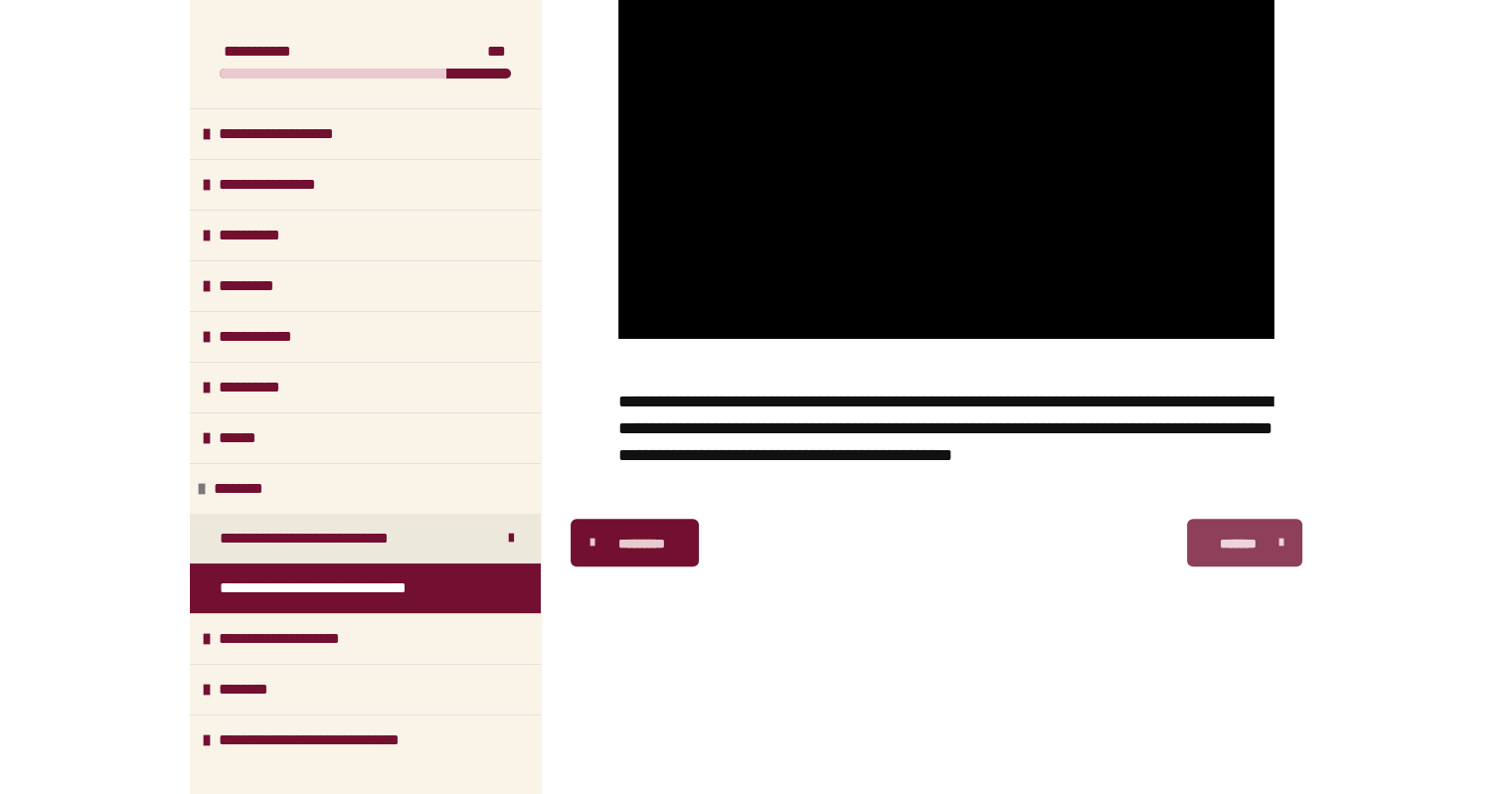 click on "*******" at bounding box center [1245, 543] 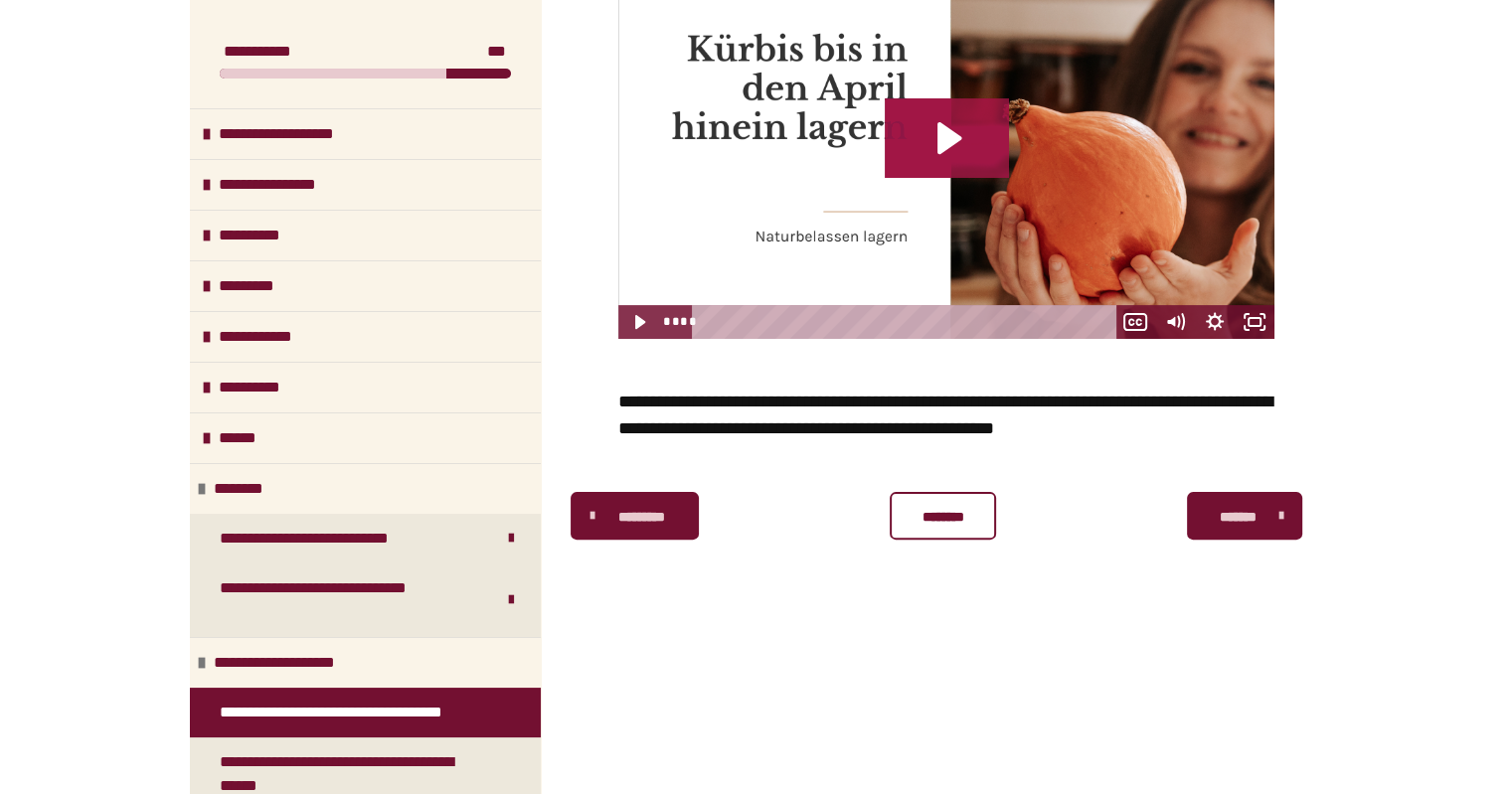 click 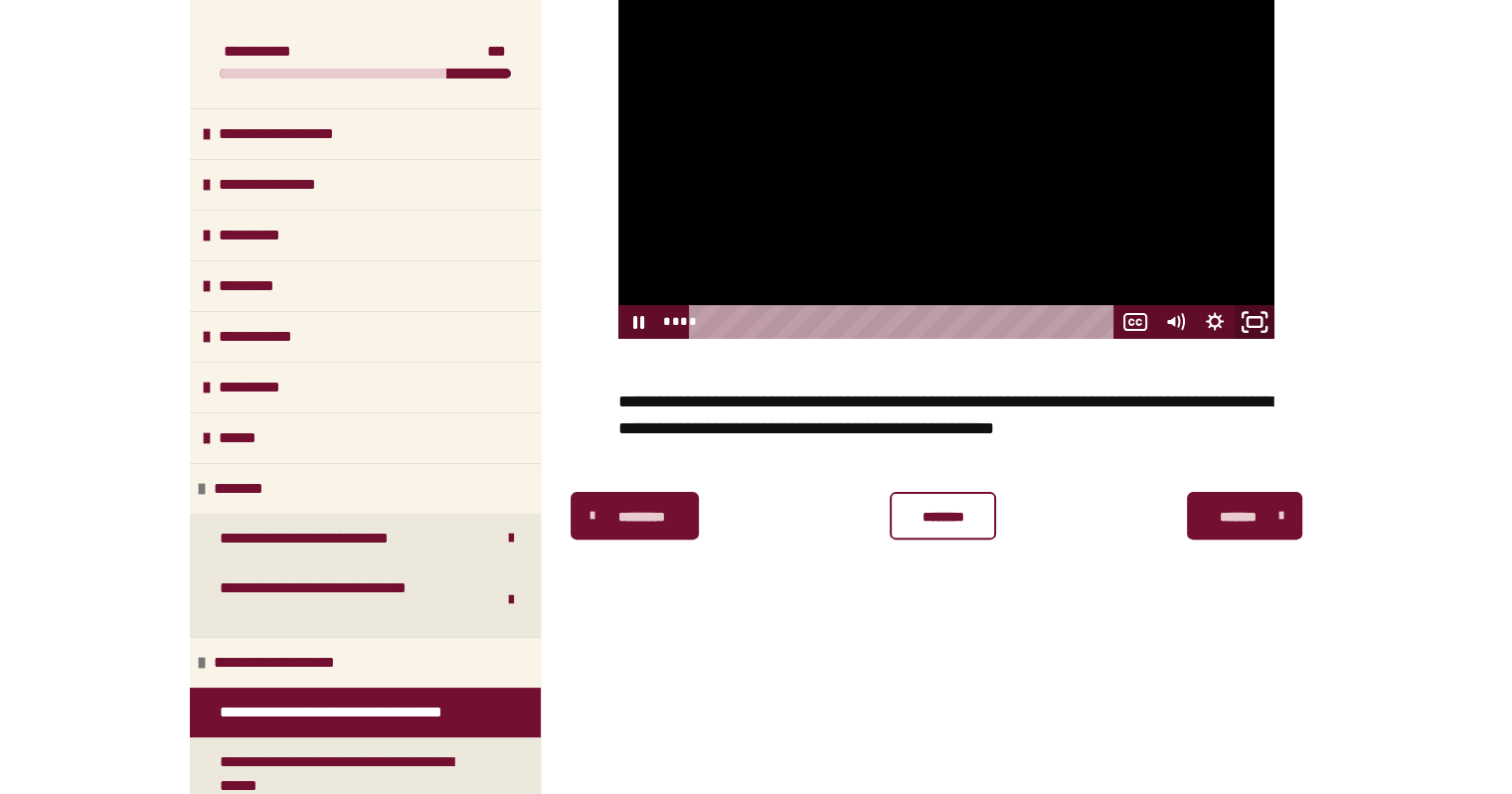 click 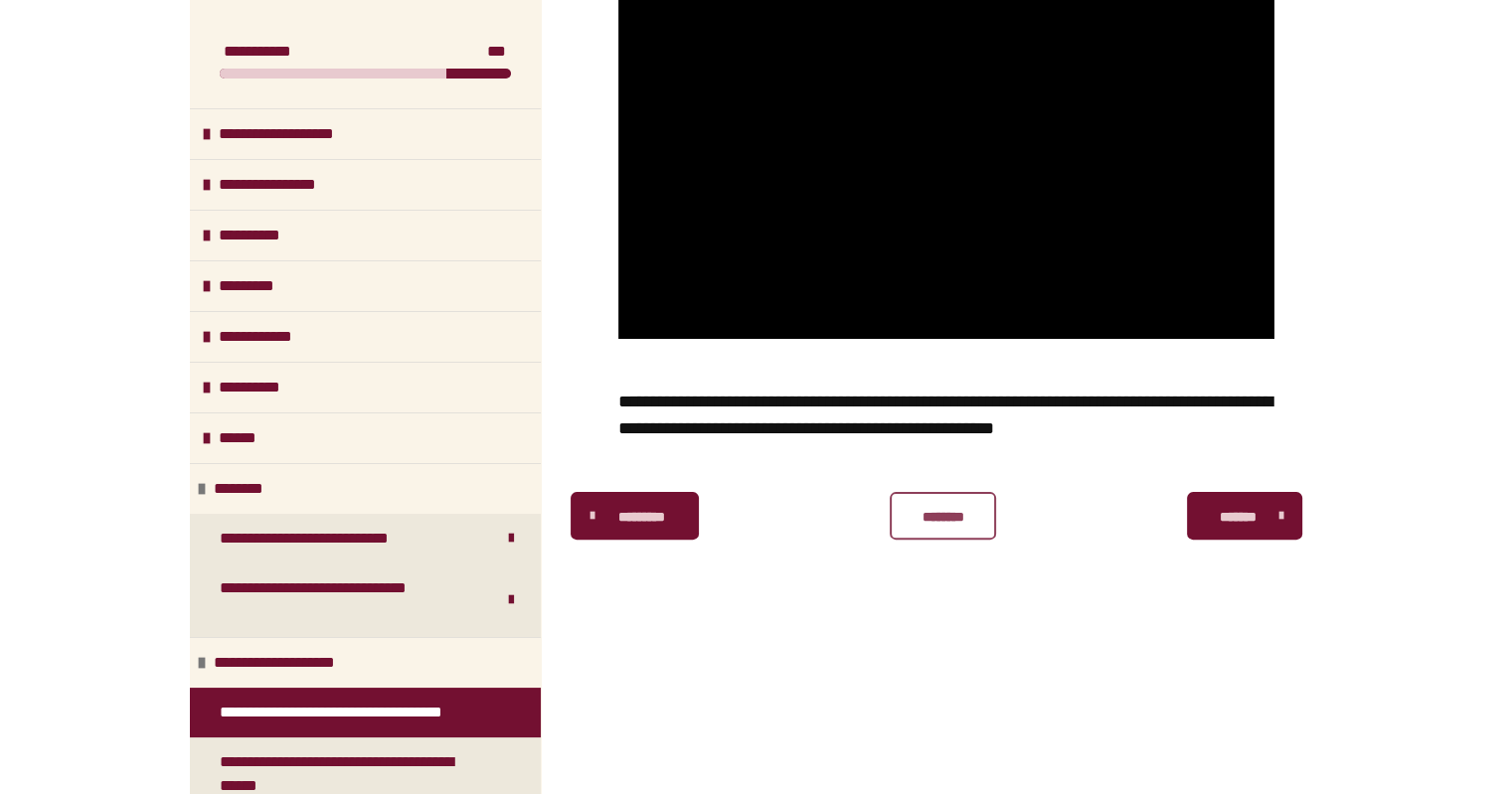 click on "********" at bounding box center [942, 517] 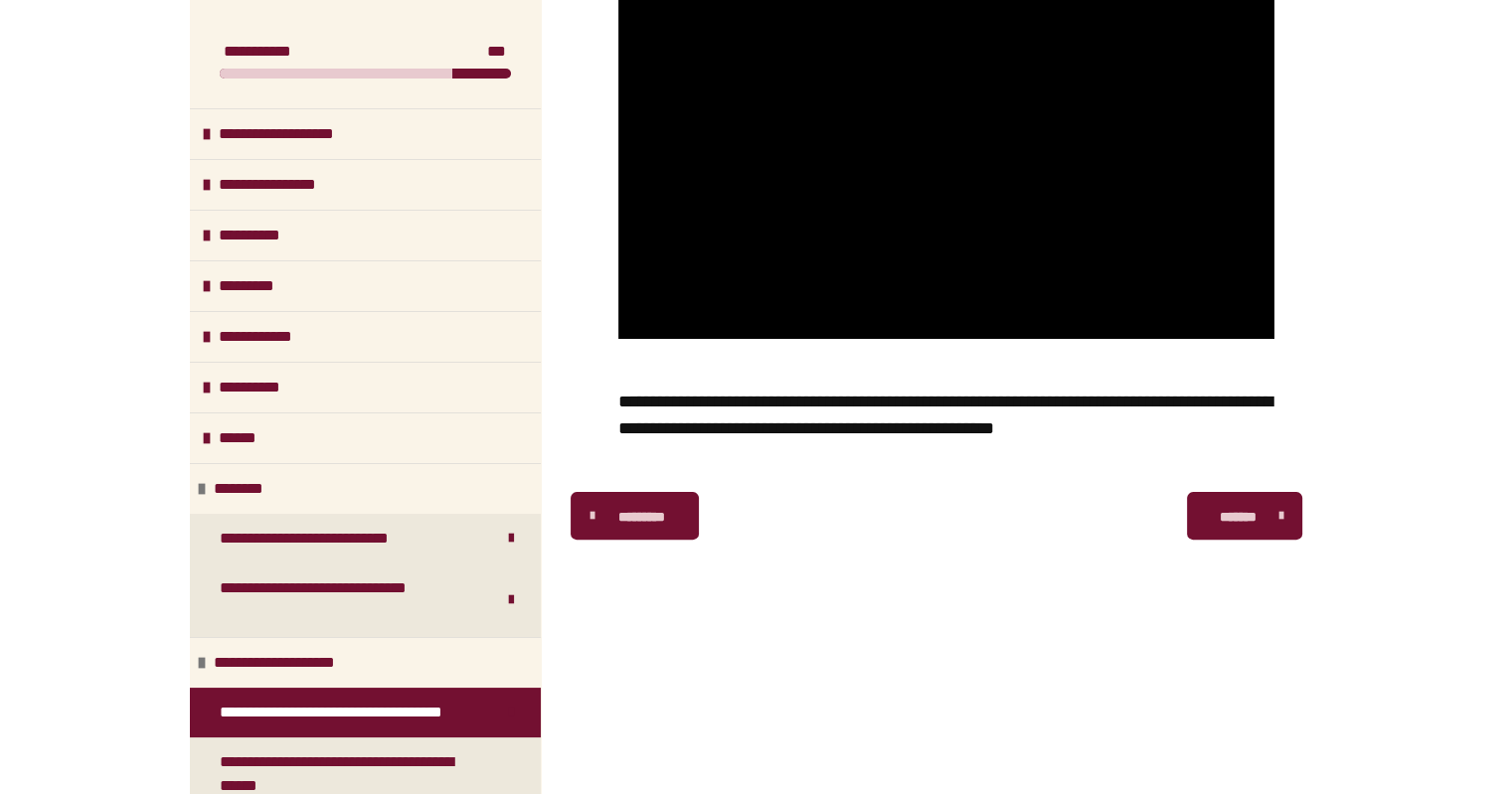click on "********* ******** *******" at bounding box center [946, 516] 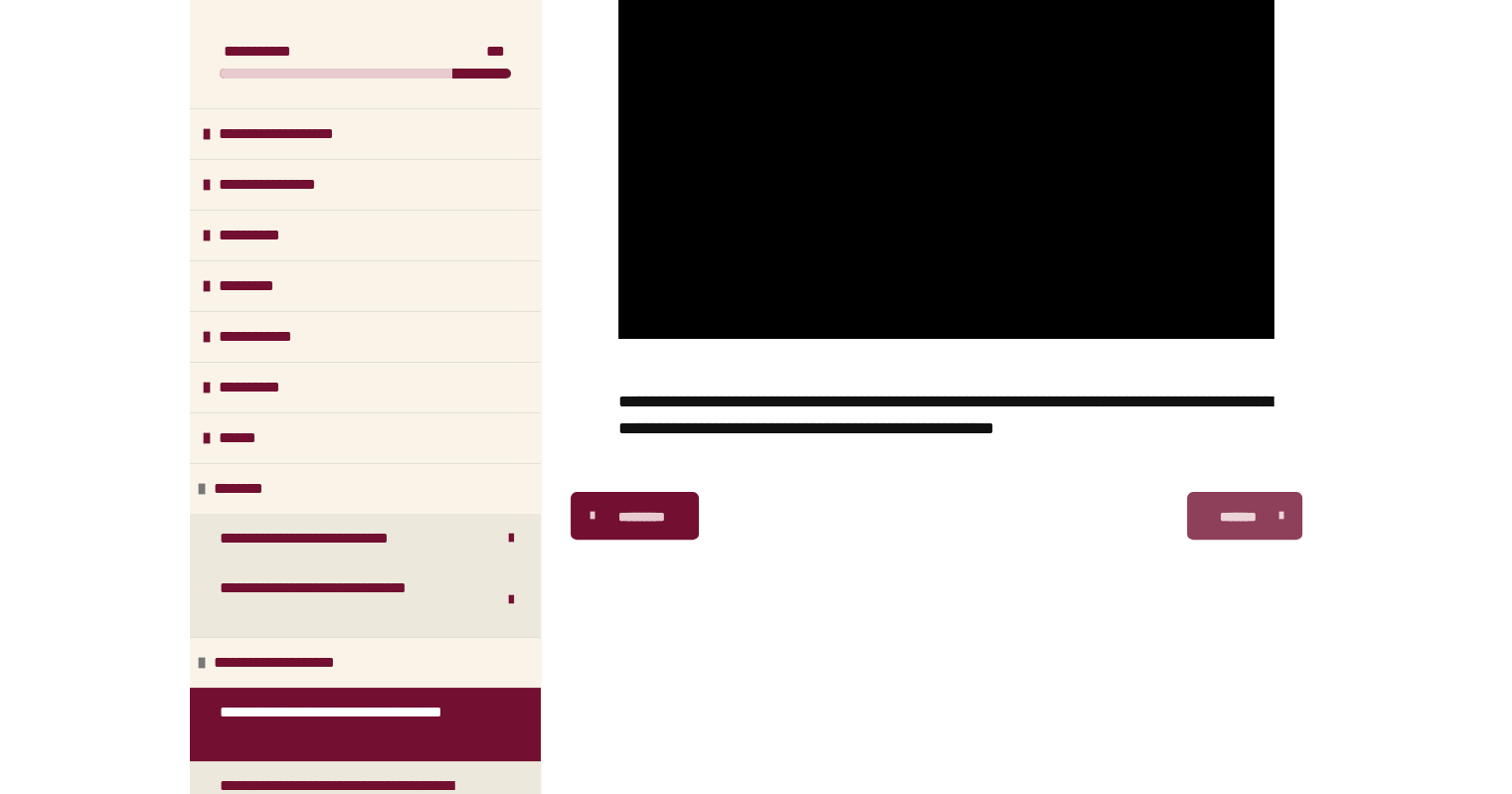 click on "*******" at bounding box center [1245, 516] 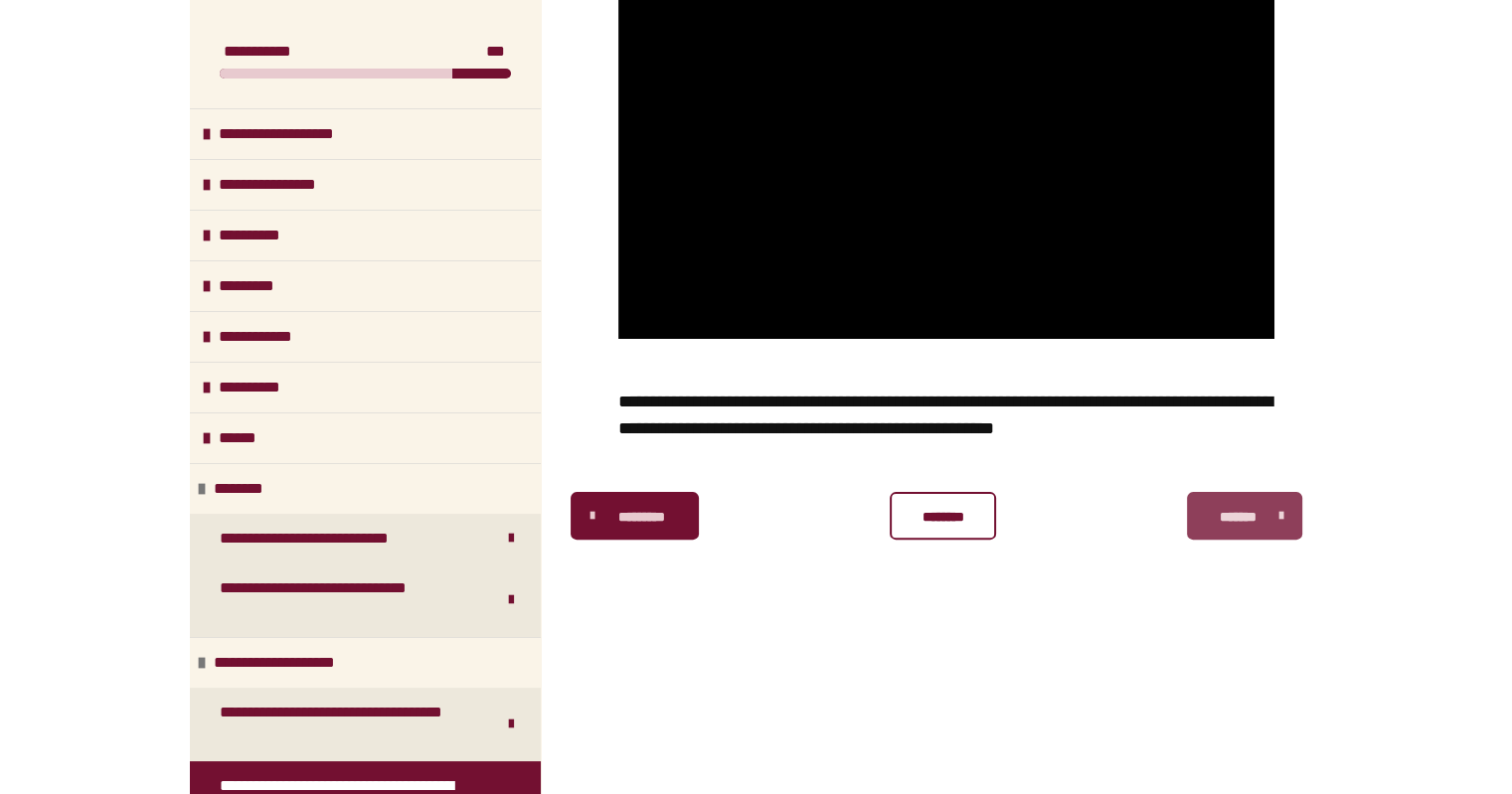 scroll, scrollTop: 505, scrollLeft: 0, axis: vertical 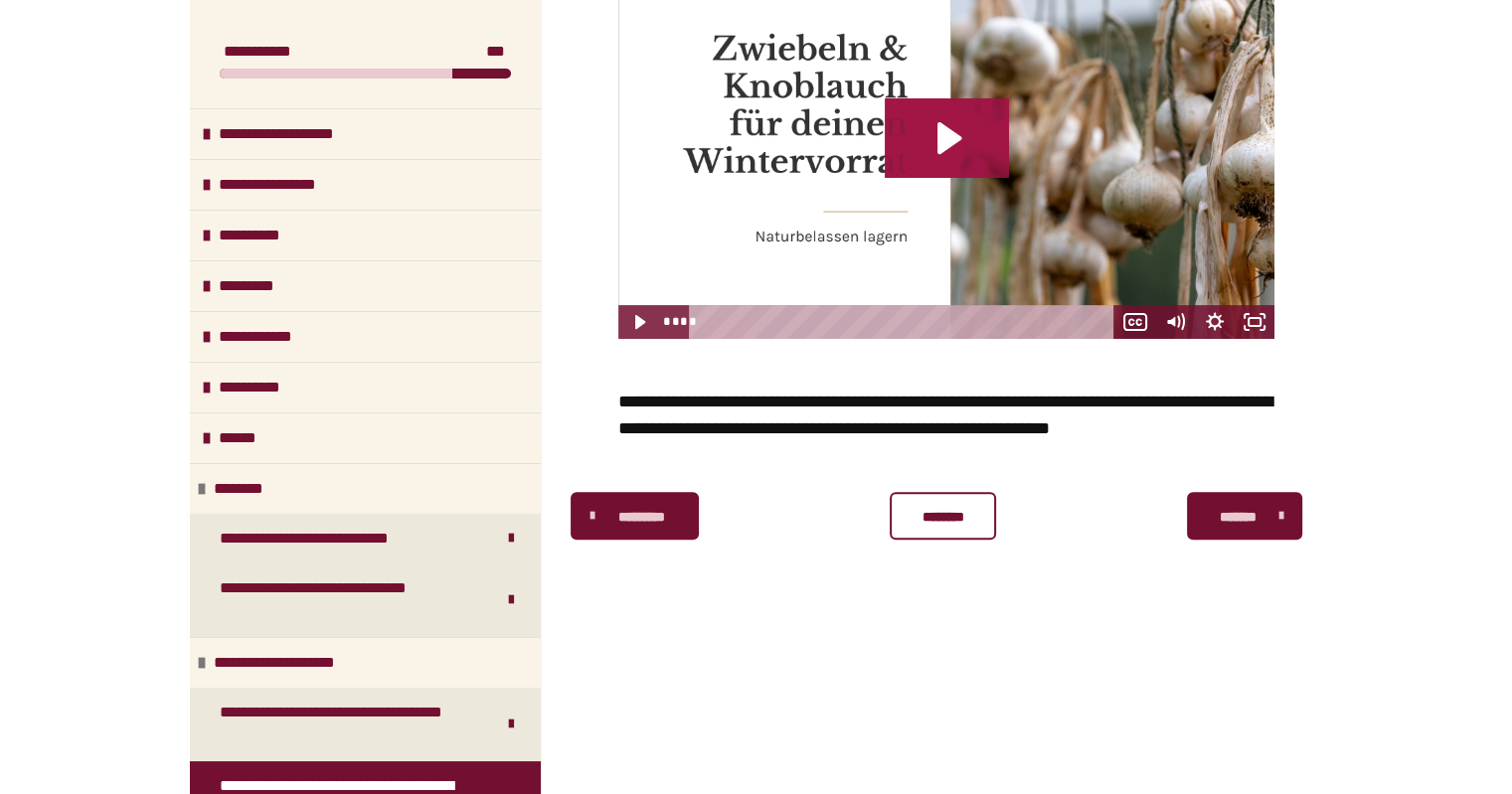 click 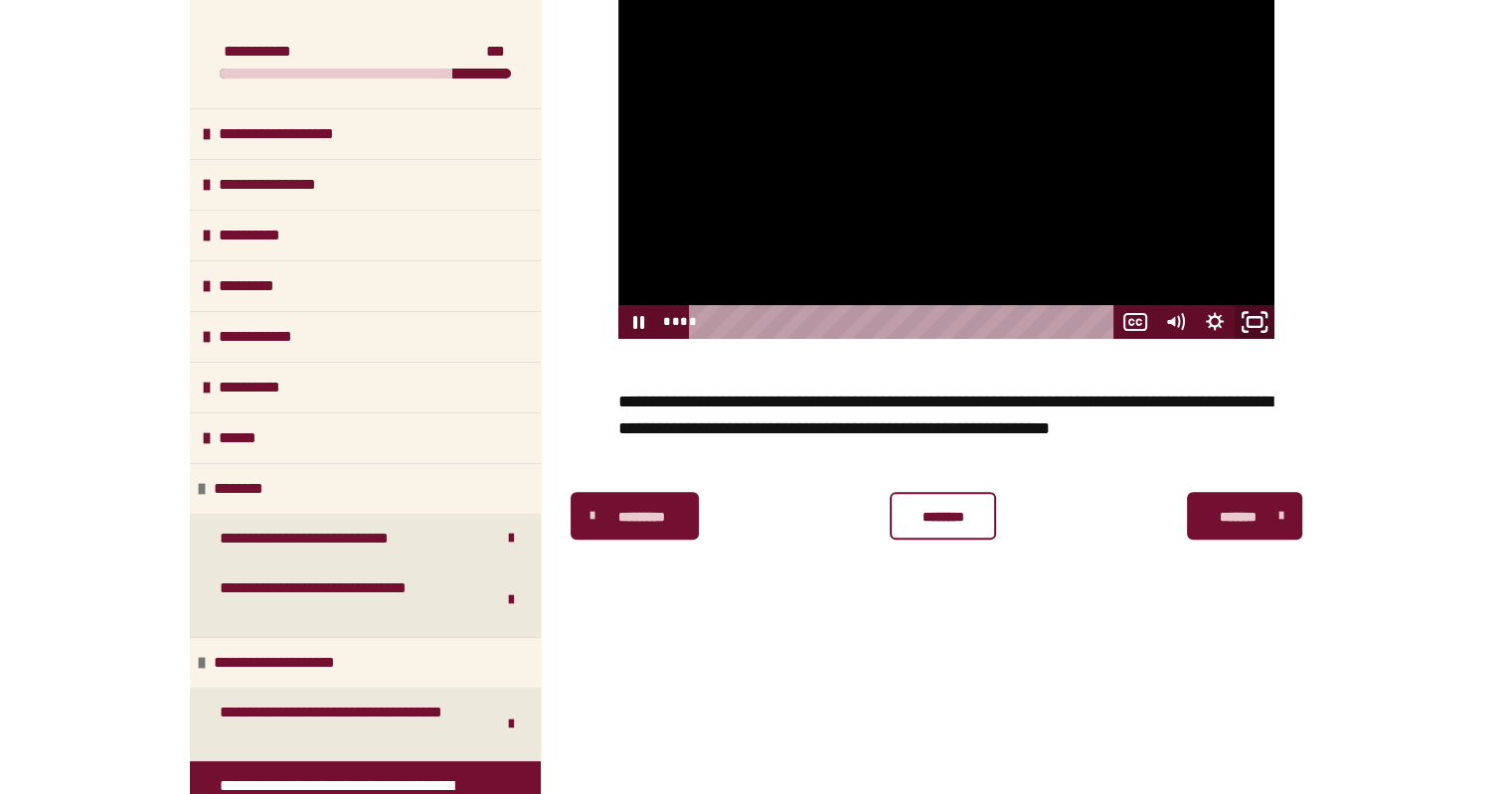 click 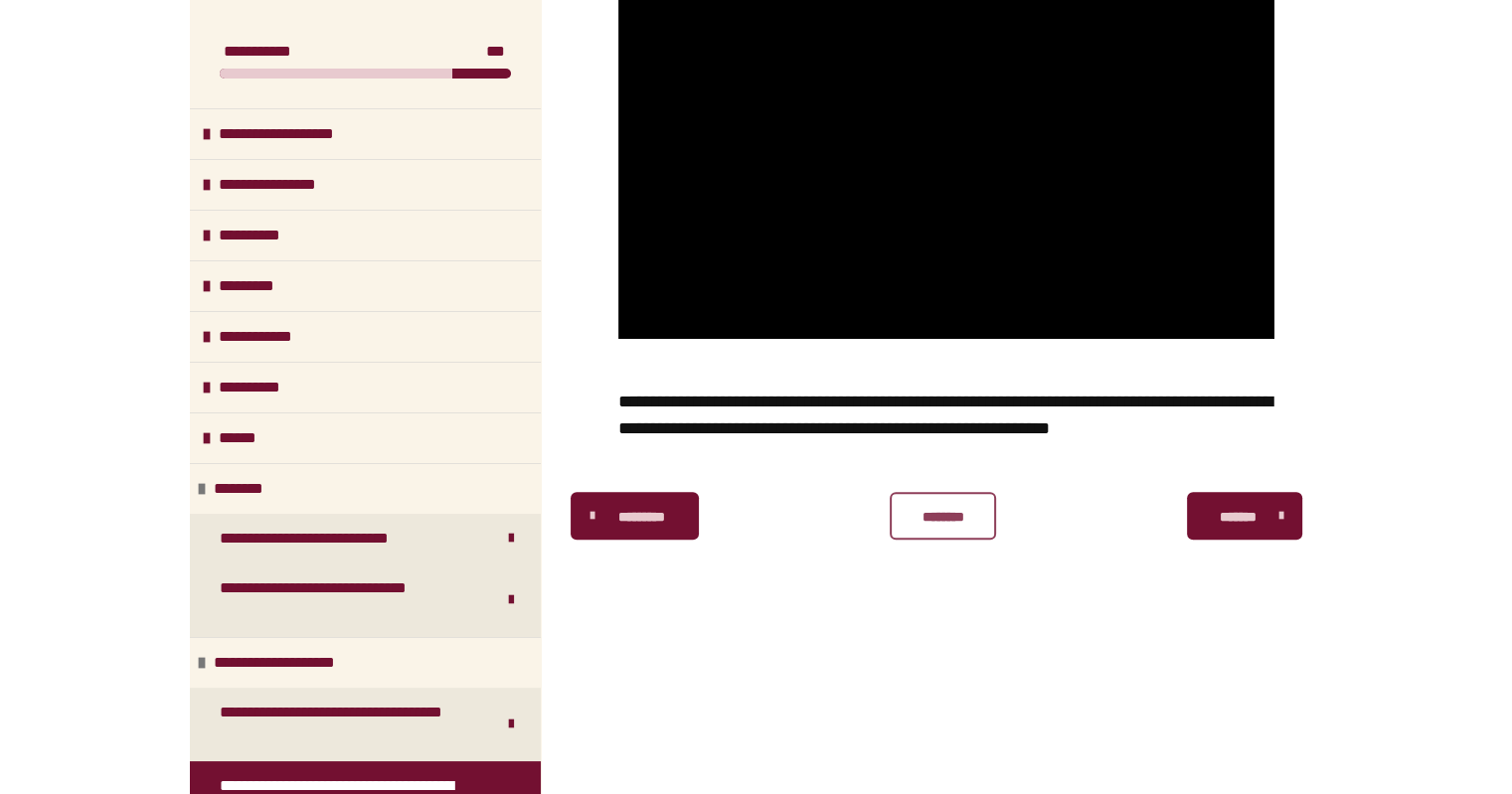 click on "********" at bounding box center (942, 516) 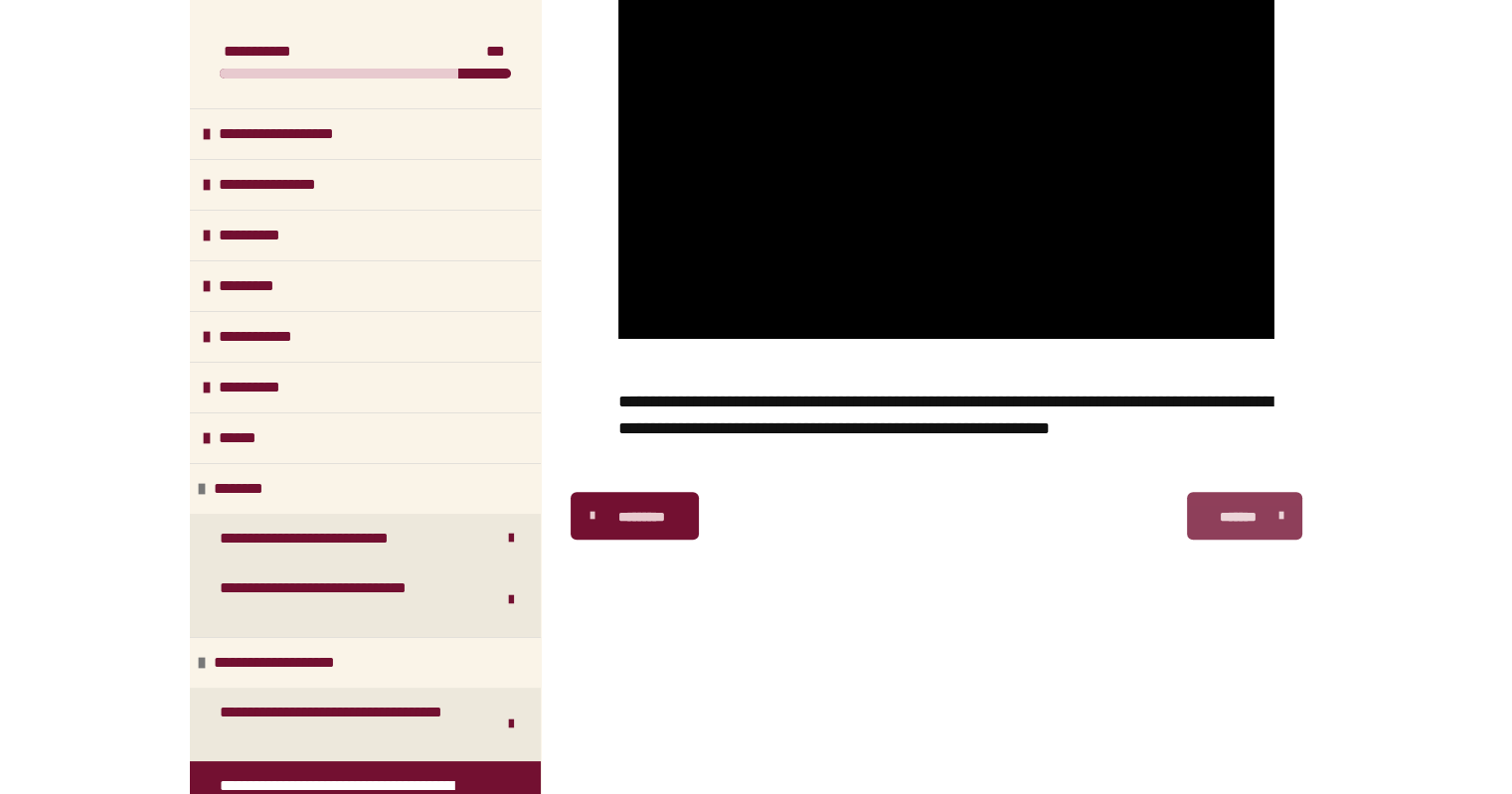 click on "*******" at bounding box center [1238, 517] 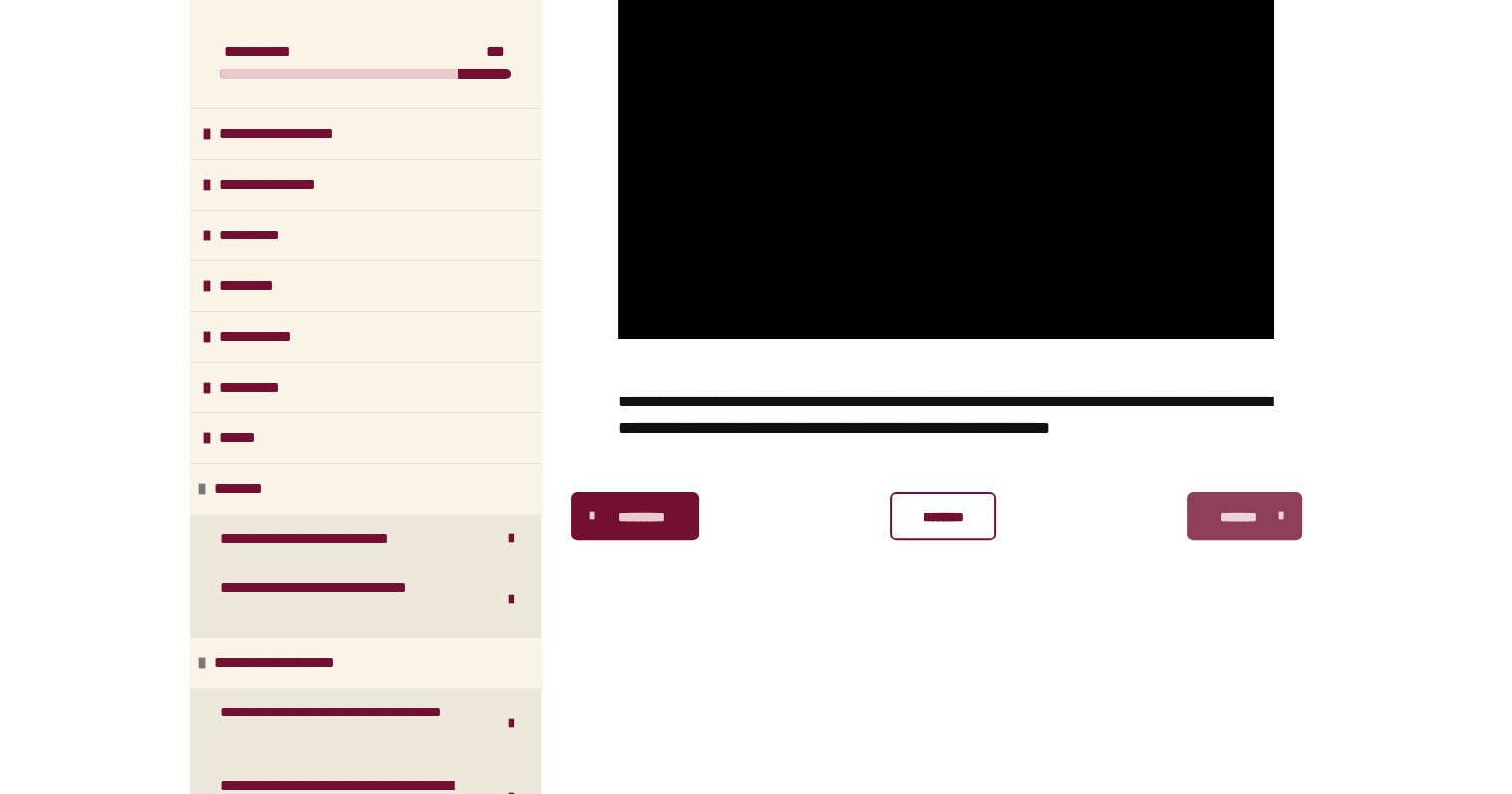 scroll, scrollTop: 445, scrollLeft: 0, axis: vertical 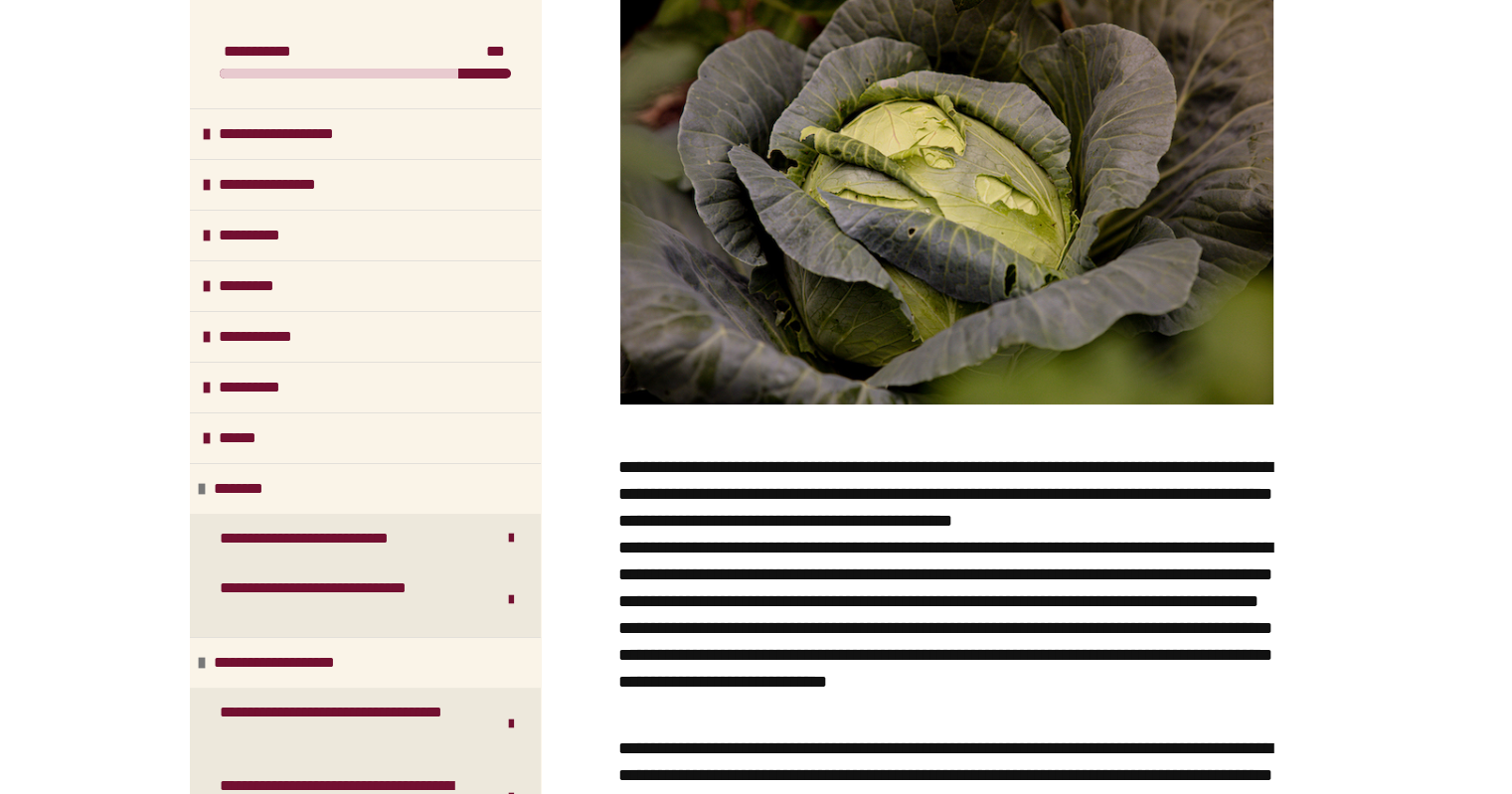 click at bounding box center (946, 187) 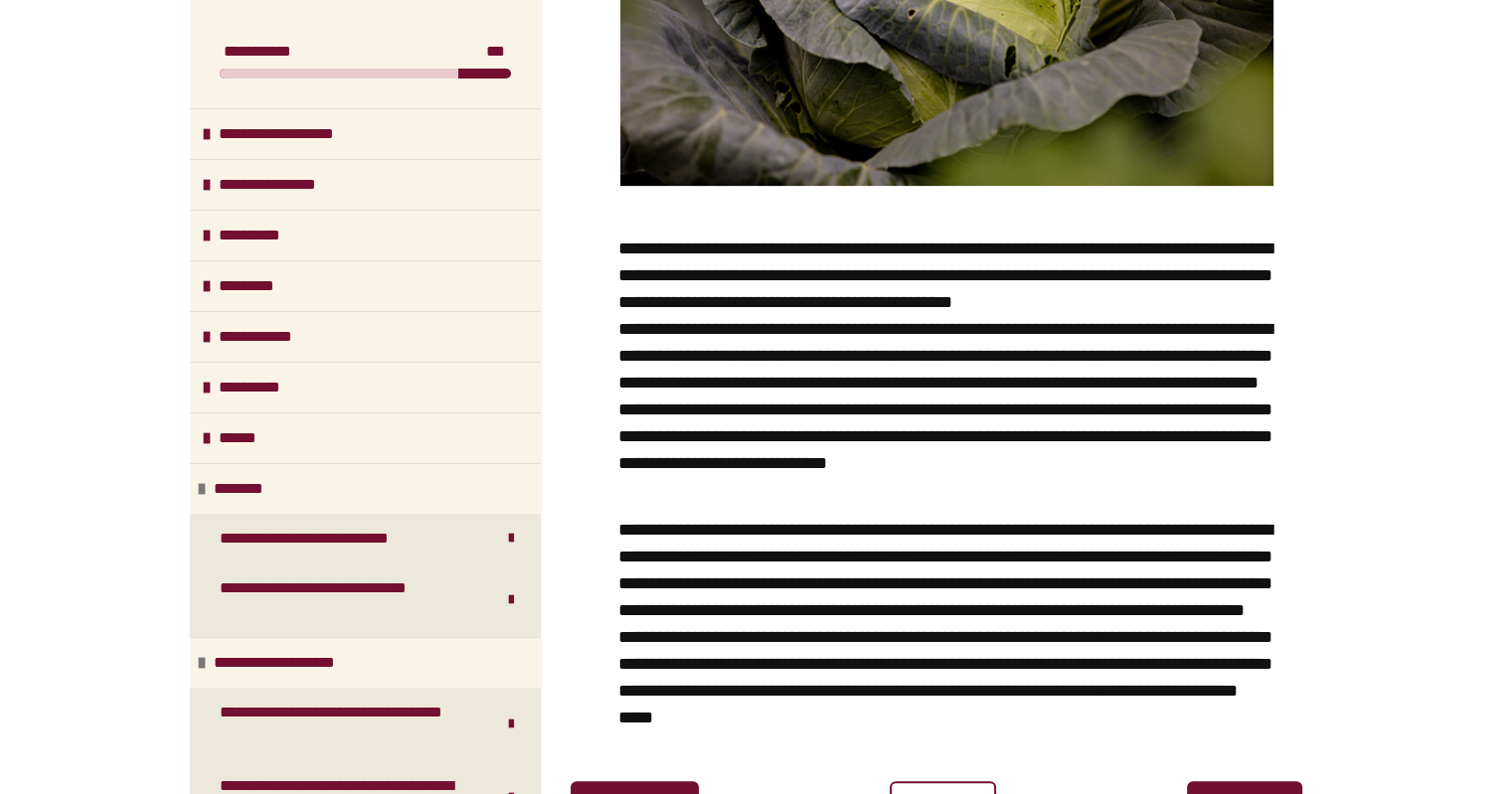 scroll, scrollTop: 665, scrollLeft: 0, axis: vertical 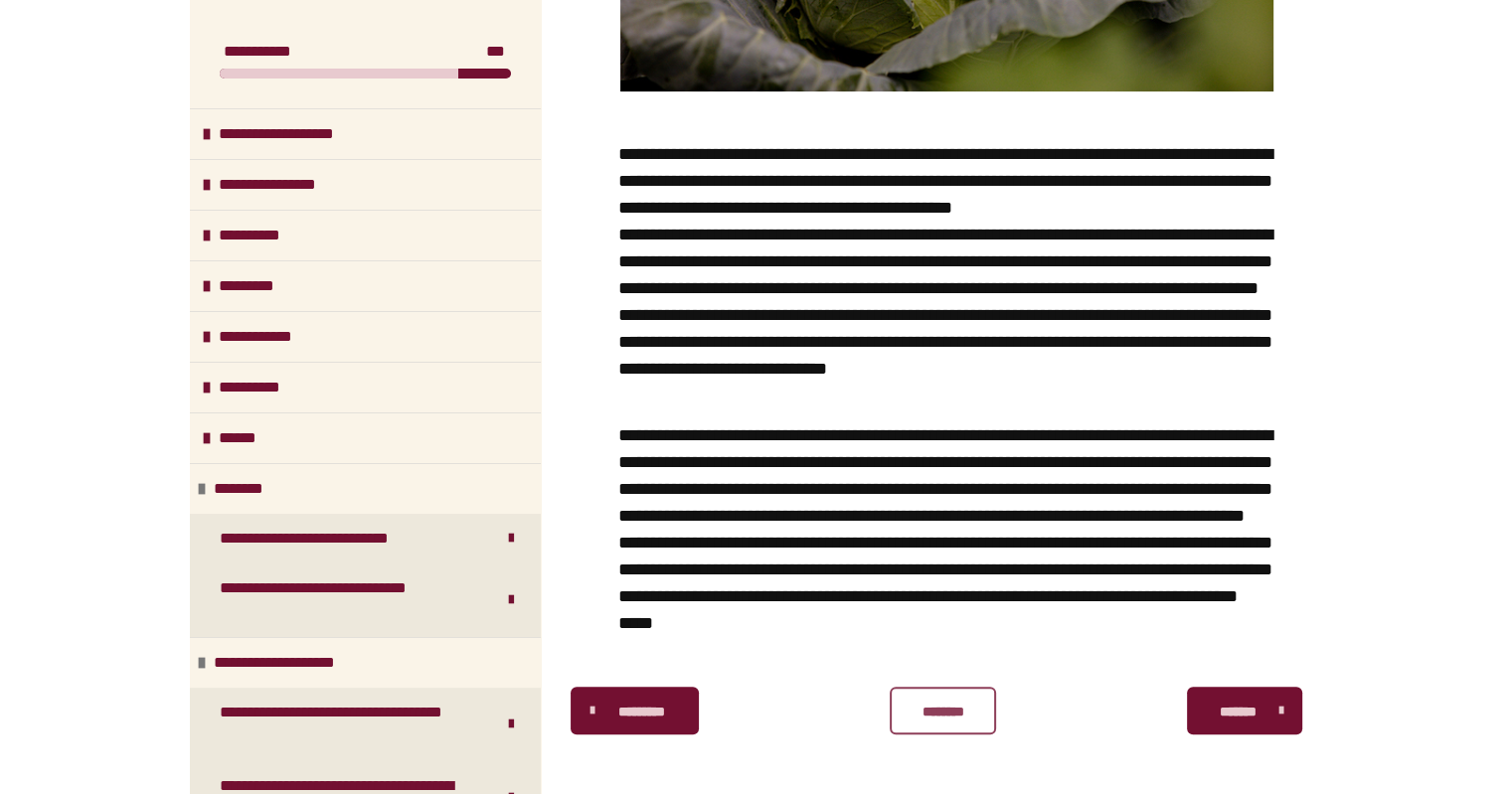 click on "********" at bounding box center [942, 711] 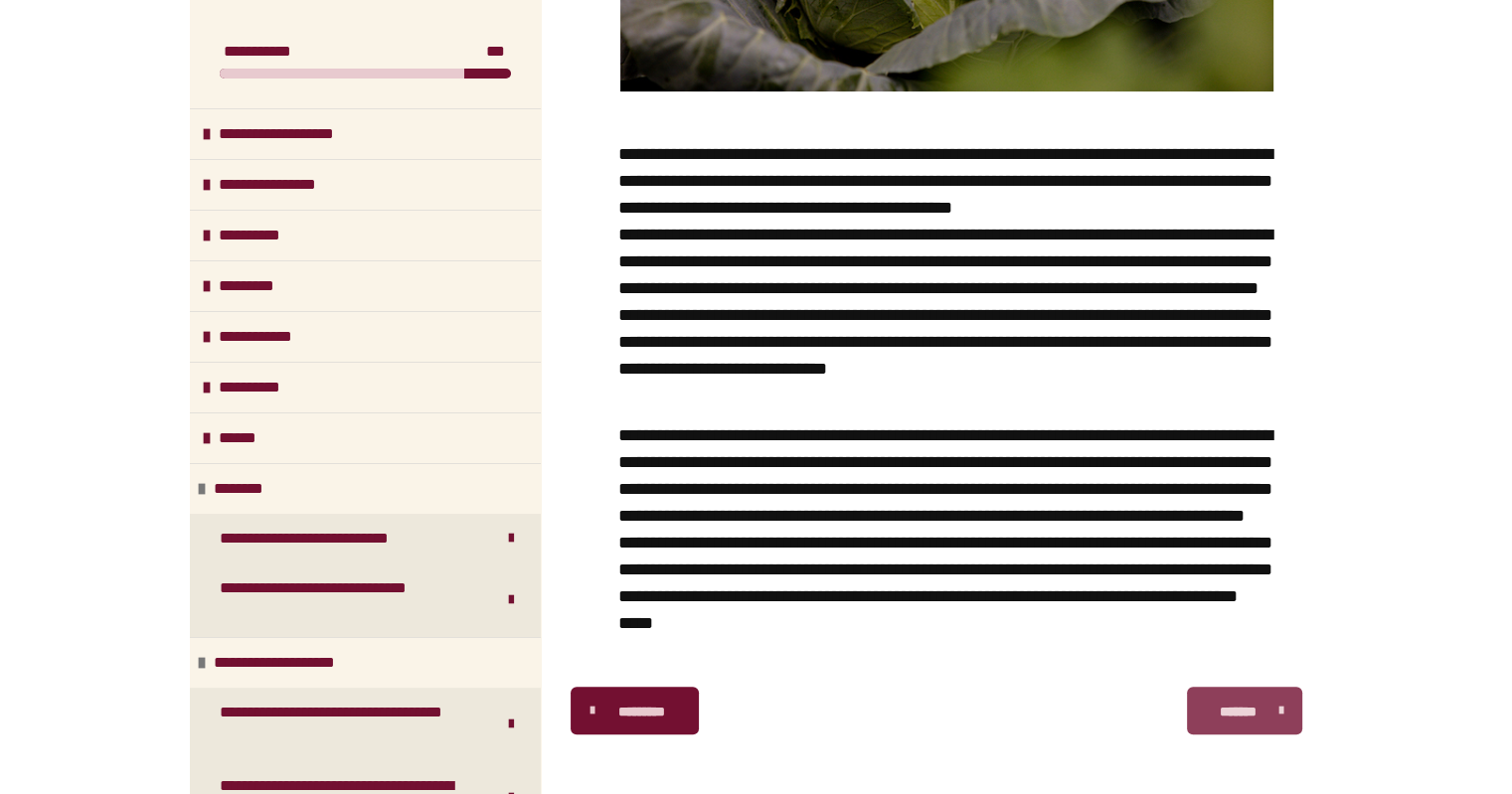 click on "*******" at bounding box center [1245, 711] 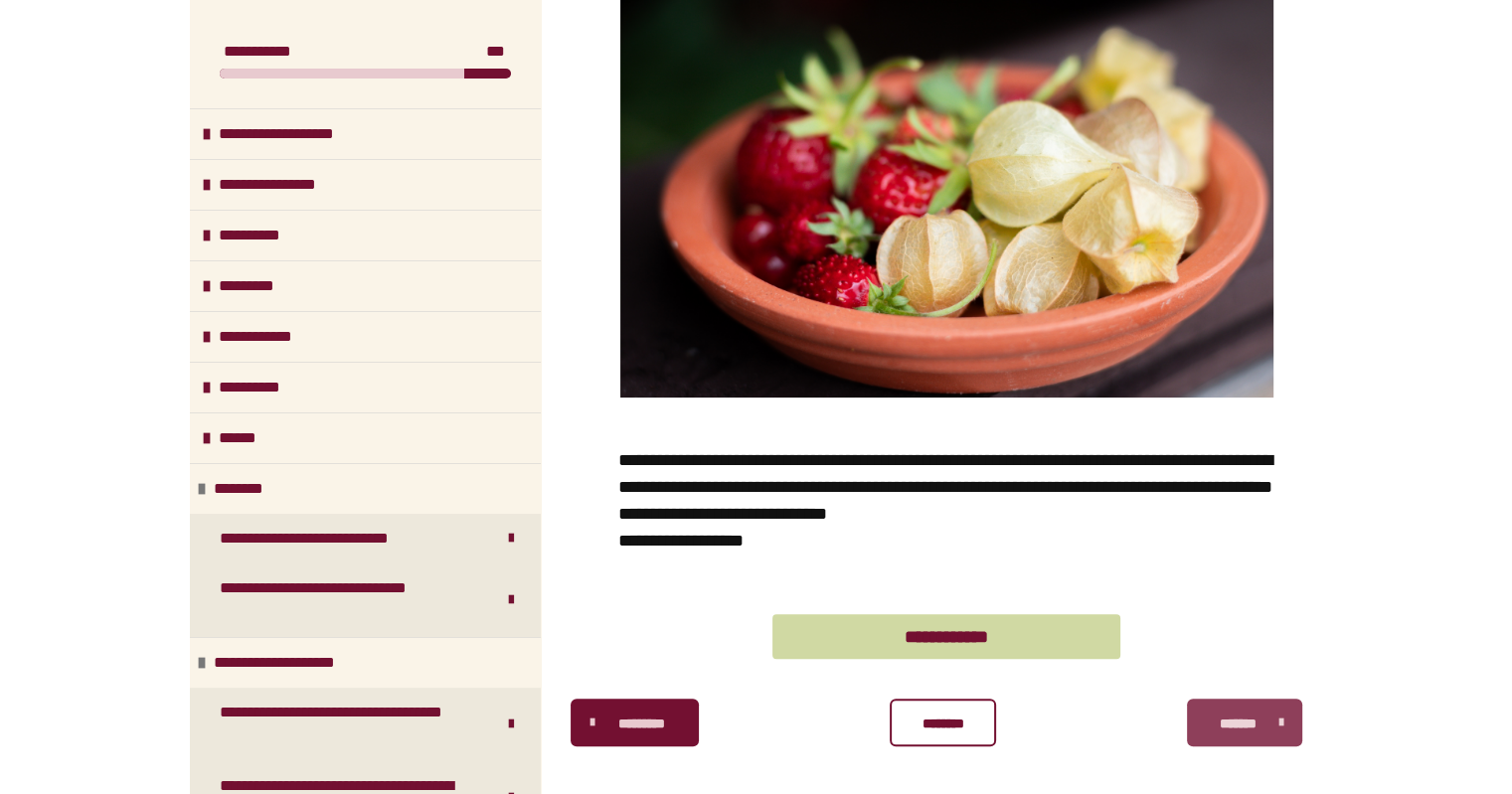 scroll, scrollTop: 465, scrollLeft: 0, axis: vertical 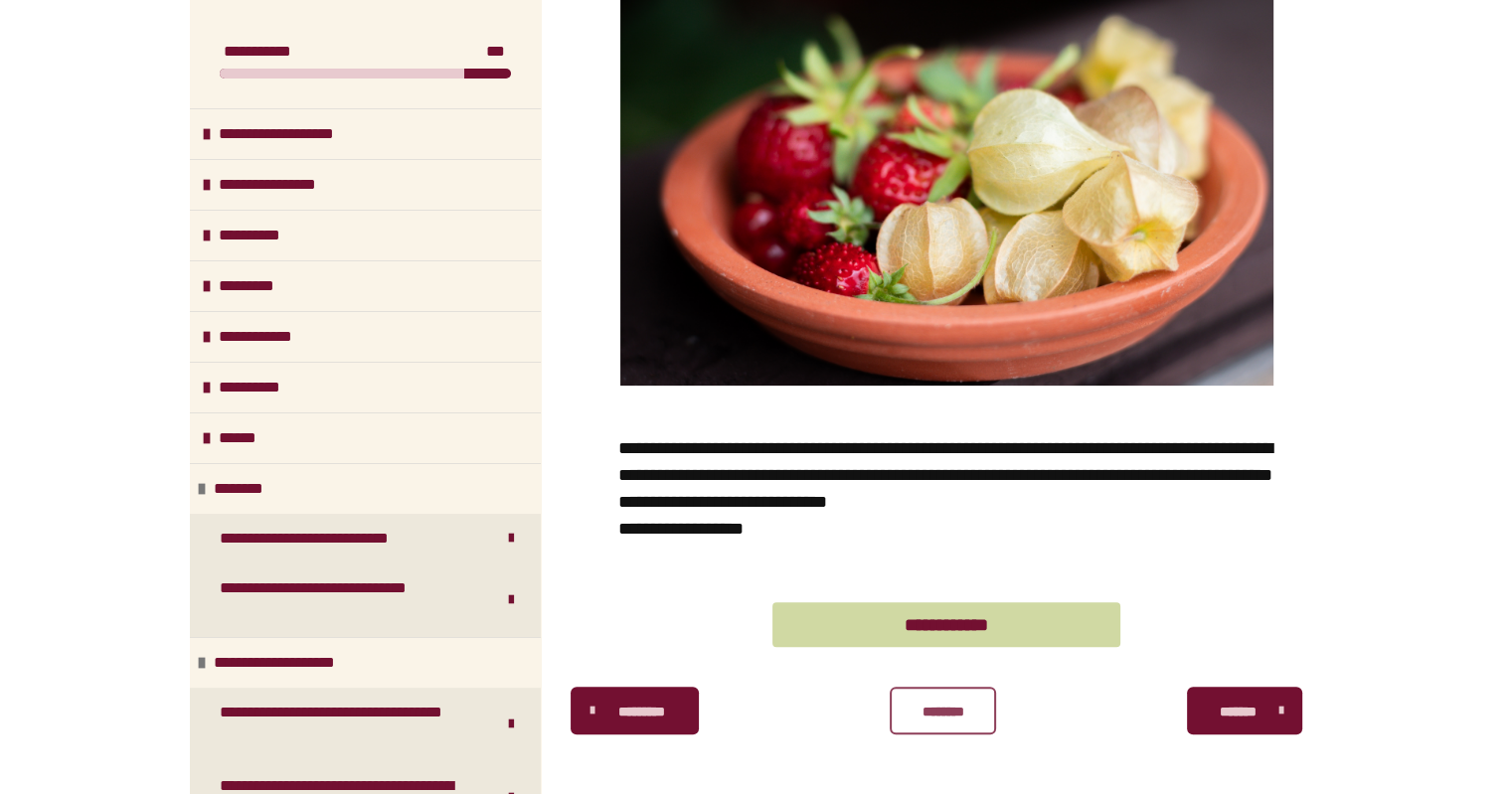 click on "********" at bounding box center (942, 711) 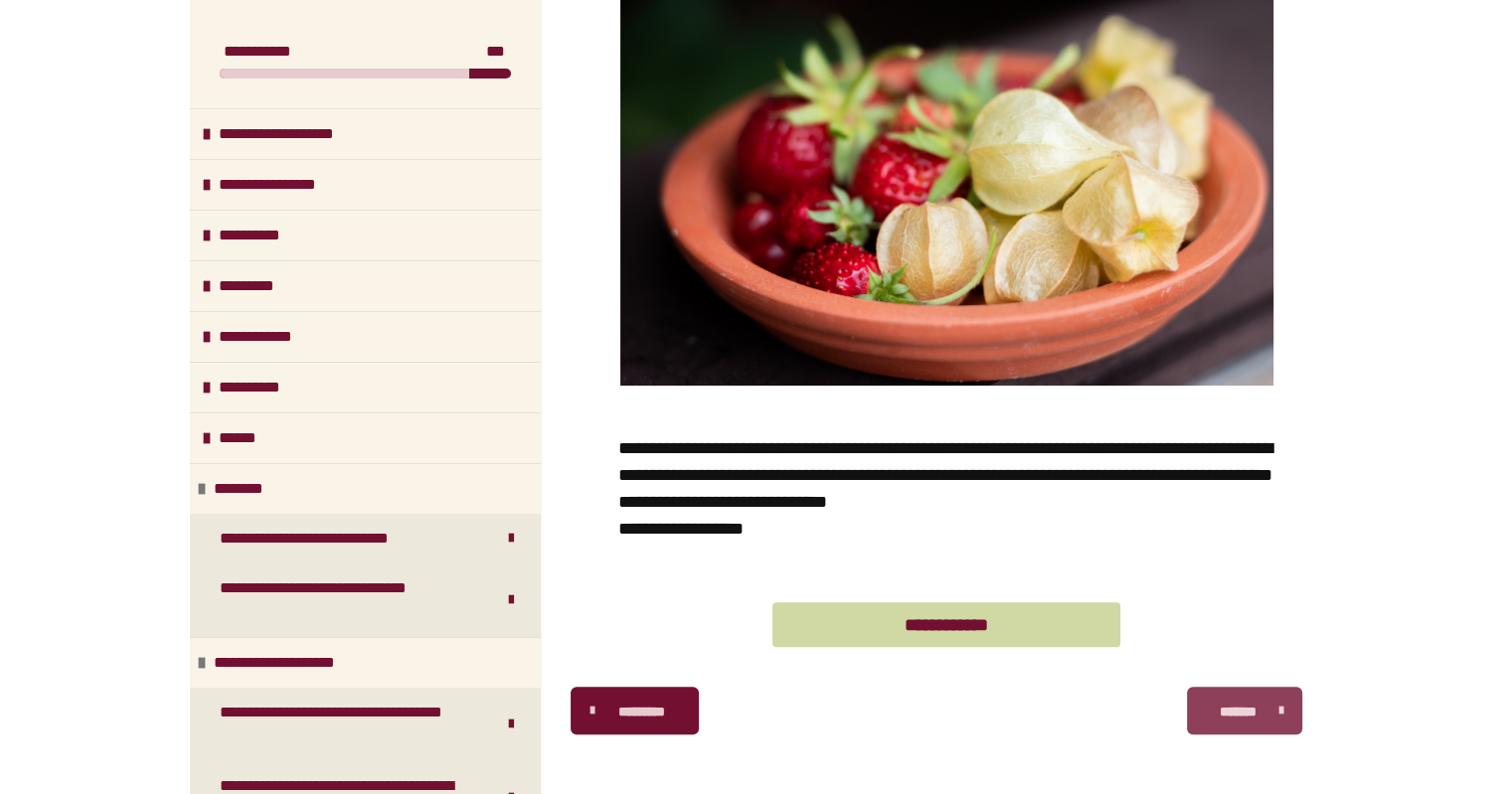 click on "*******" at bounding box center (1245, 711) 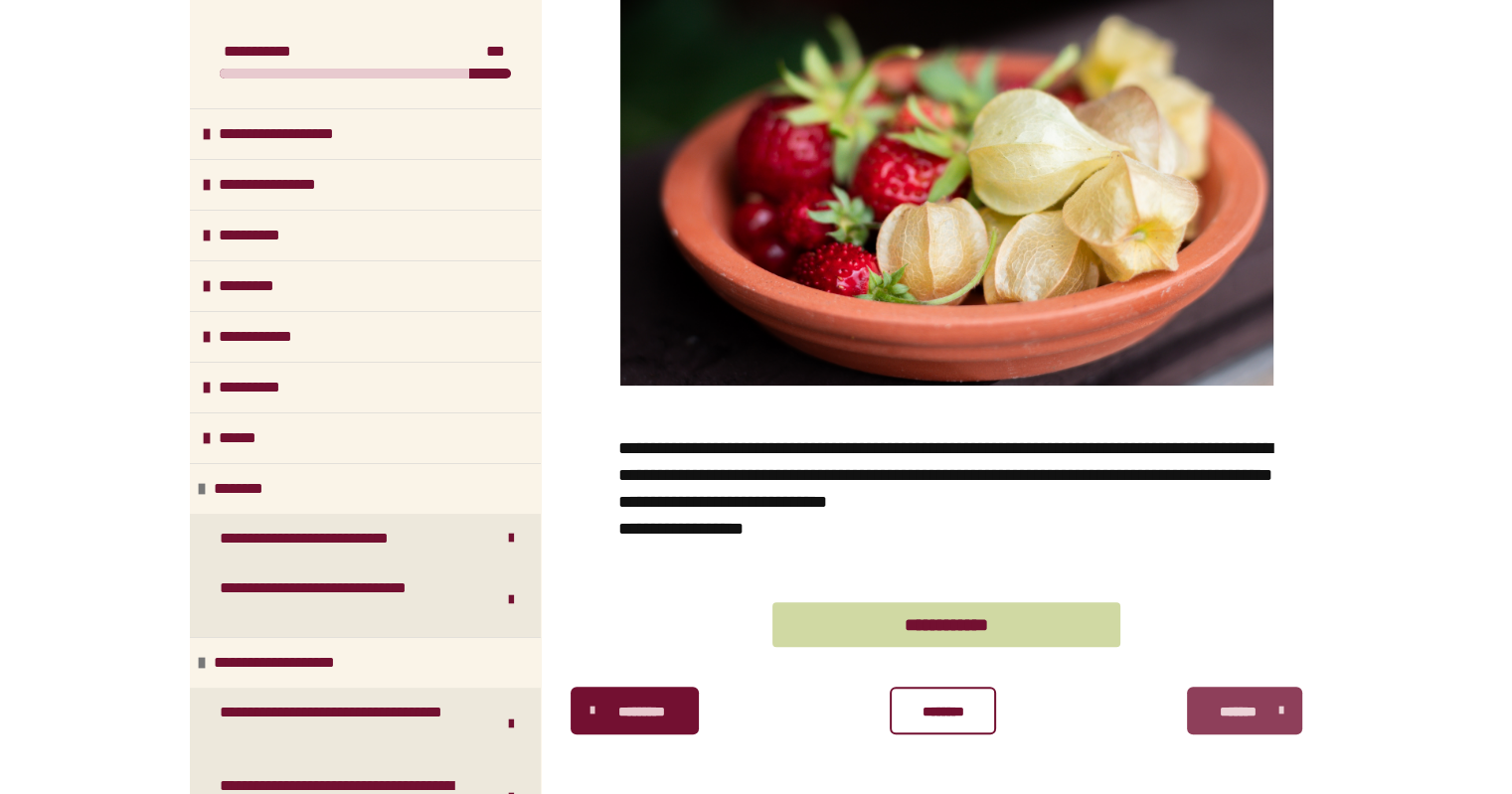 scroll, scrollTop: 445, scrollLeft: 0, axis: vertical 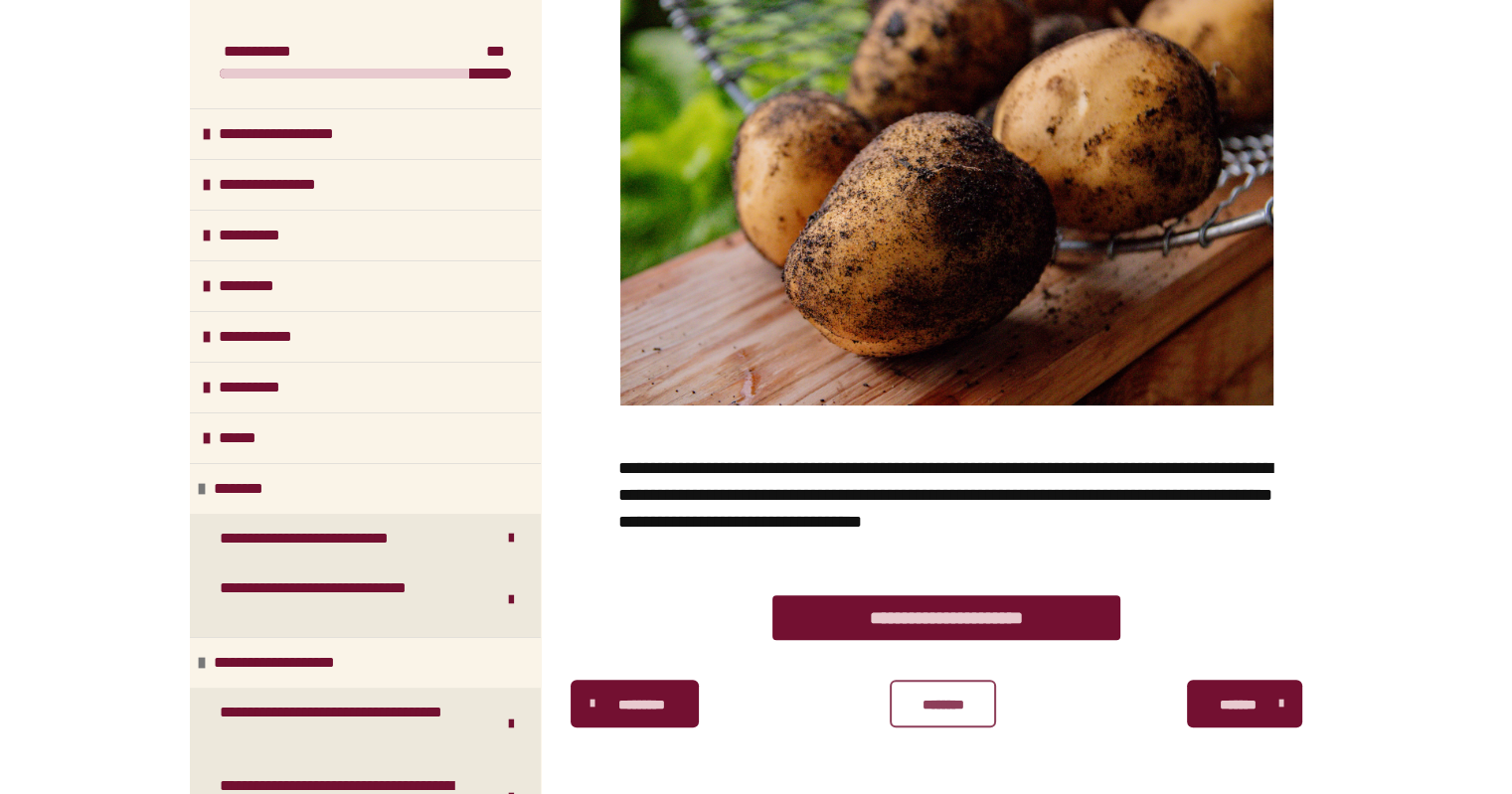 click on "********" at bounding box center [942, 705] 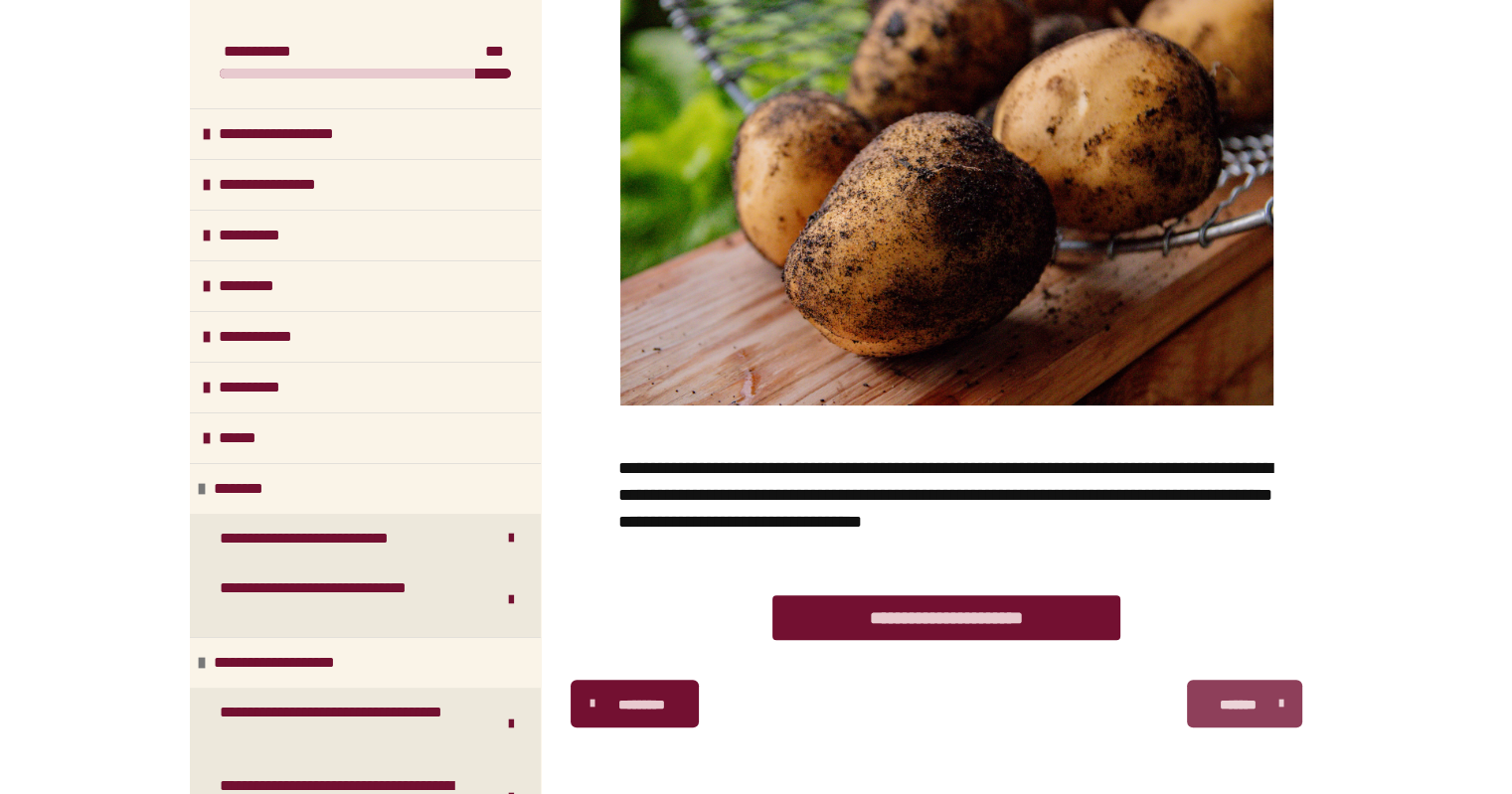 click on "*******" at bounding box center [1245, 704] 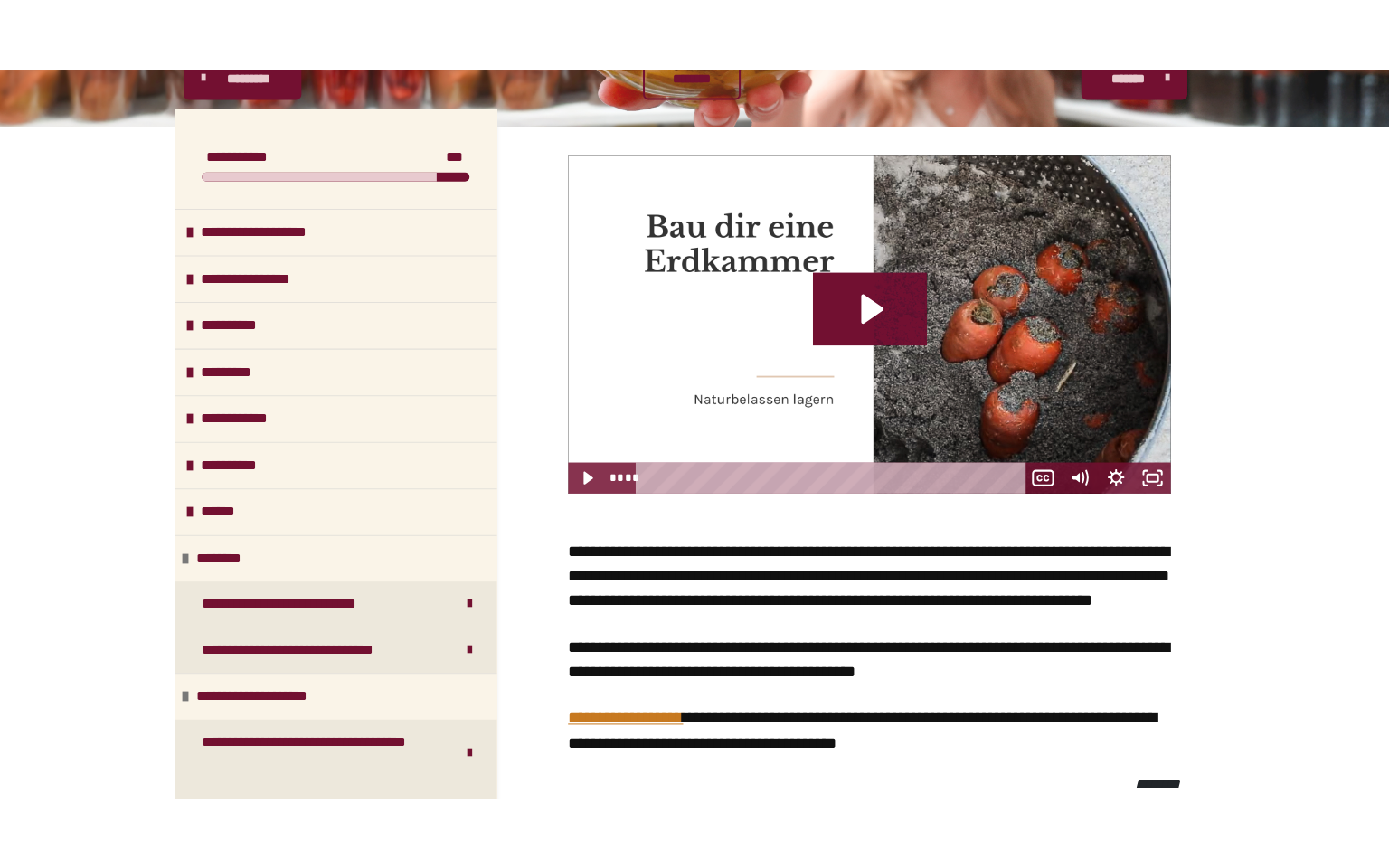 scroll, scrollTop: 293, scrollLeft: 0, axis: vertical 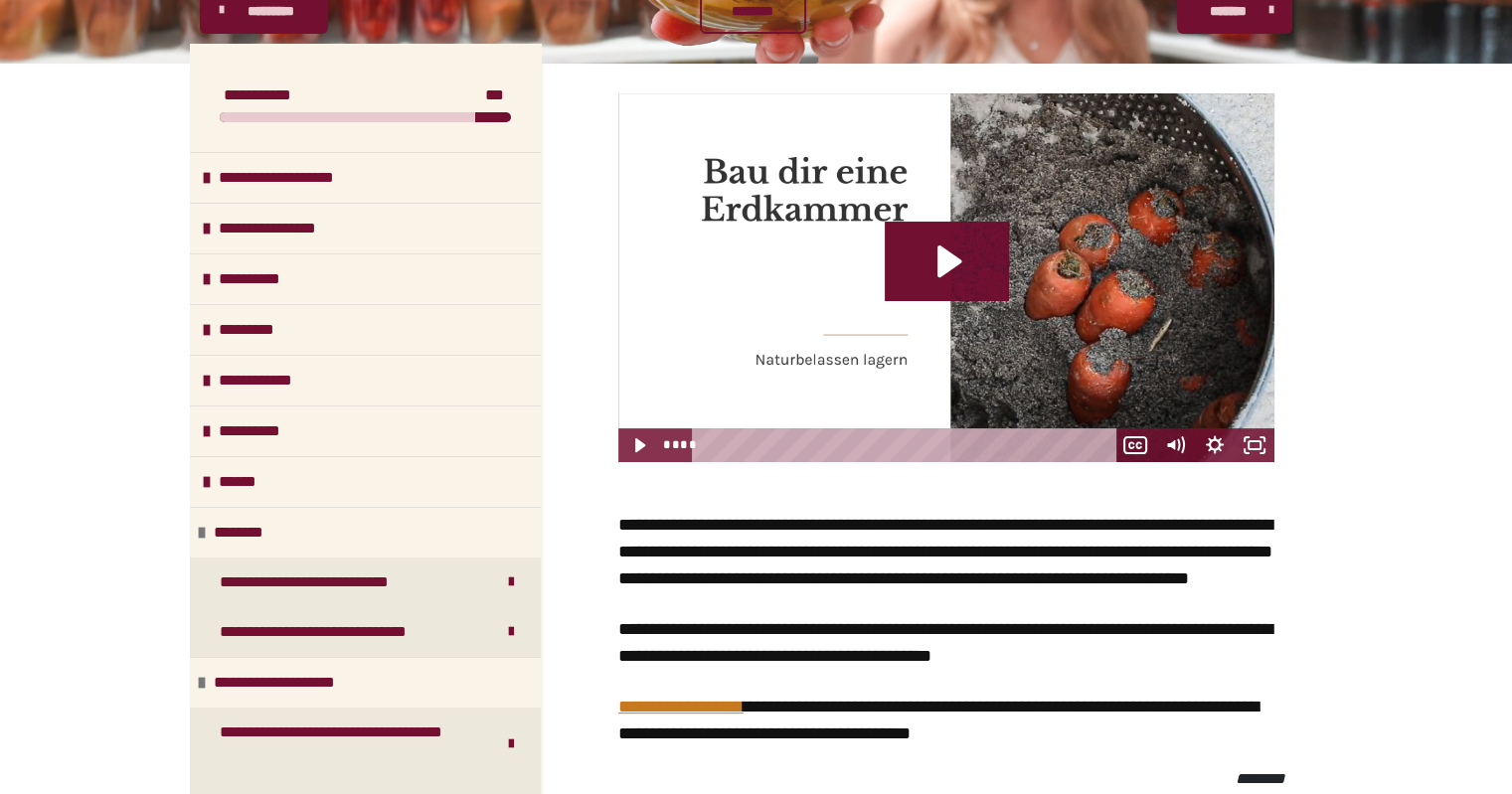 click 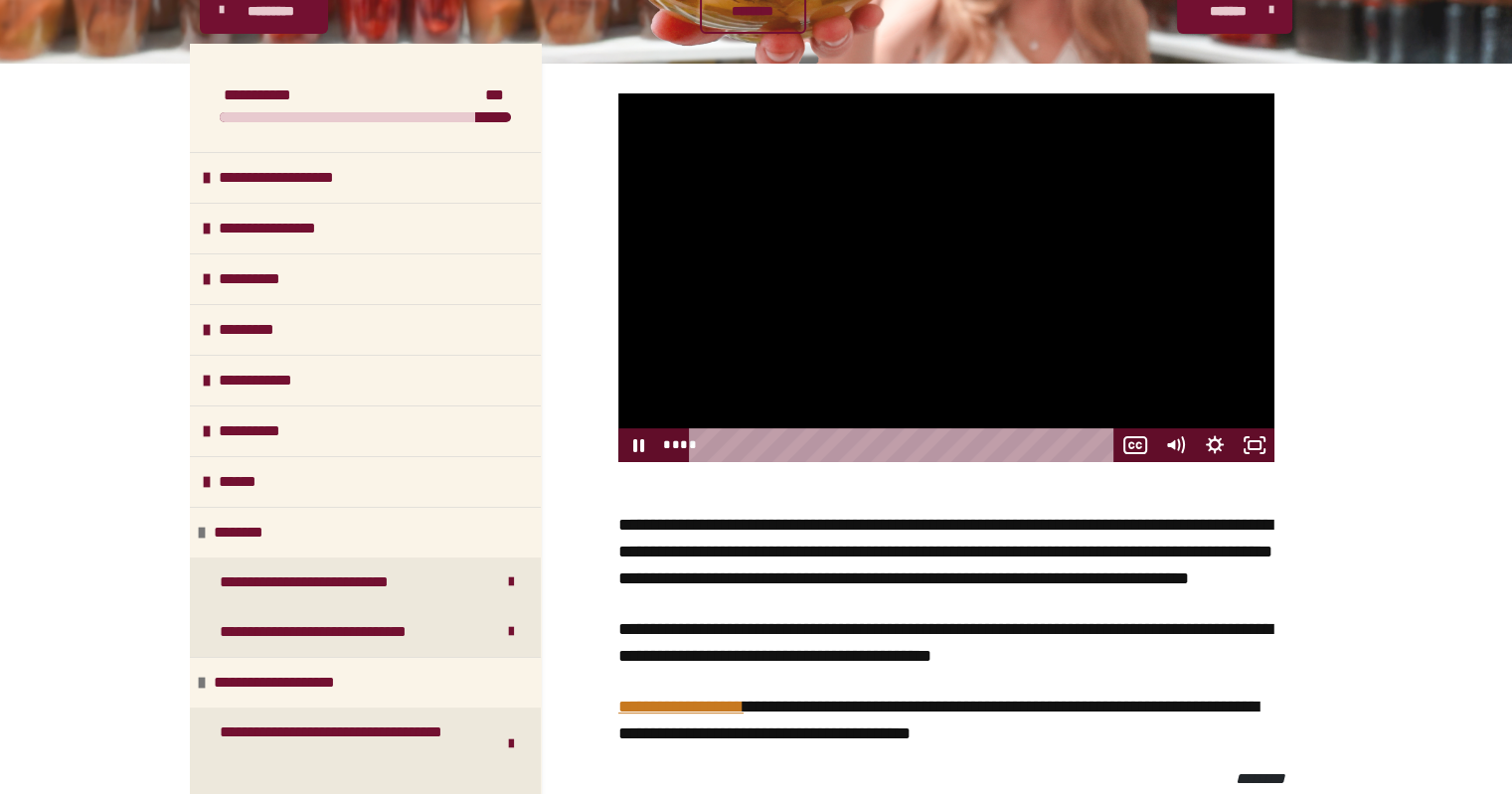 click 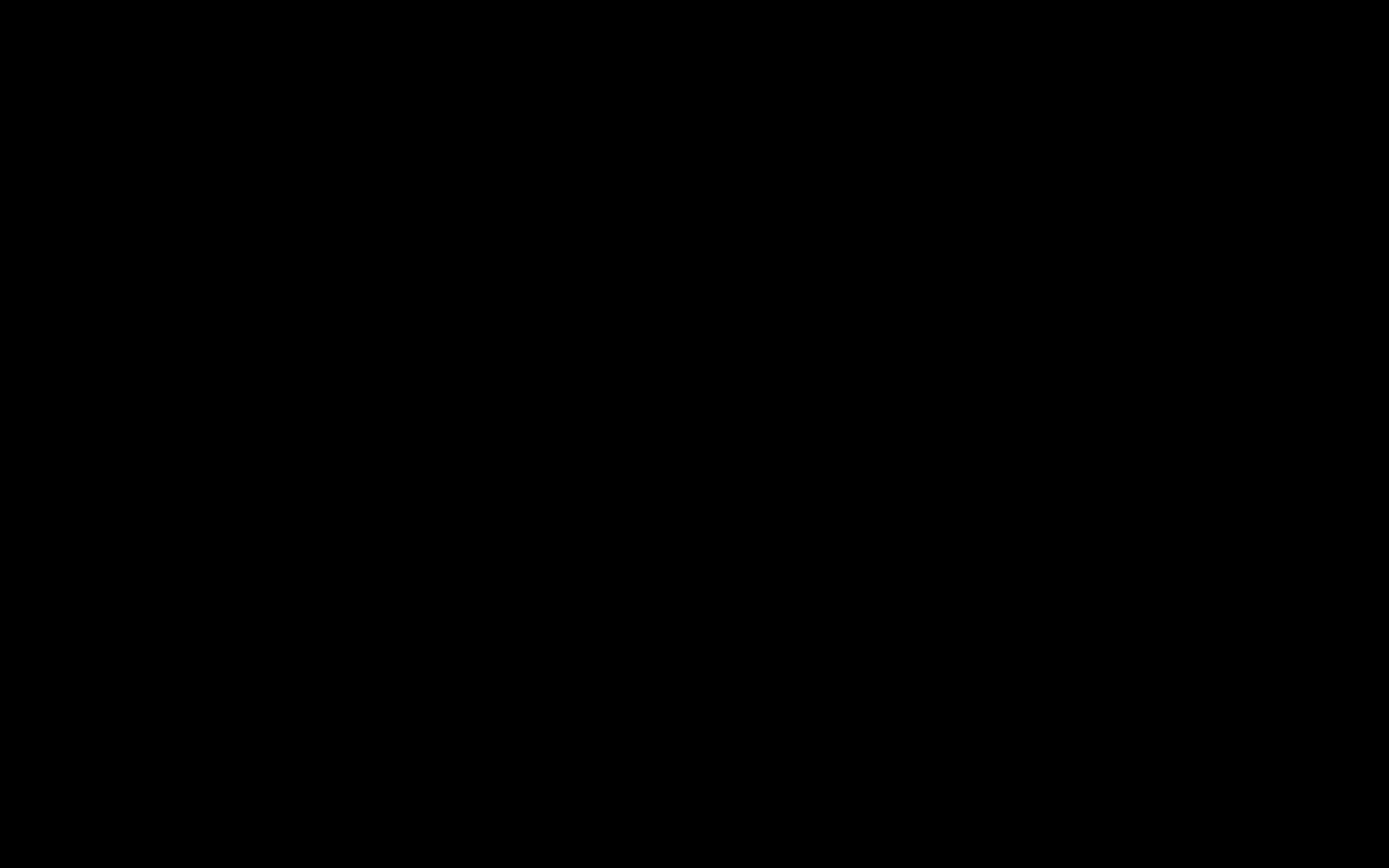 click at bounding box center [694, 434] 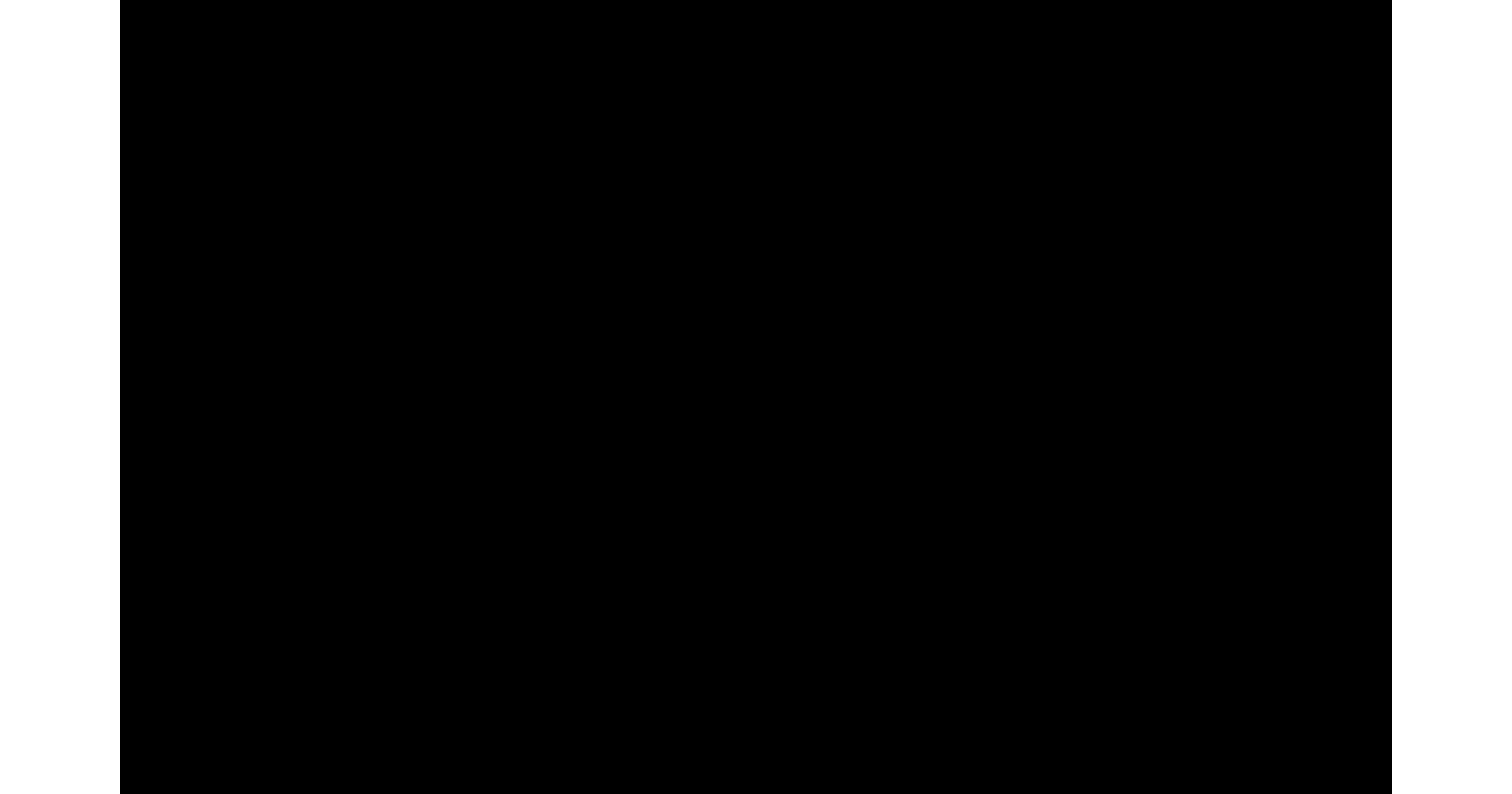 scroll, scrollTop: 484, scrollLeft: 0, axis: vertical 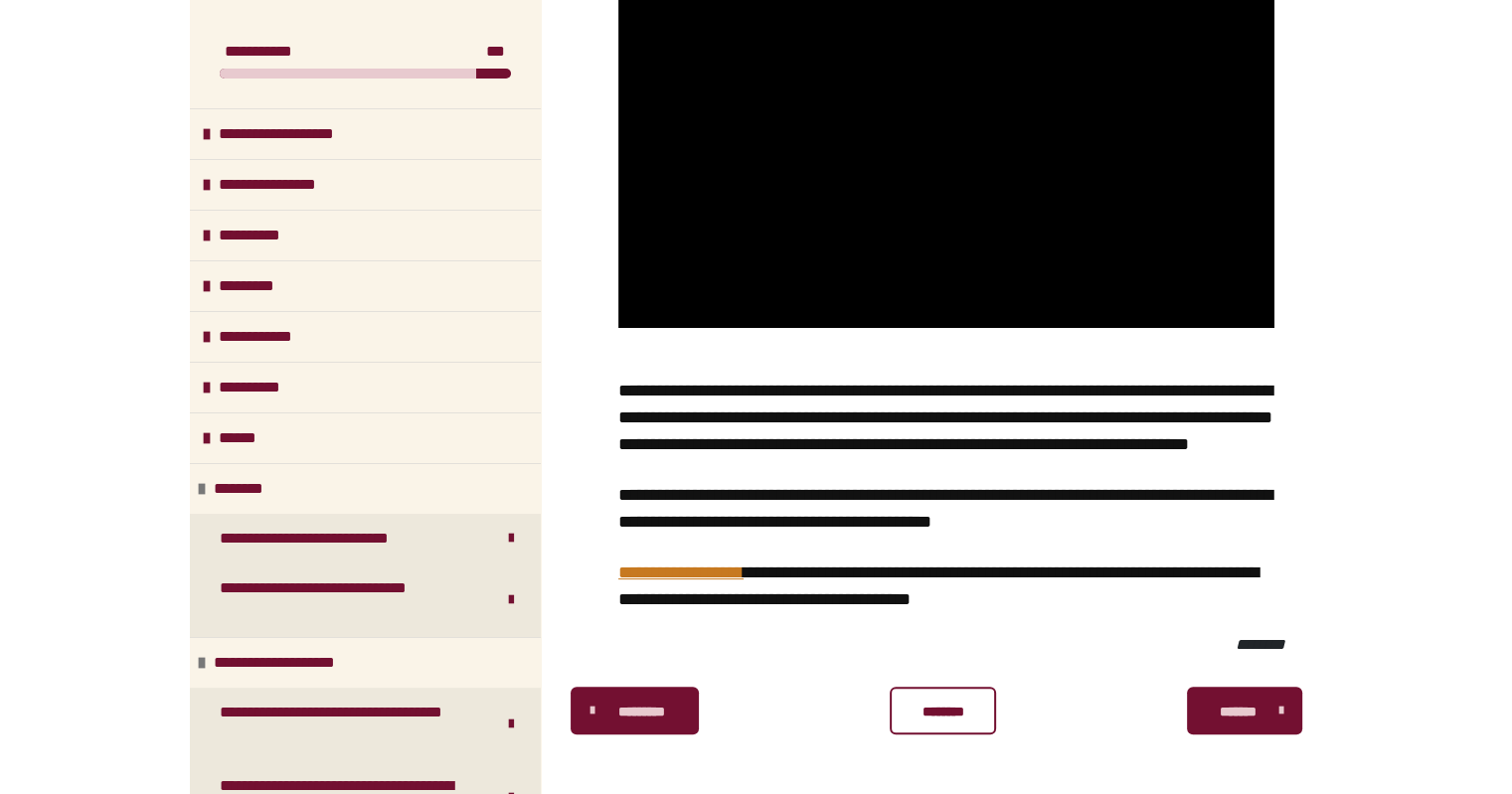 click on "**********" at bounding box center [945, 508] 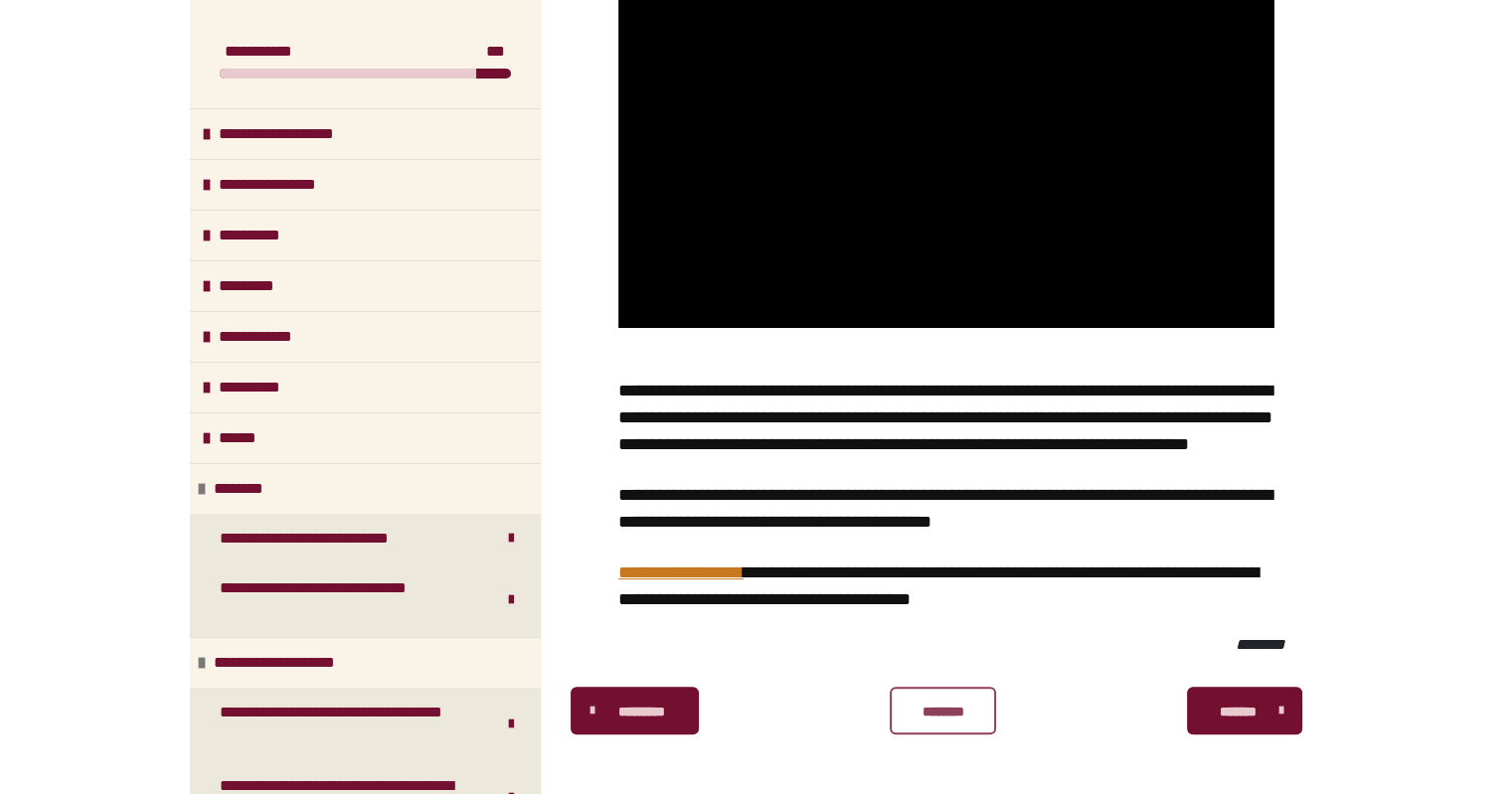 click on "********" at bounding box center (942, 712) 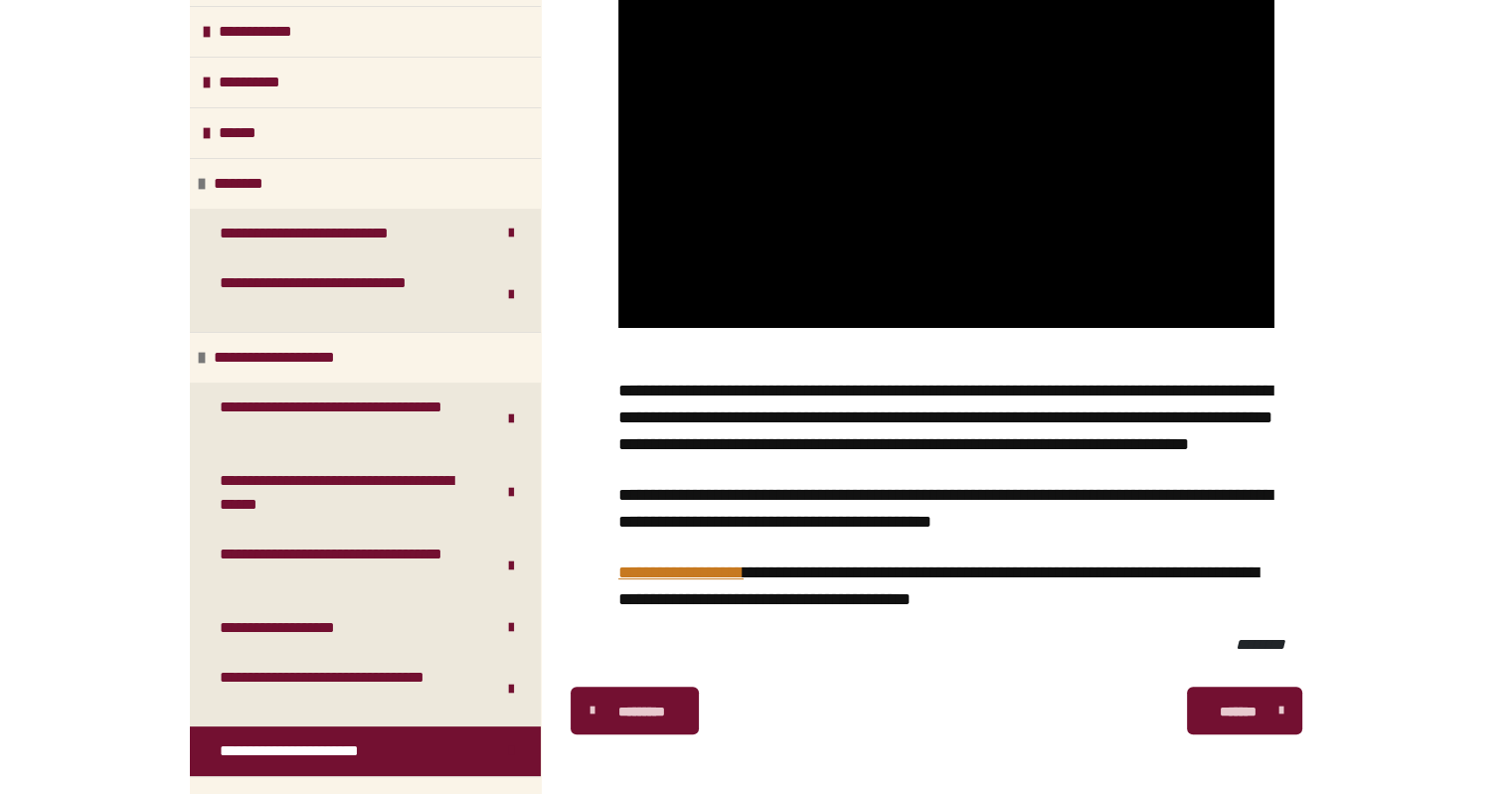 scroll, scrollTop: 382, scrollLeft: 0, axis: vertical 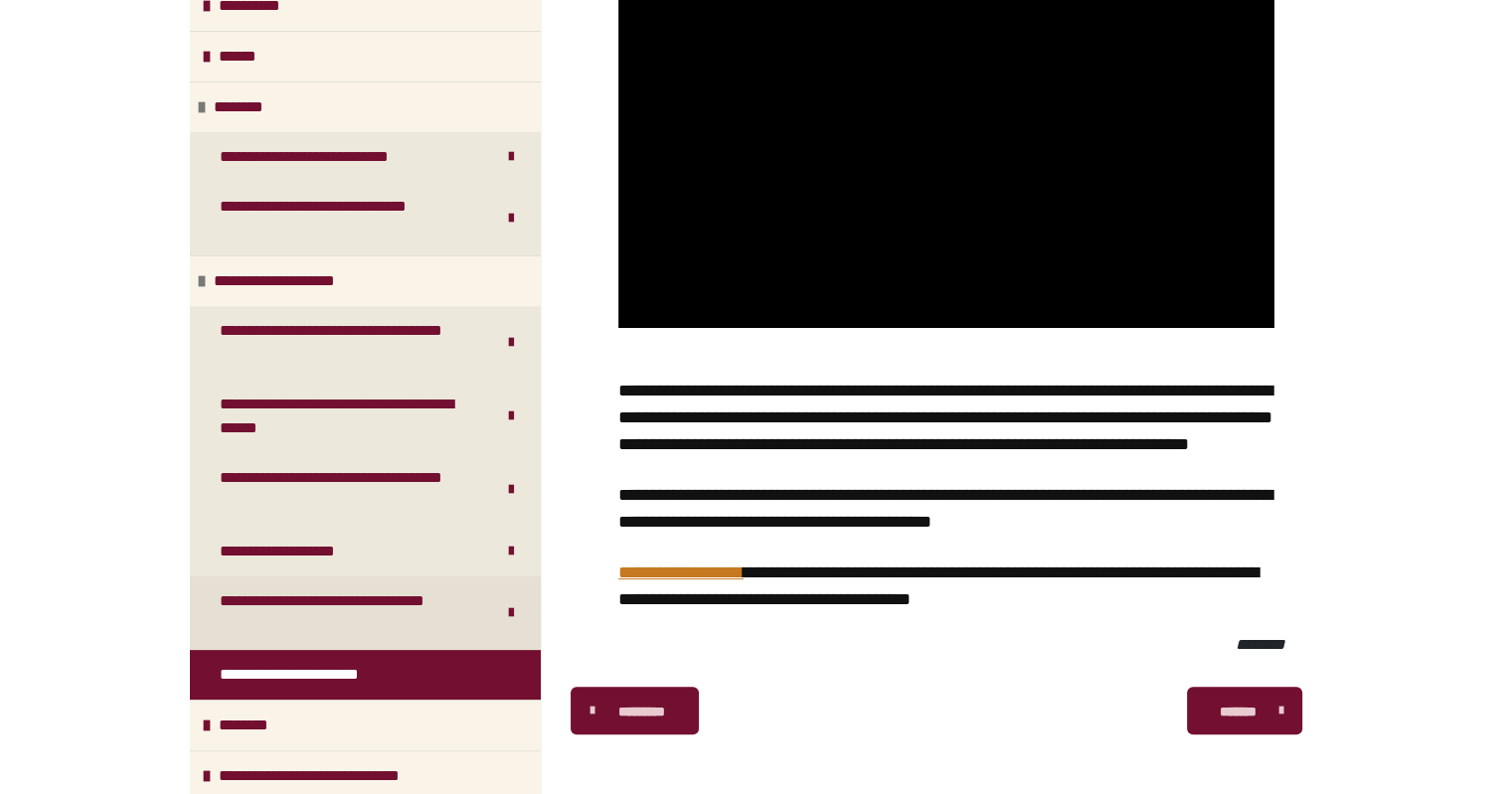 click on "**********" at bounding box center [342, 613] 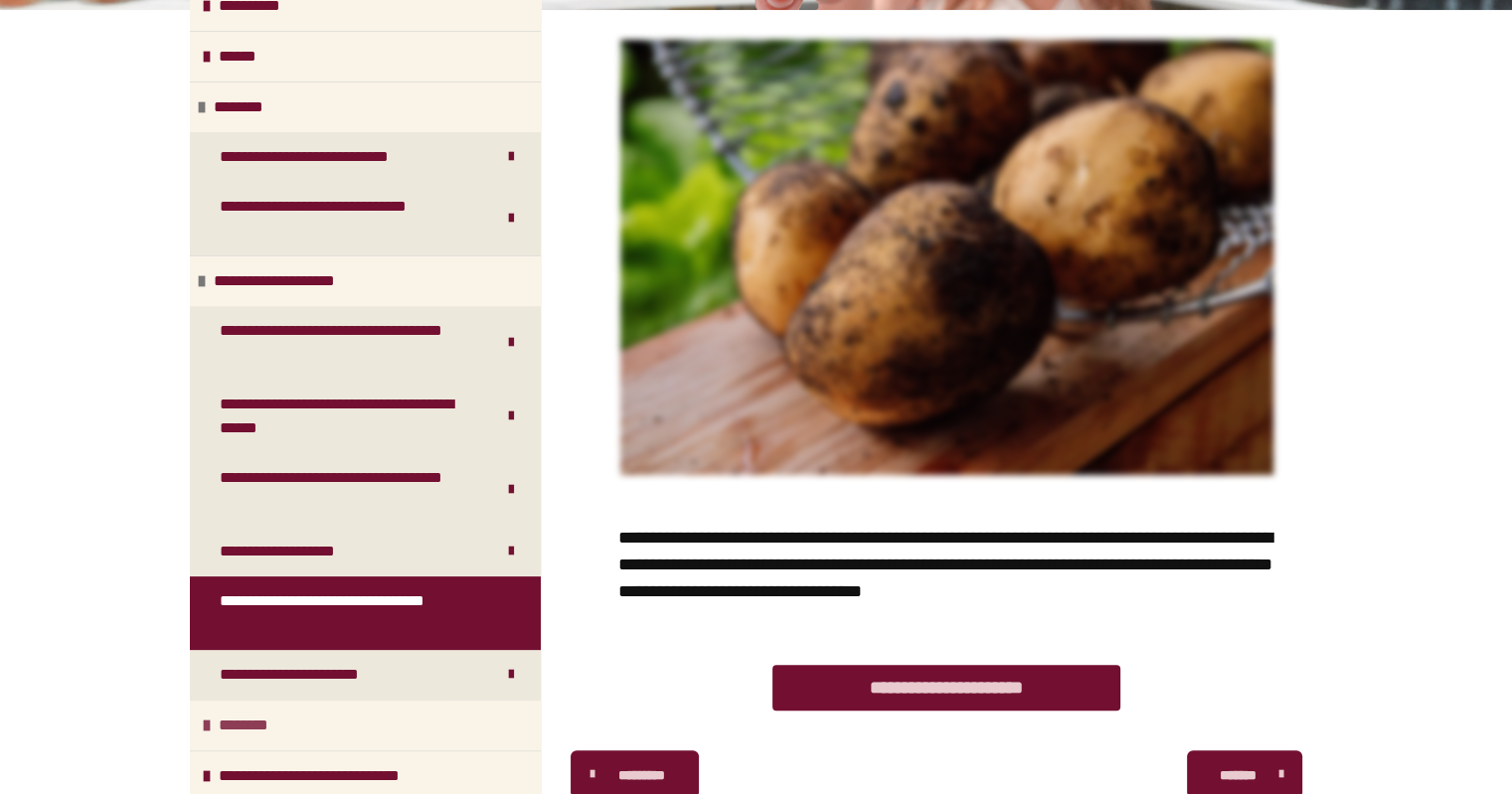 click on "********" at bounding box center (365, 724) 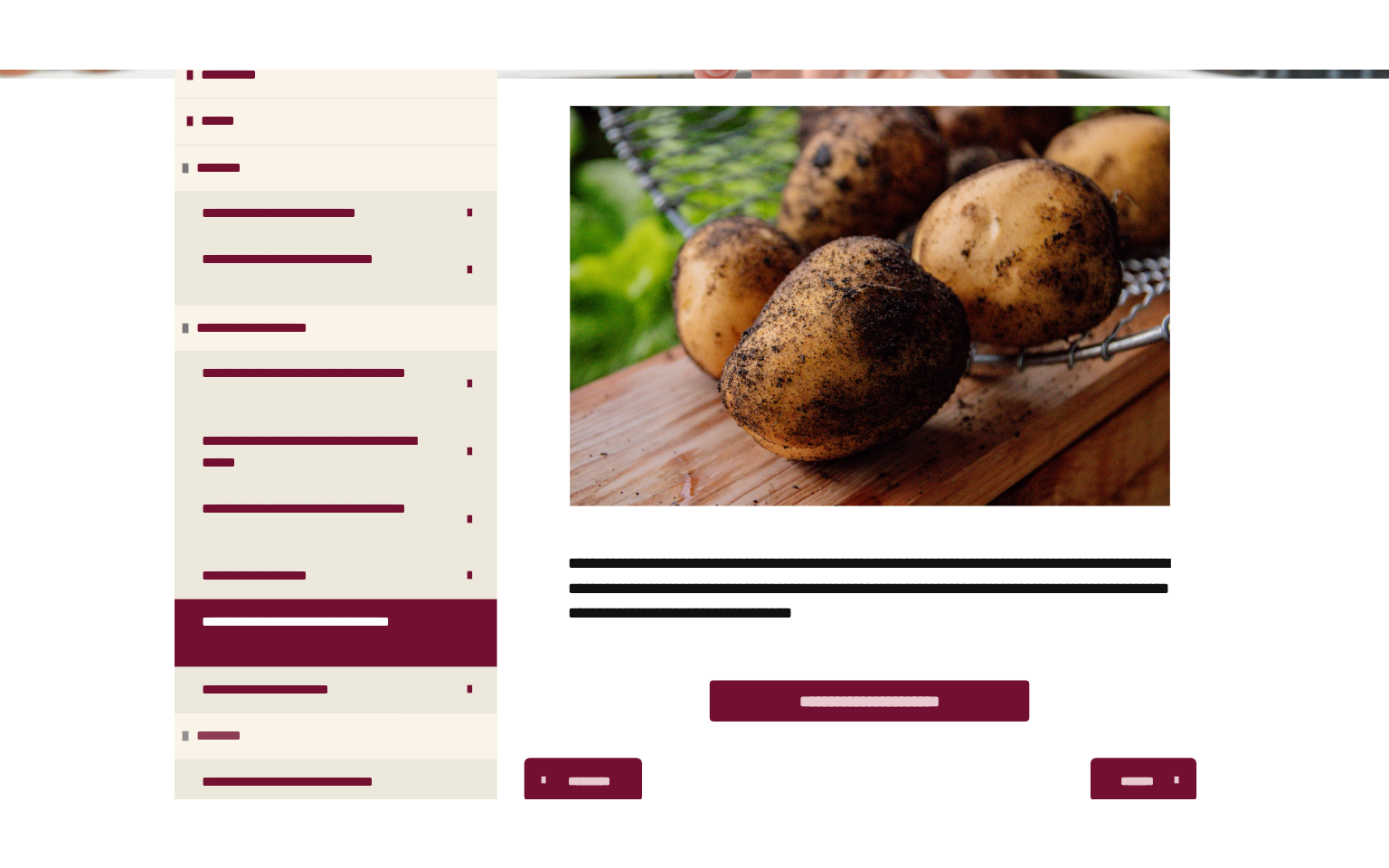 scroll, scrollTop: 392, scrollLeft: 0, axis: vertical 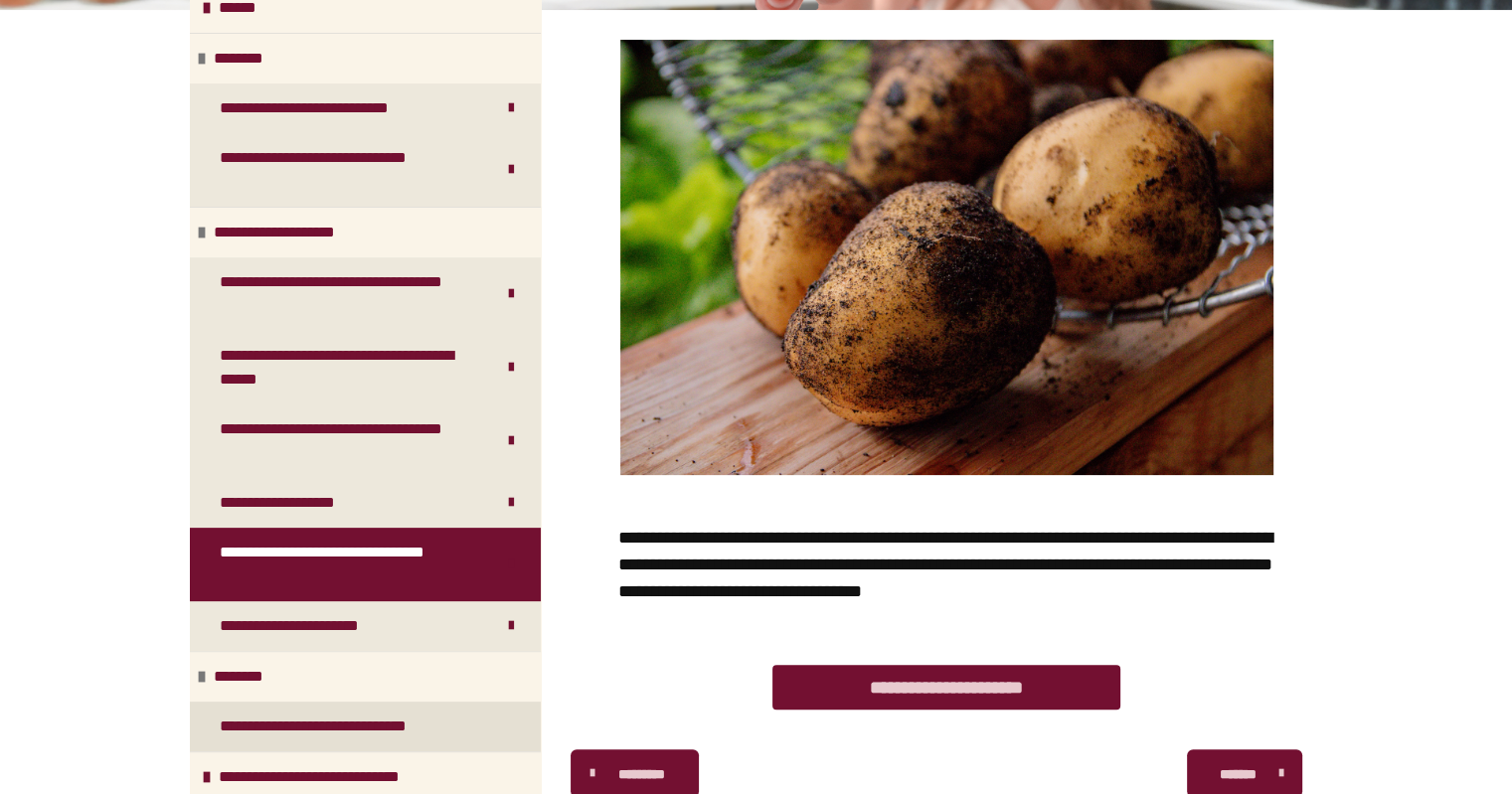 click on "**********" at bounding box center [334, 726] 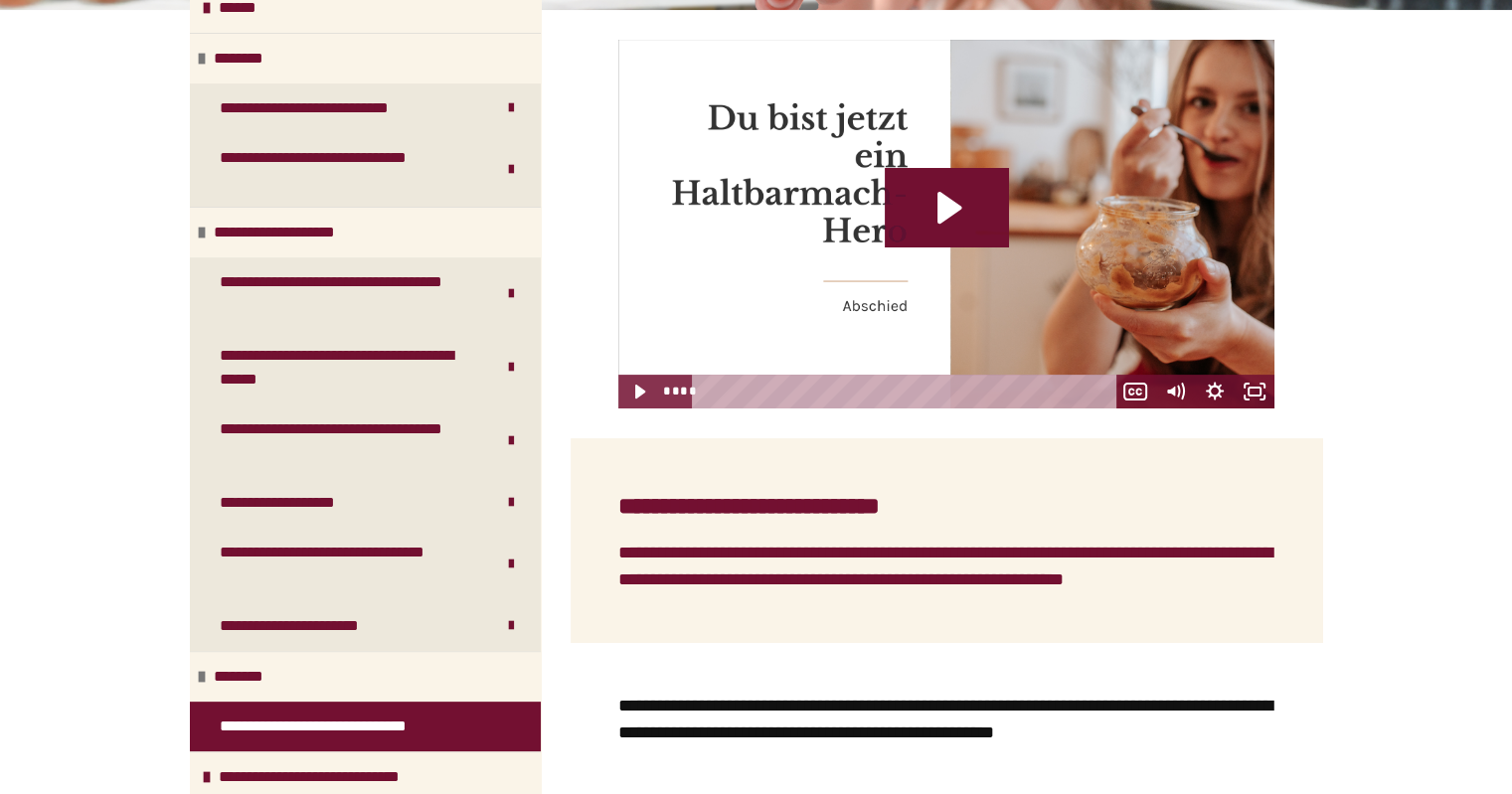 click 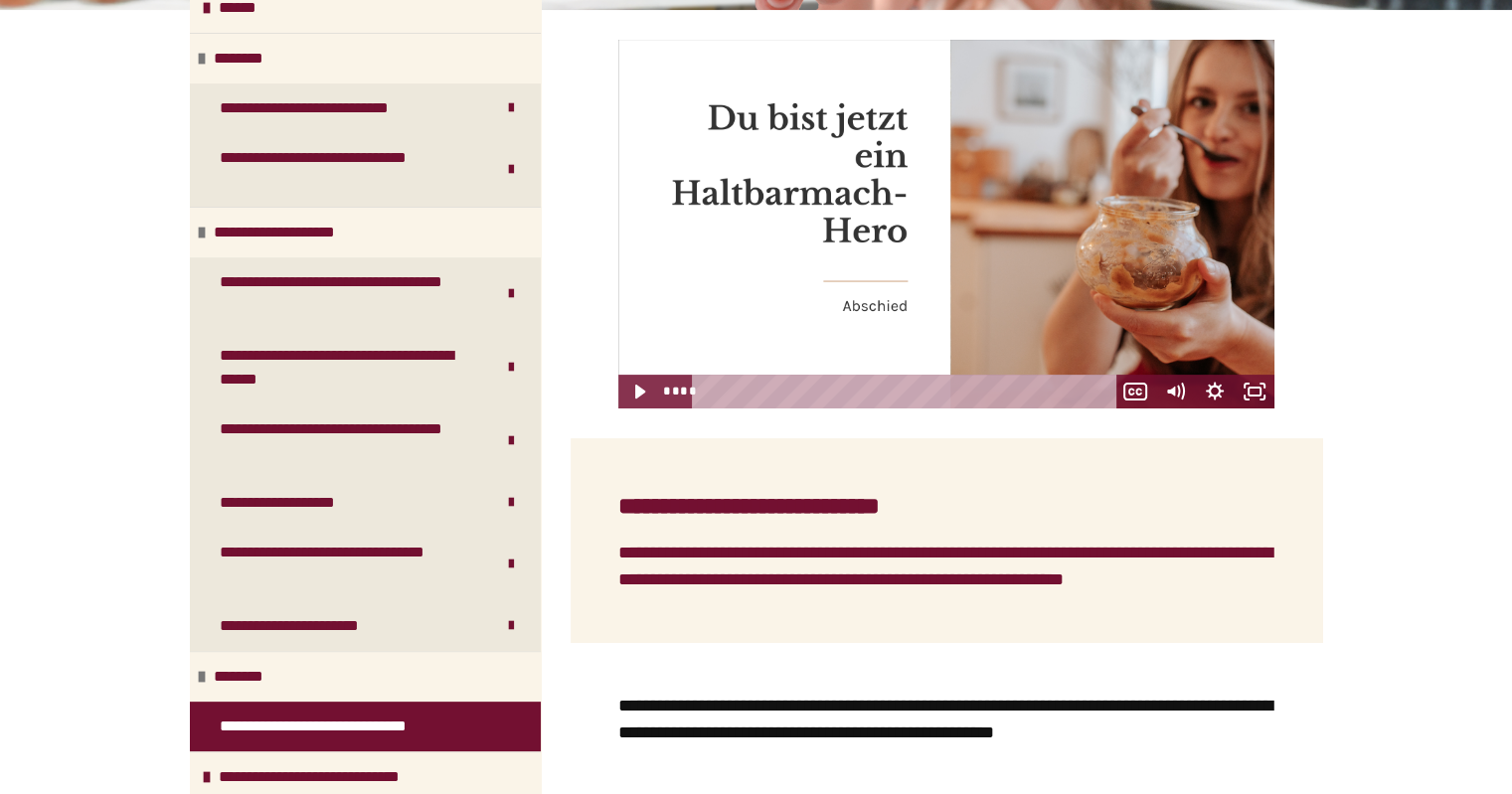 click 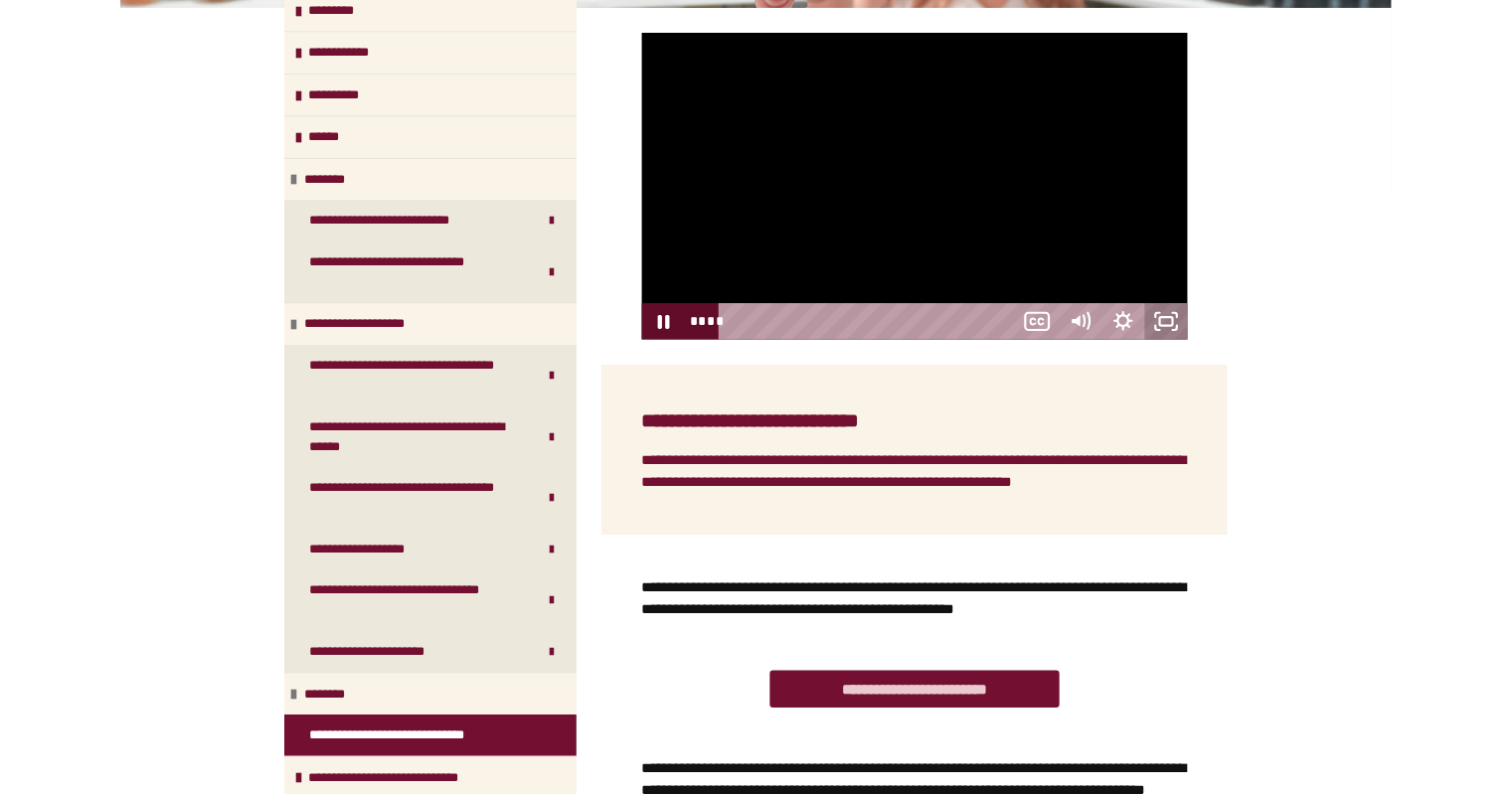 scroll, scrollTop: 270, scrollLeft: 0, axis: vertical 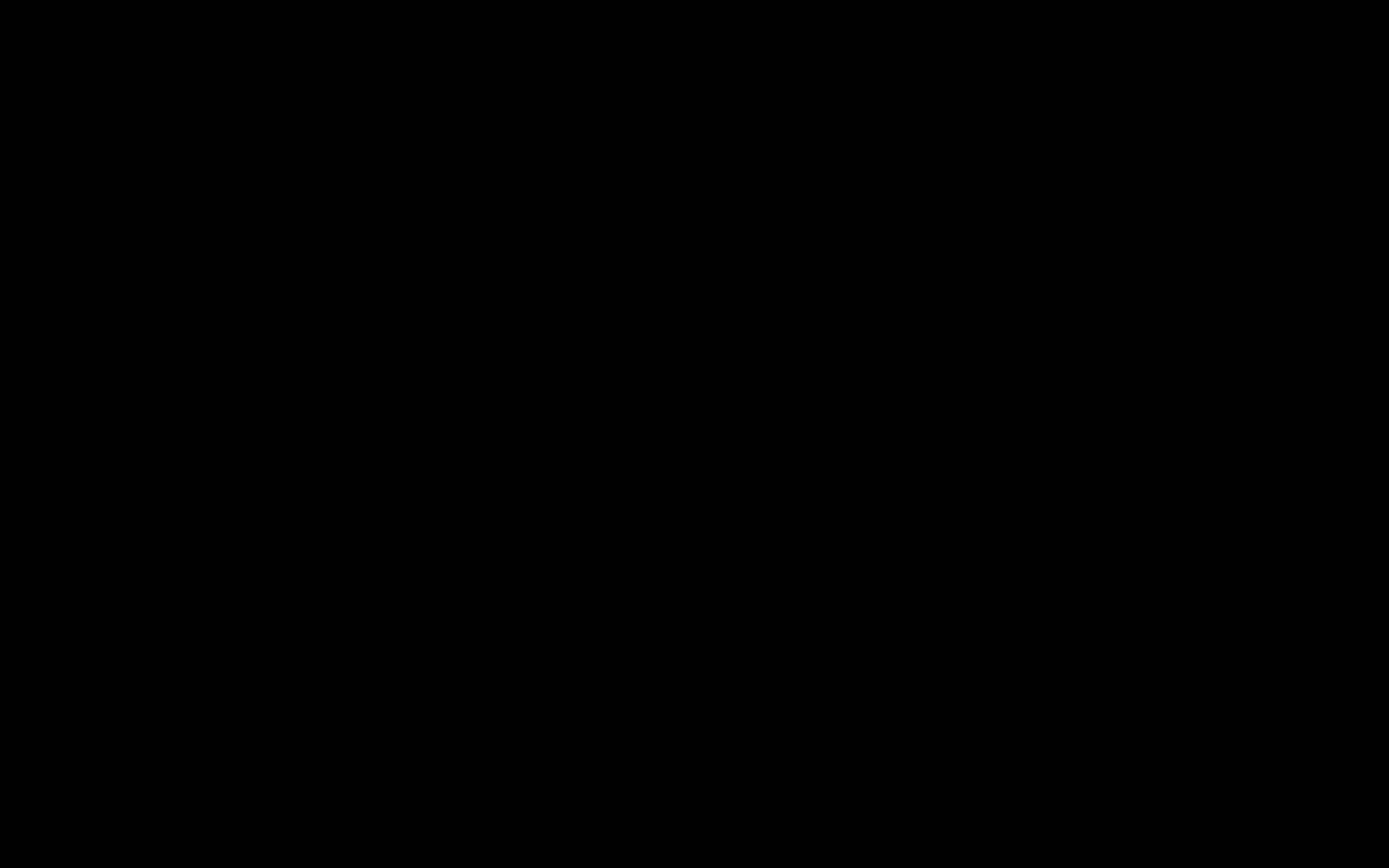 type 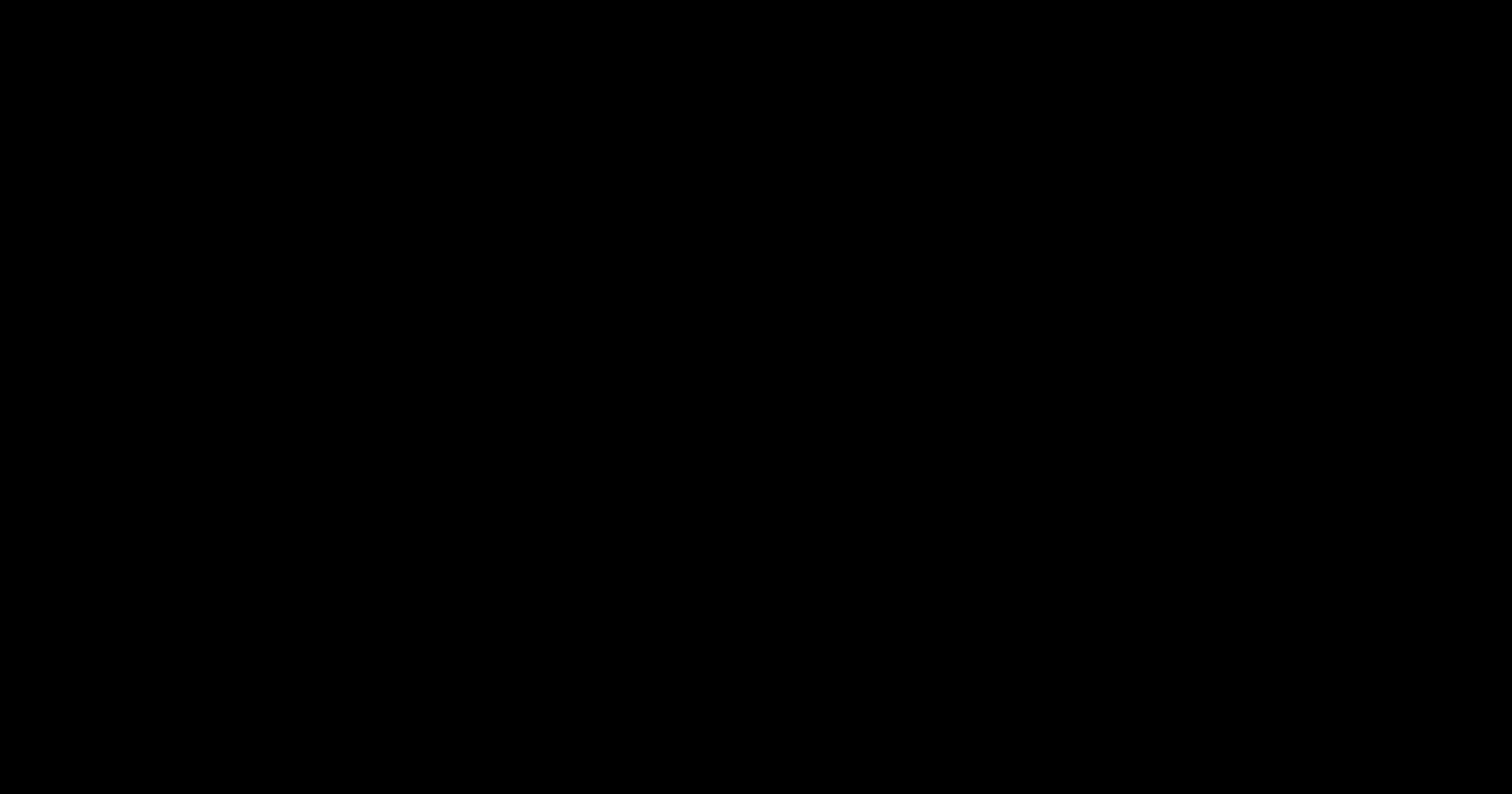 scroll, scrollTop: 430, scrollLeft: 0, axis: vertical 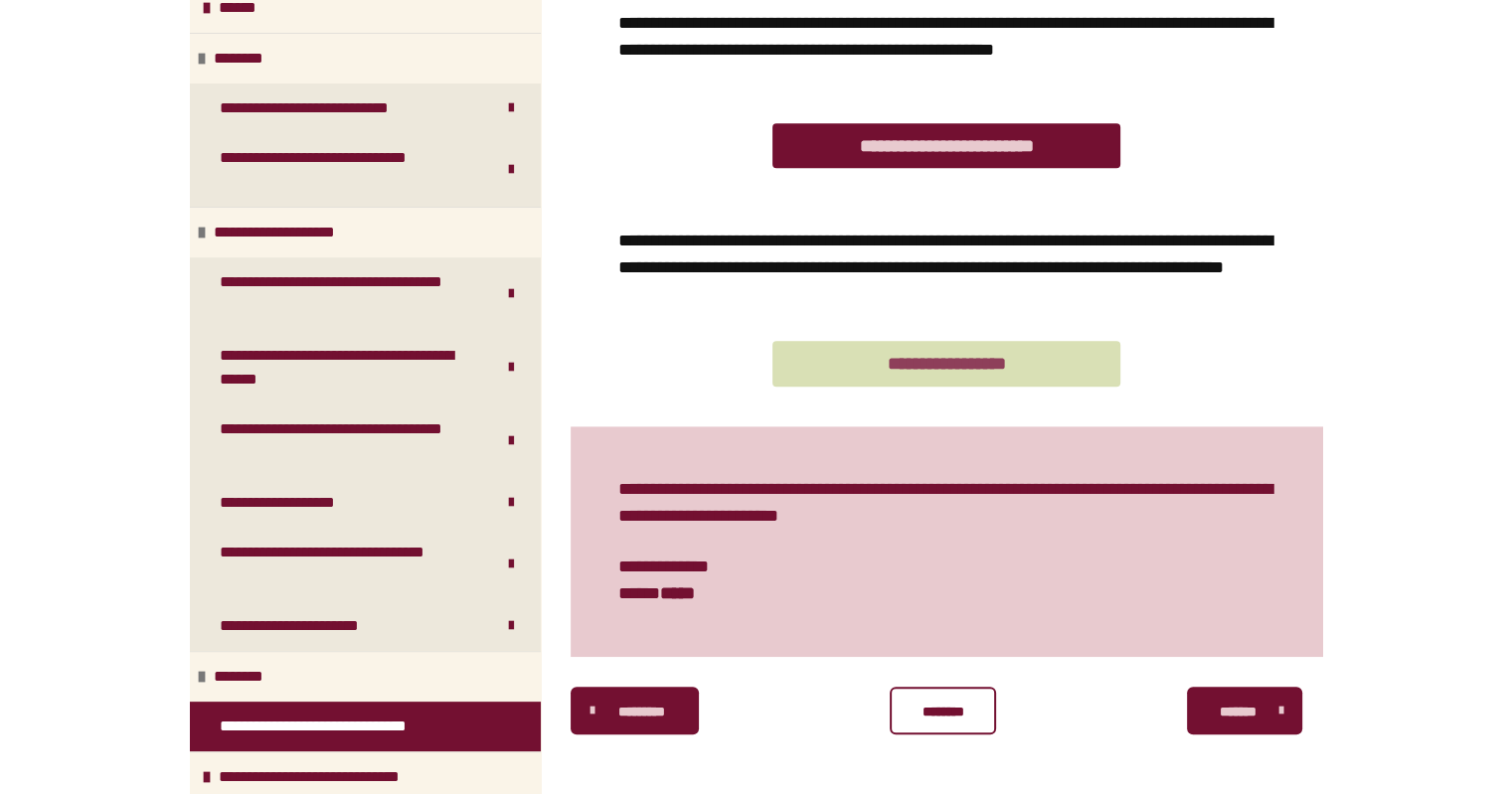click on "**********" at bounding box center [946, 363] 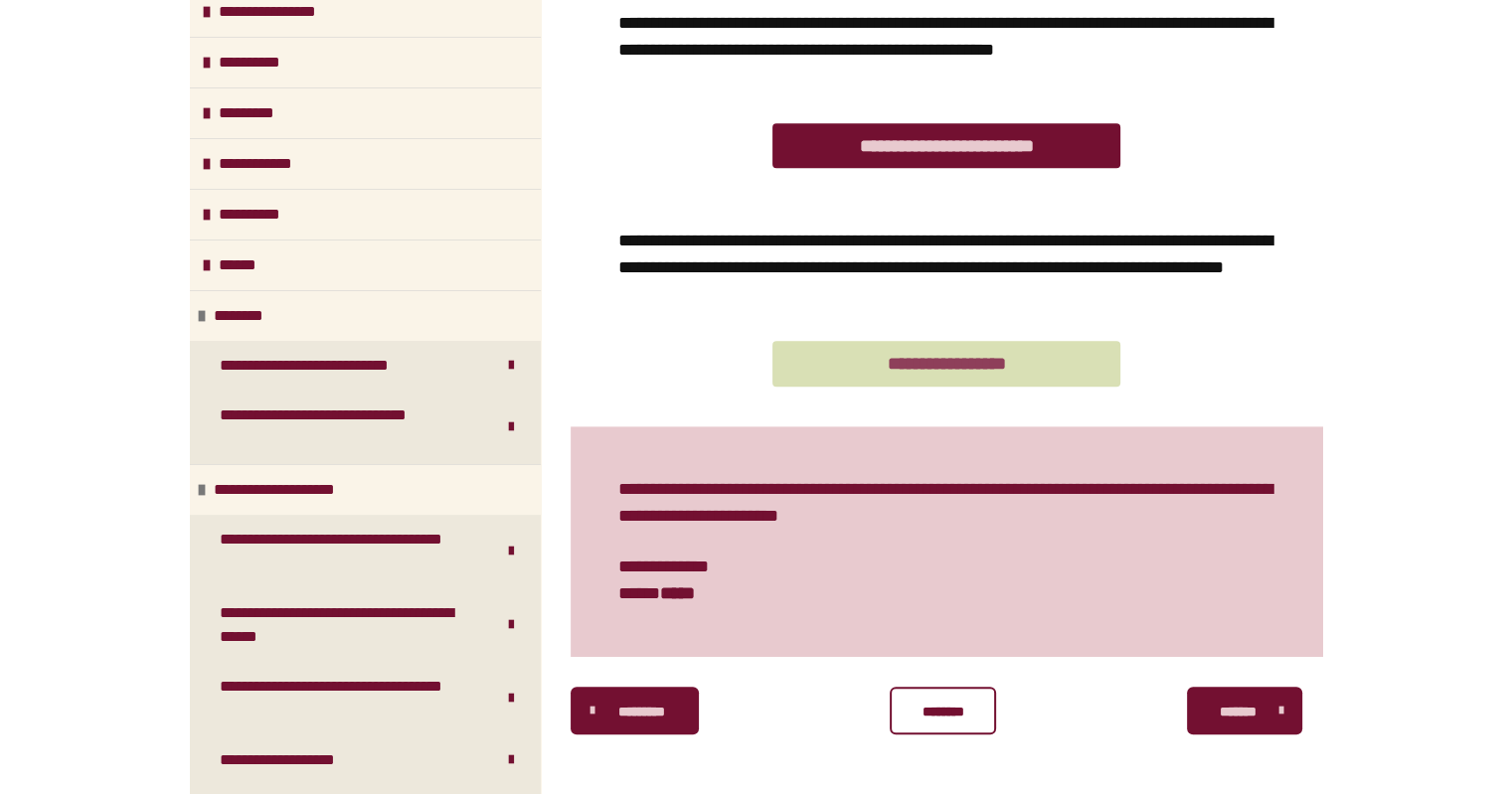 scroll, scrollTop: 0, scrollLeft: 0, axis: both 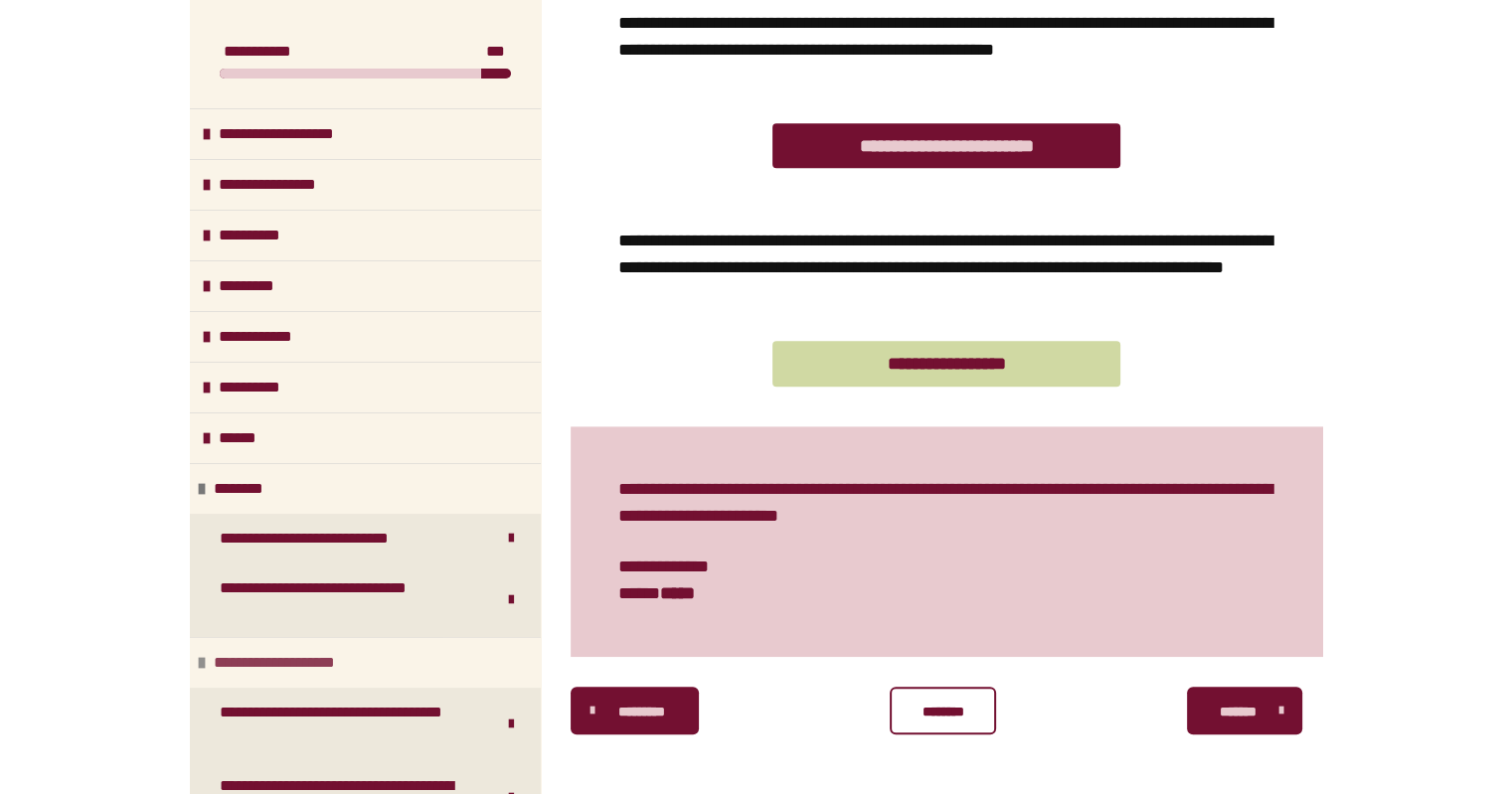 click on "**********" at bounding box center [291, 663] 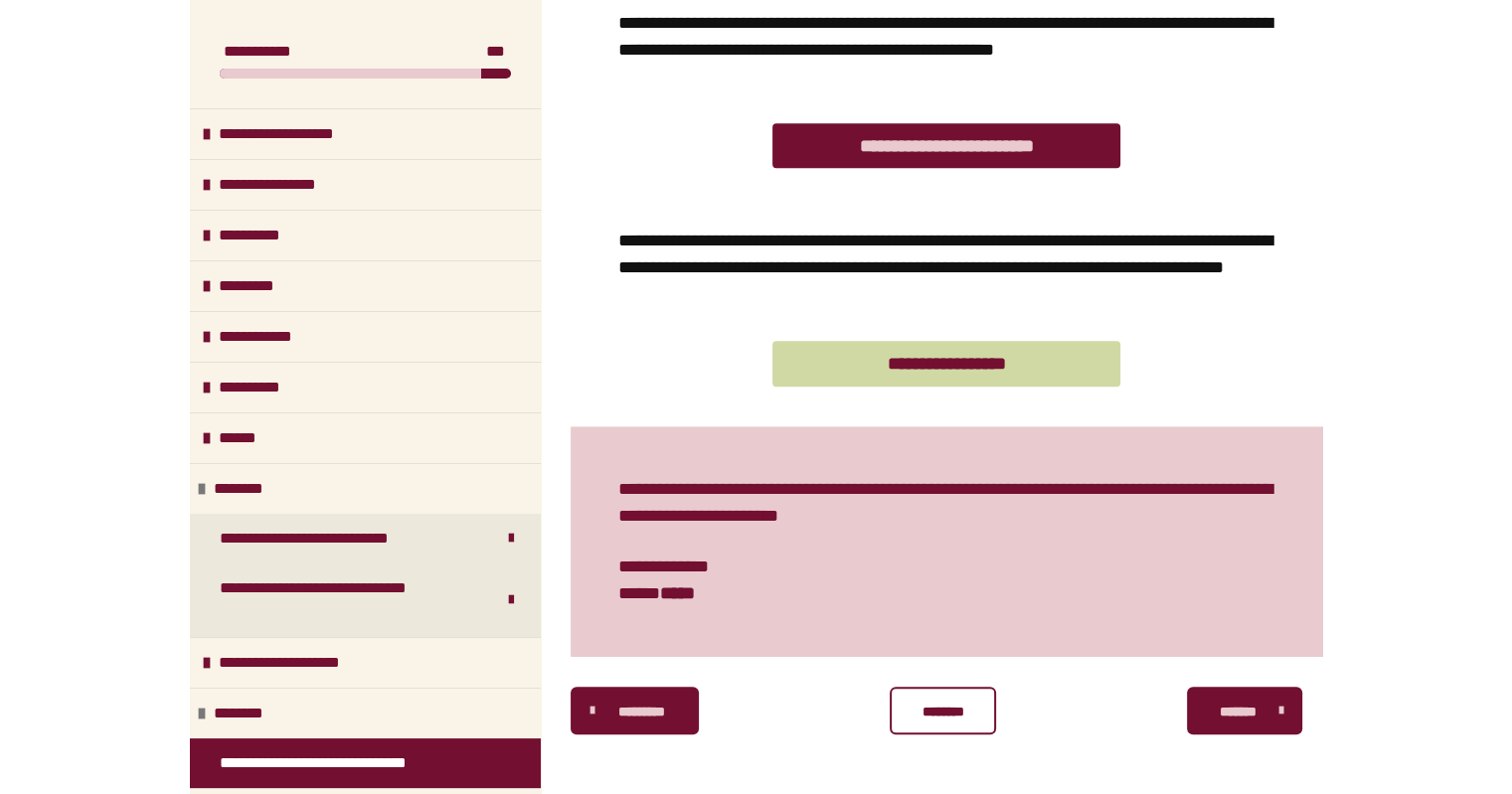 click at bounding box center [351, 74] 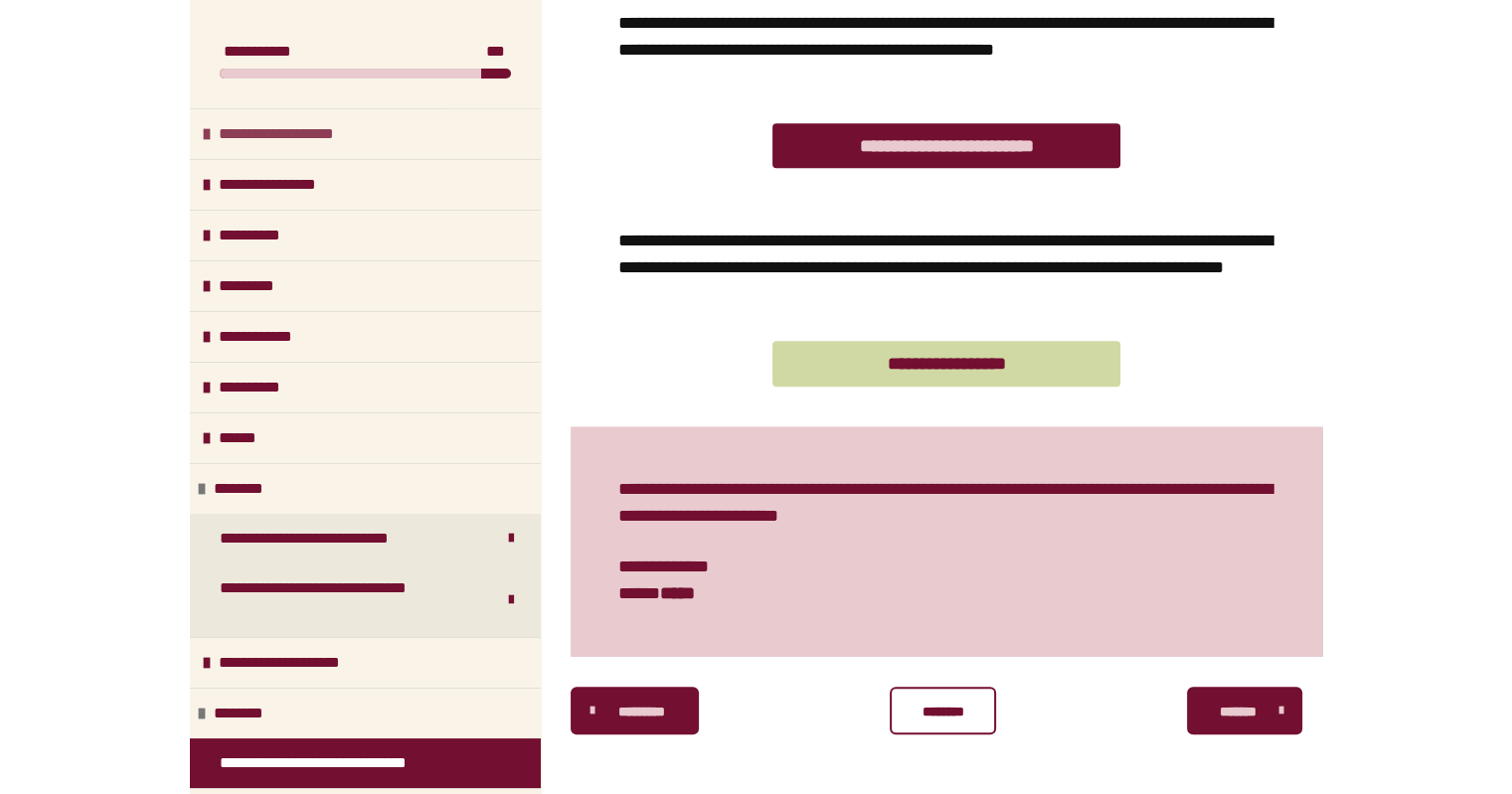 click on "**********" at bounding box center (297, 134) 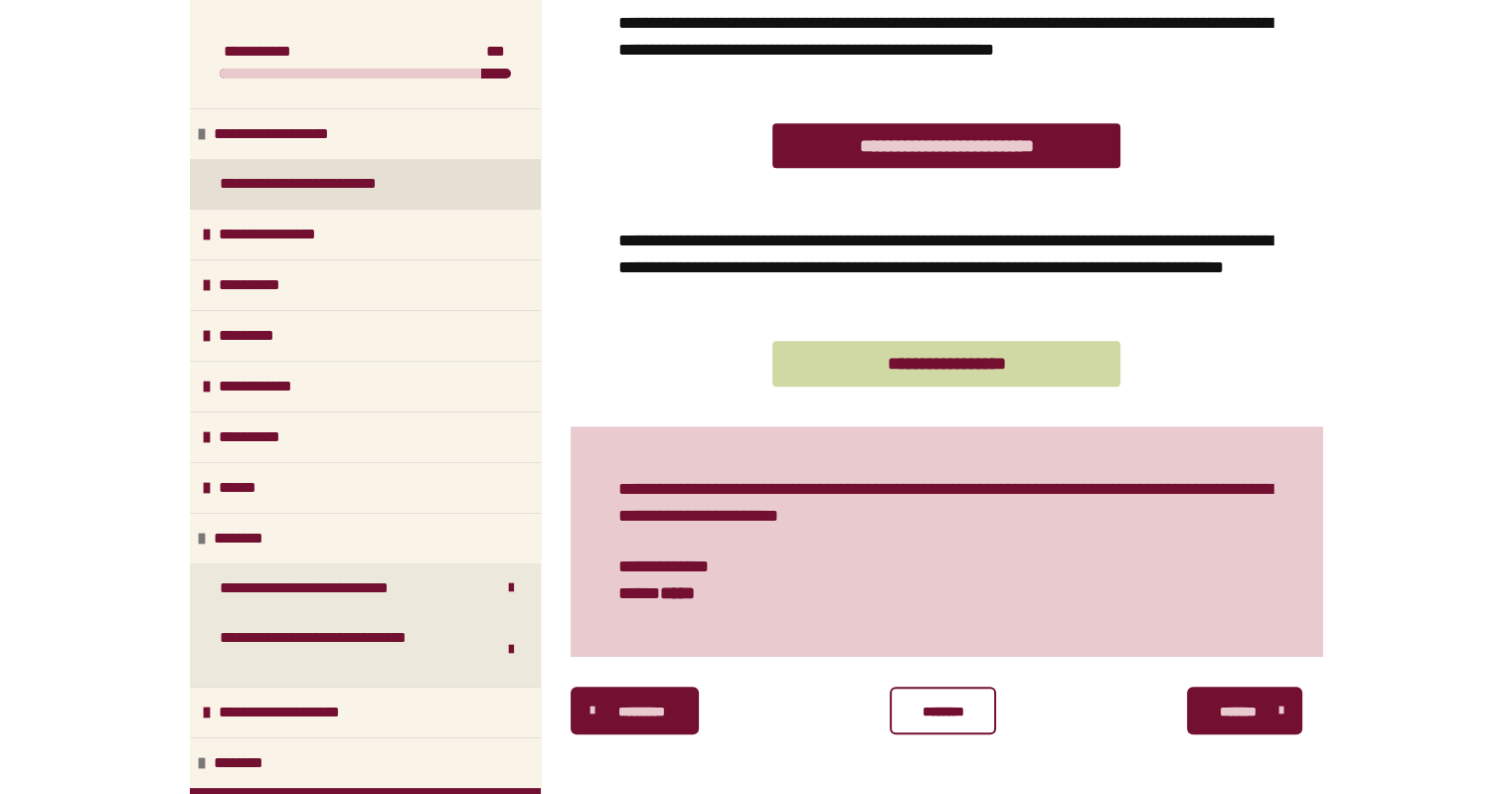 click on "**********" at bounding box center (315, 184) 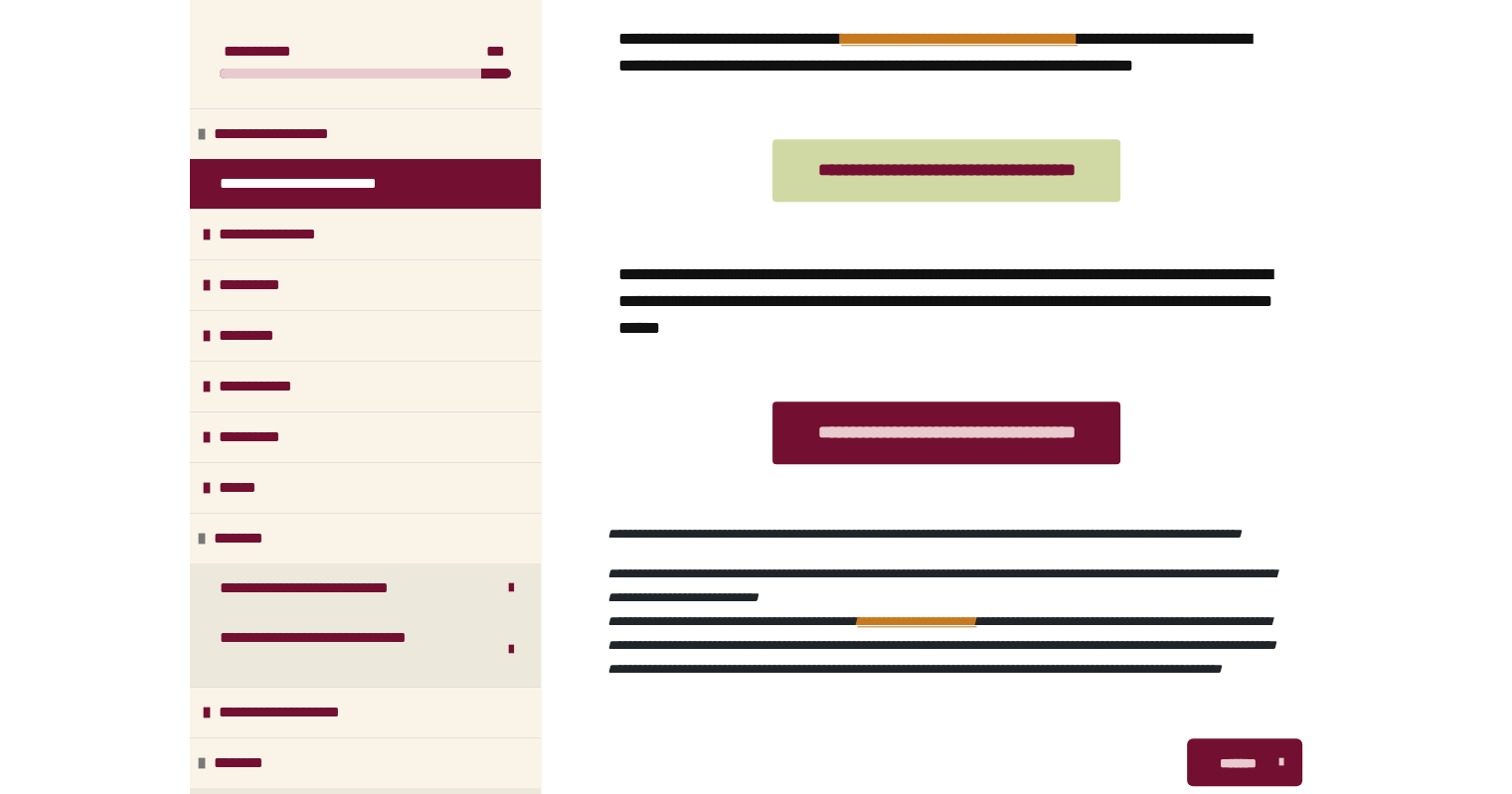 scroll, scrollTop: 1894, scrollLeft: 0, axis: vertical 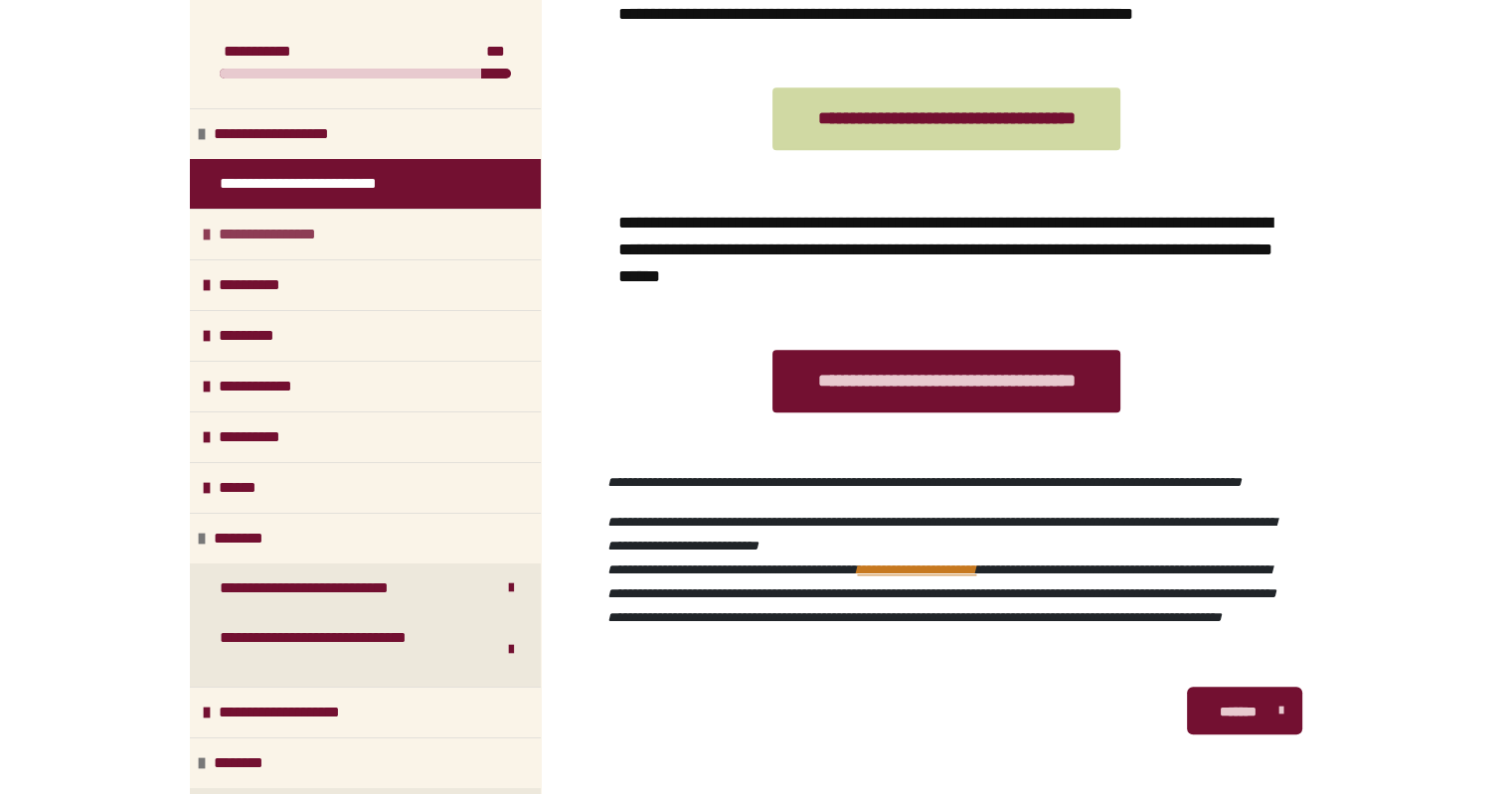click on "**********" at bounding box center [365, 234] 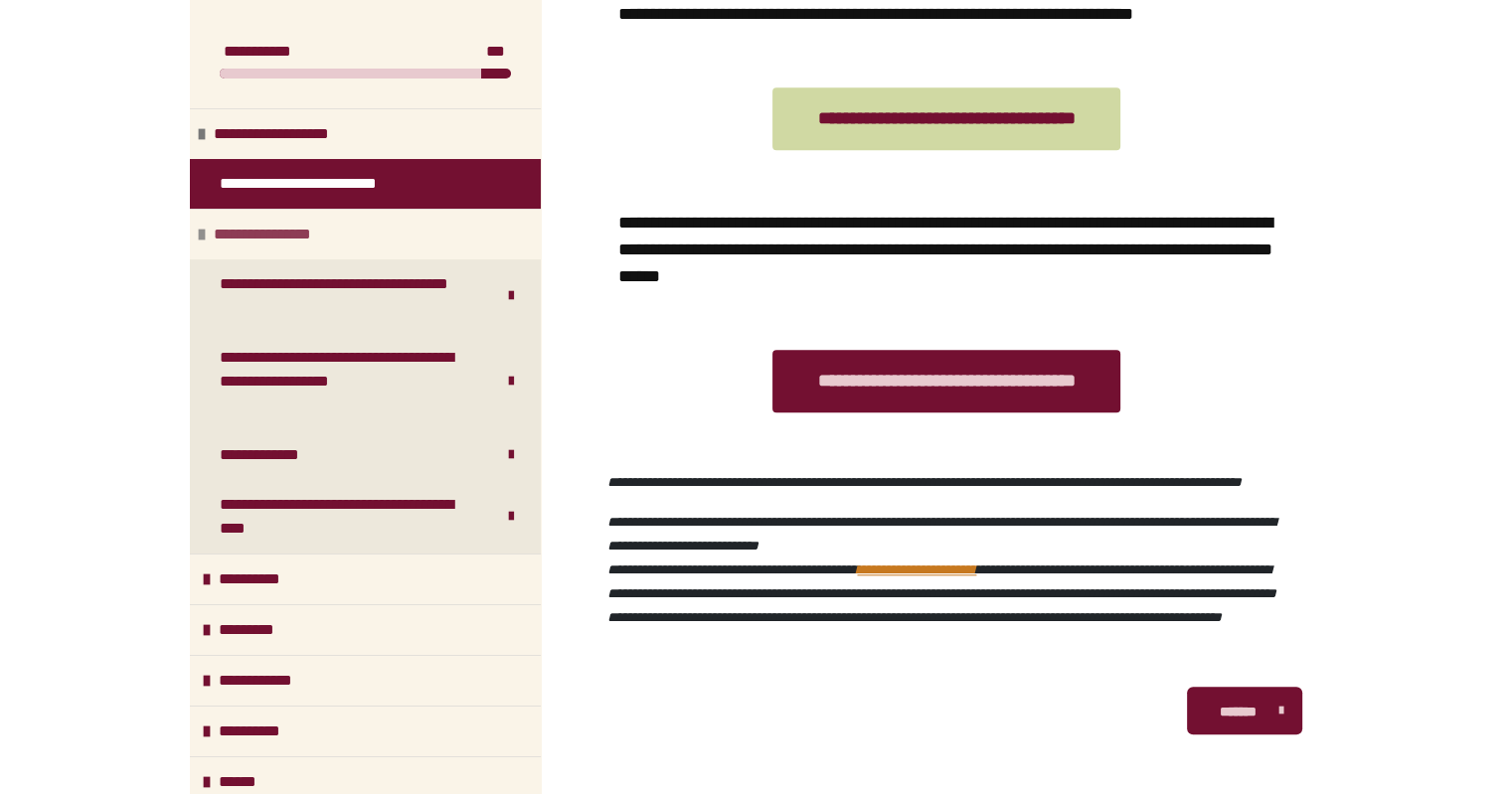 click on "**********" at bounding box center [365, 234] 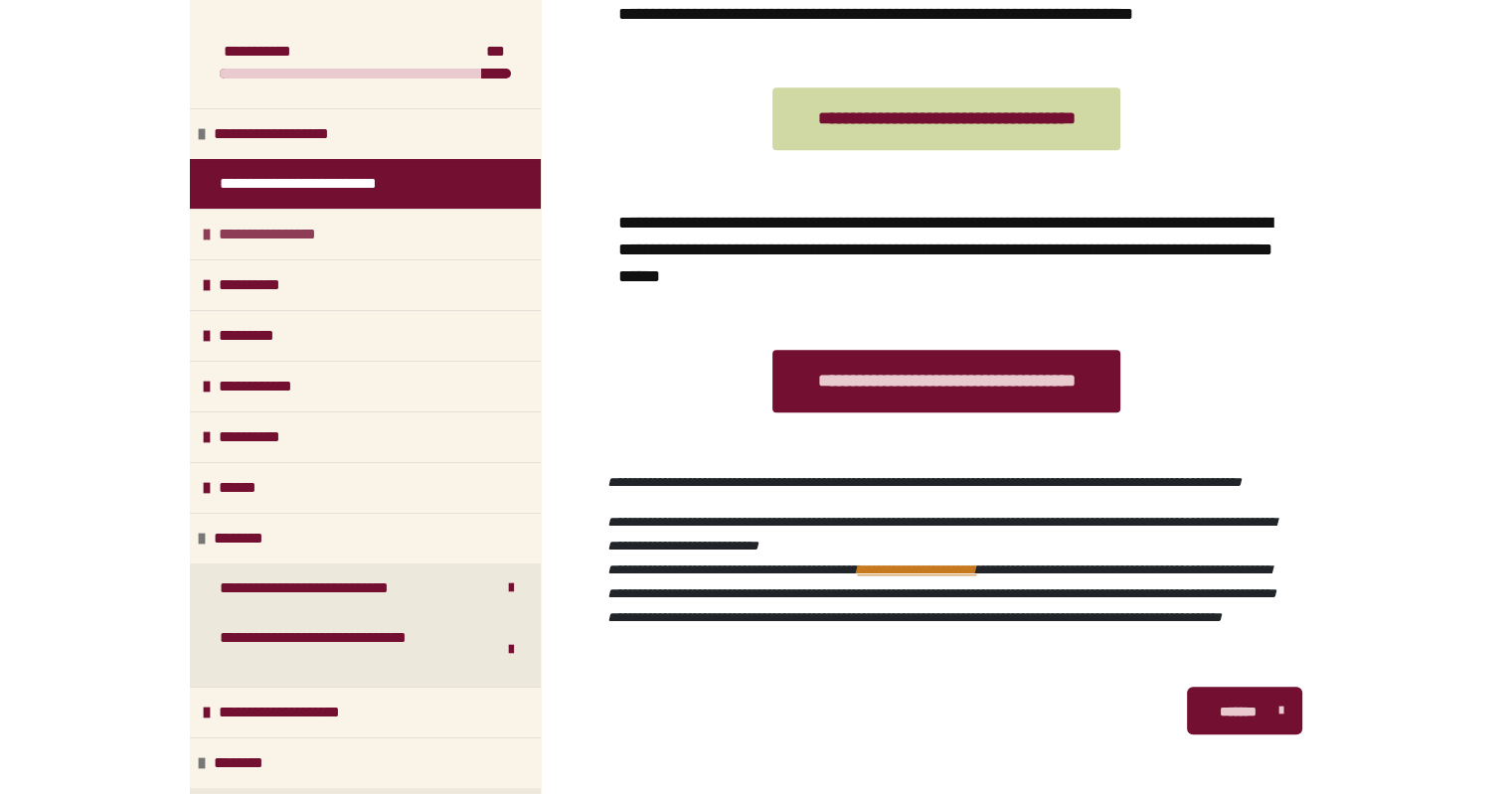 click on "**********" at bounding box center [283, 235] 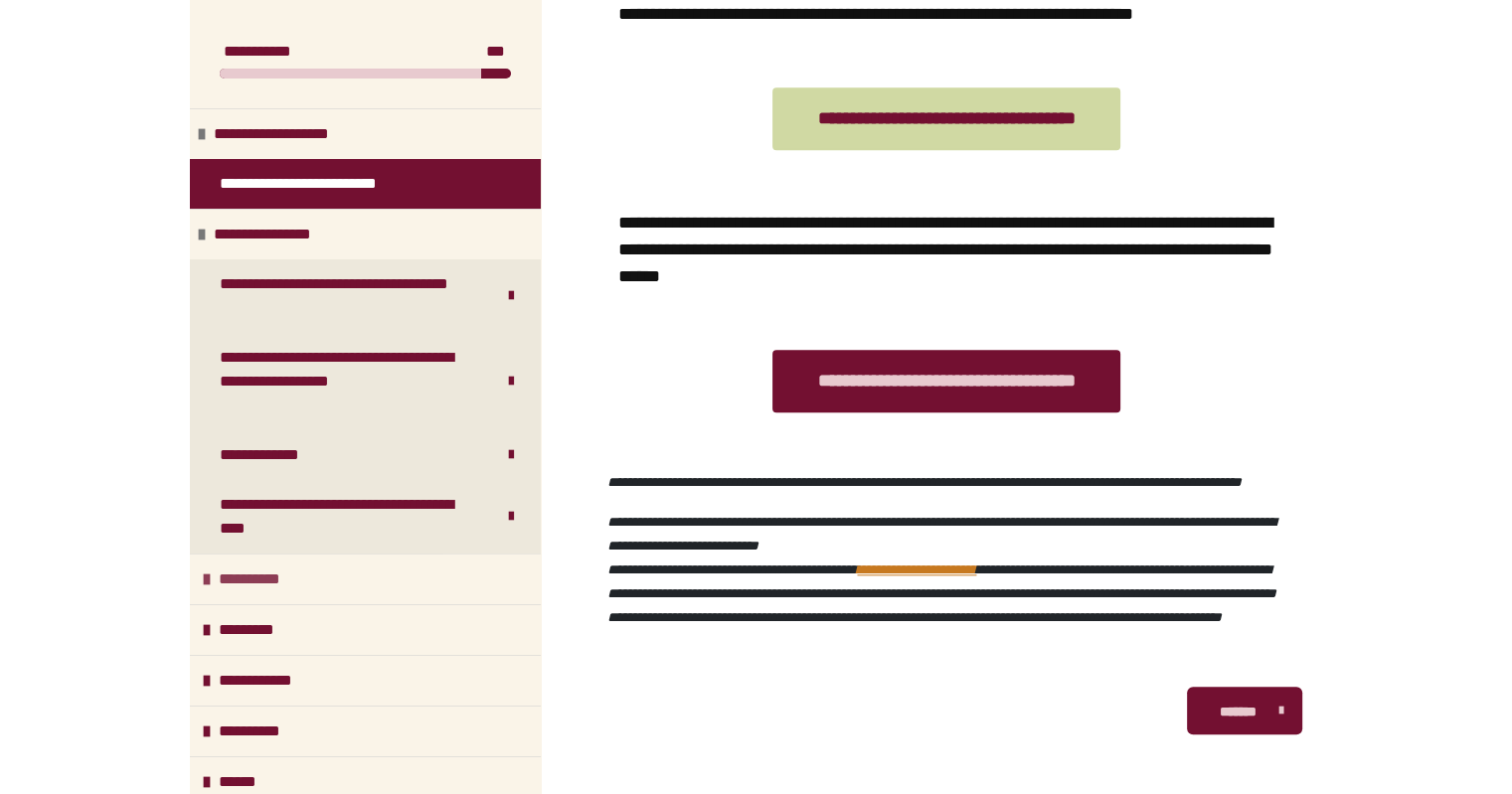 click on "**********" at bounding box center [260, 579] 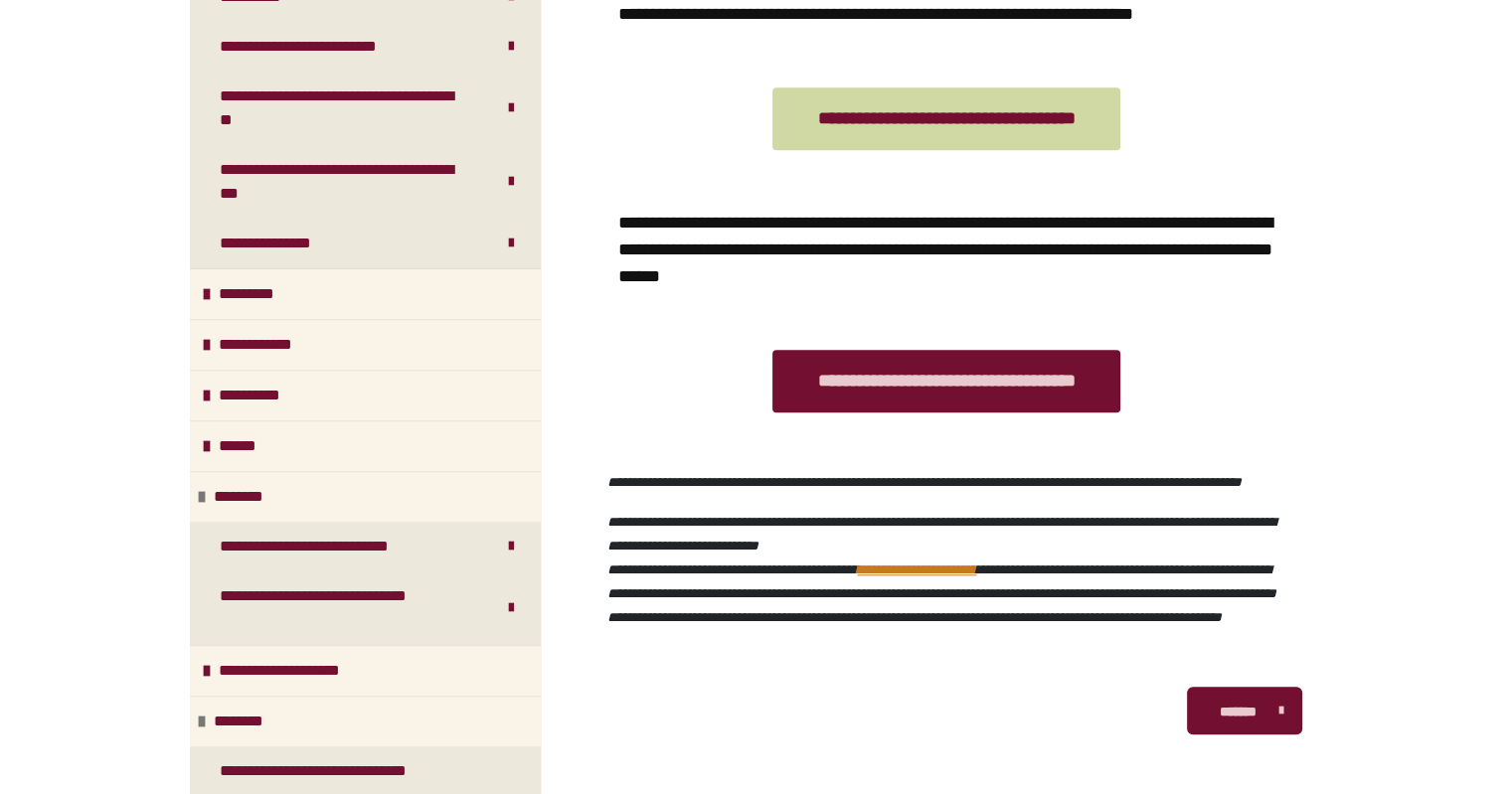 scroll, scrollTop: 633, scrollLeft: 0, axis: vertical 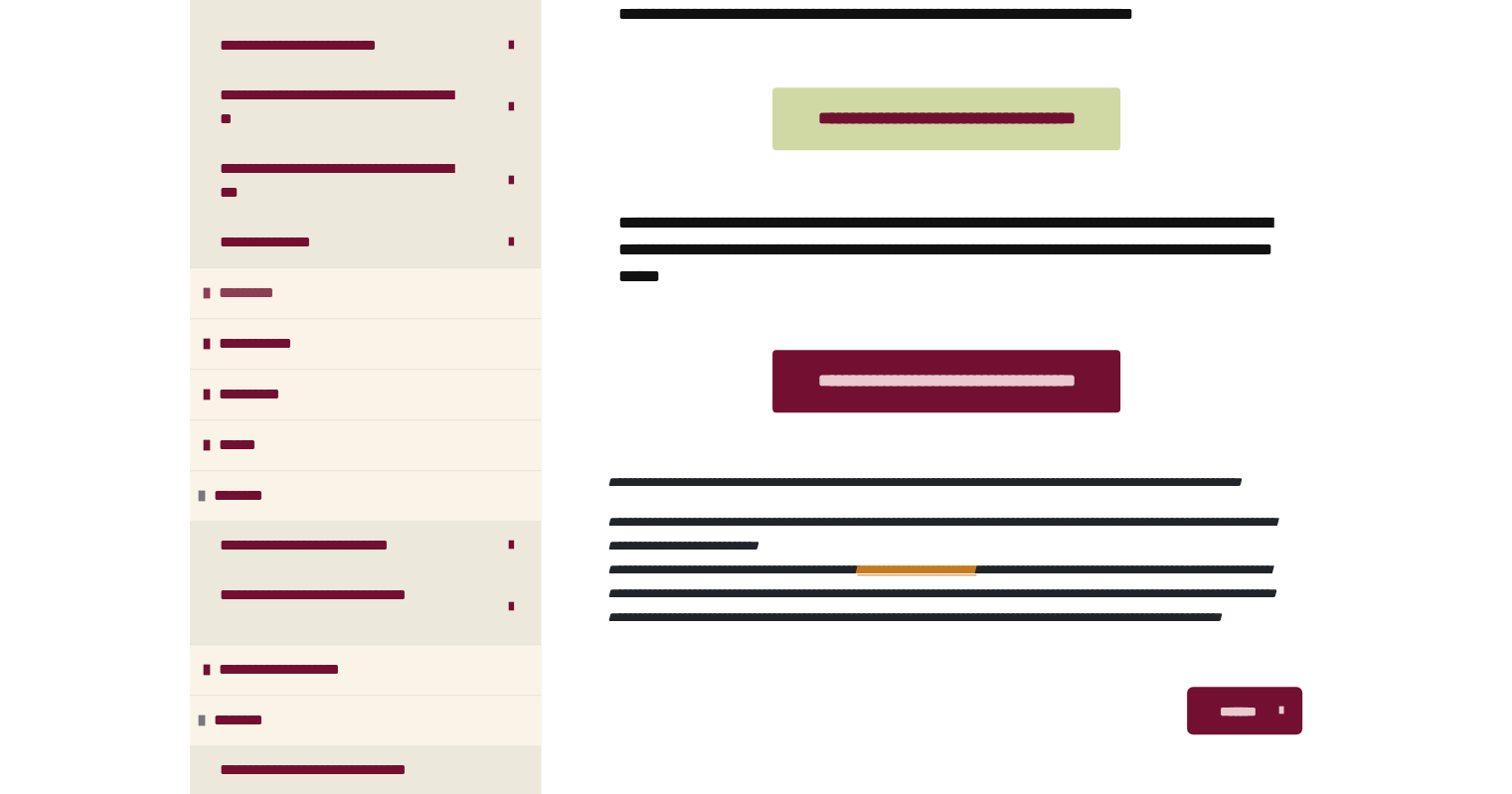 click on "*********" at bounding box center (256, 293) 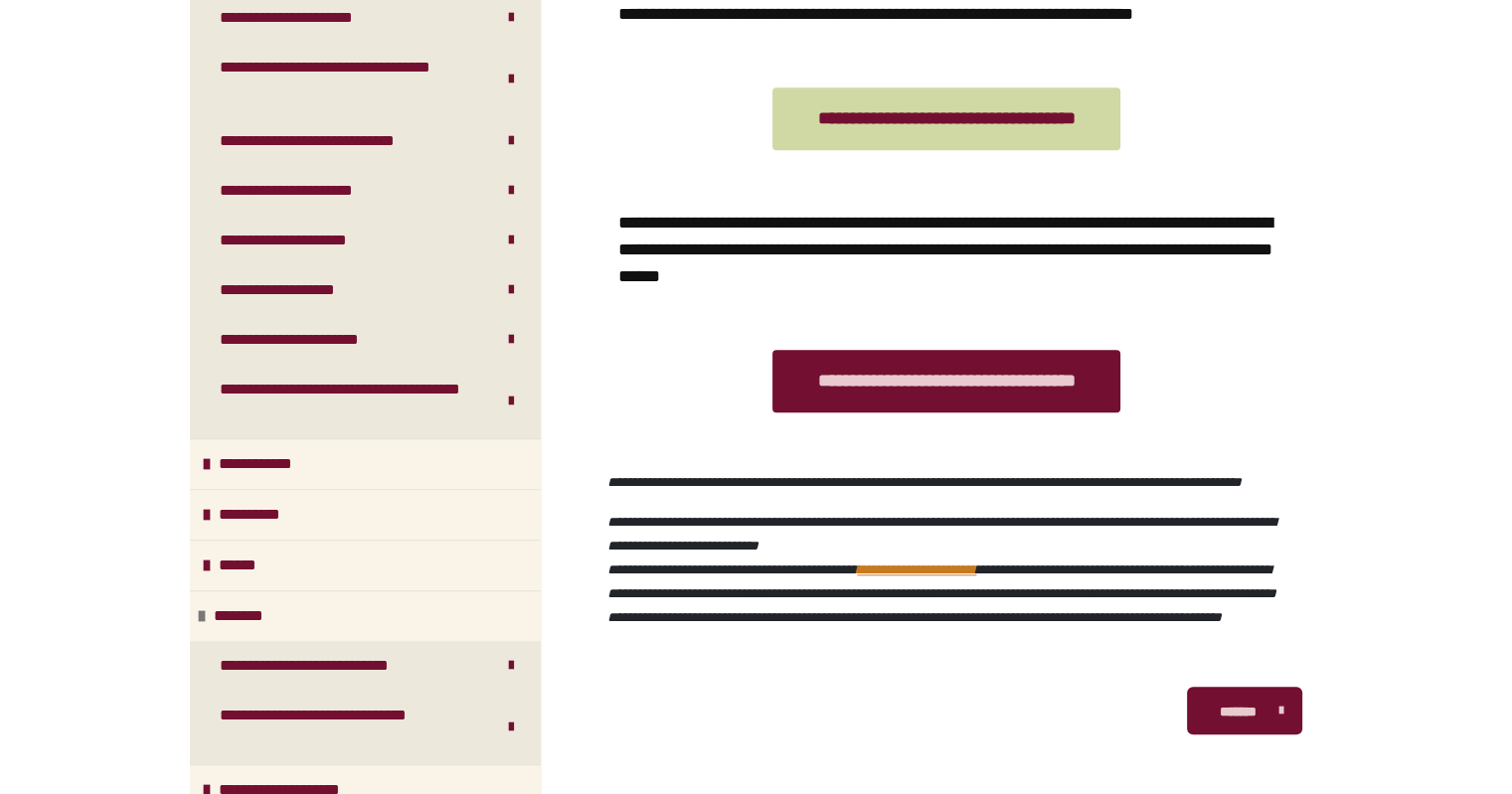 scroll, scrollTop: 1318, scrollLeft: 0, axis: vertical 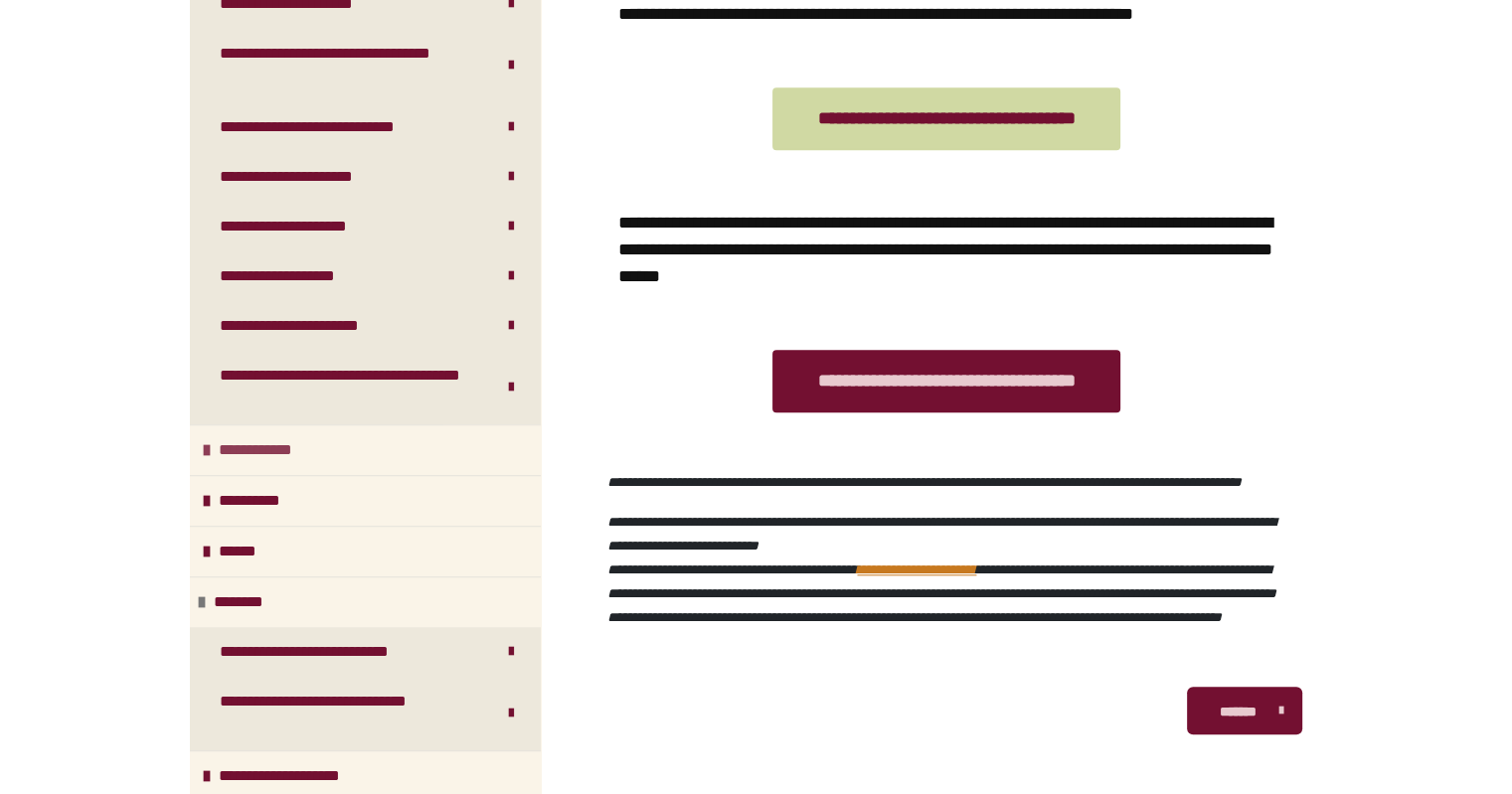 click on "**********" at bounding box center (266, 450) 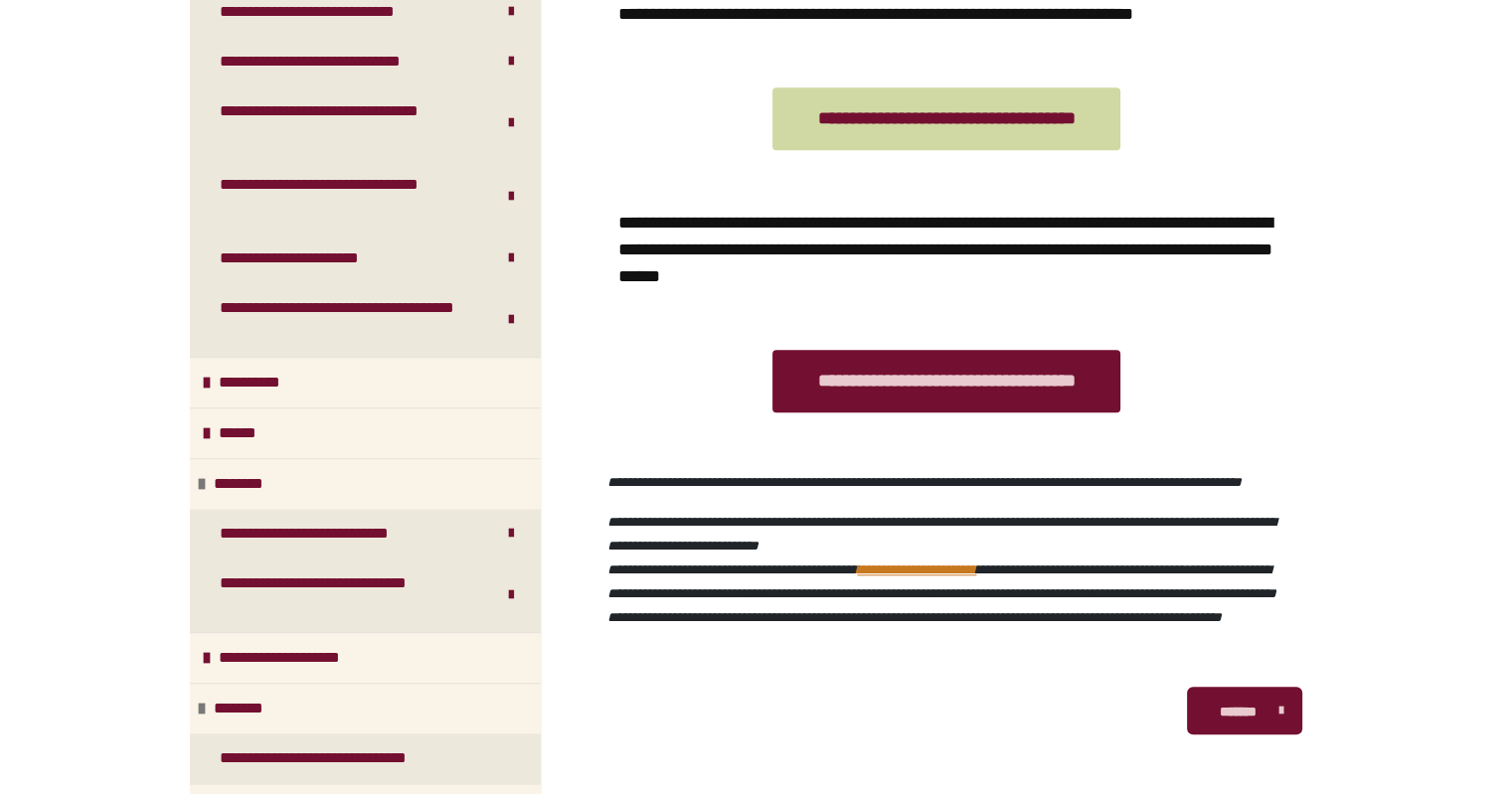 scroll, scrollTop: 2158, scrollLeft: 0, axis: vertical 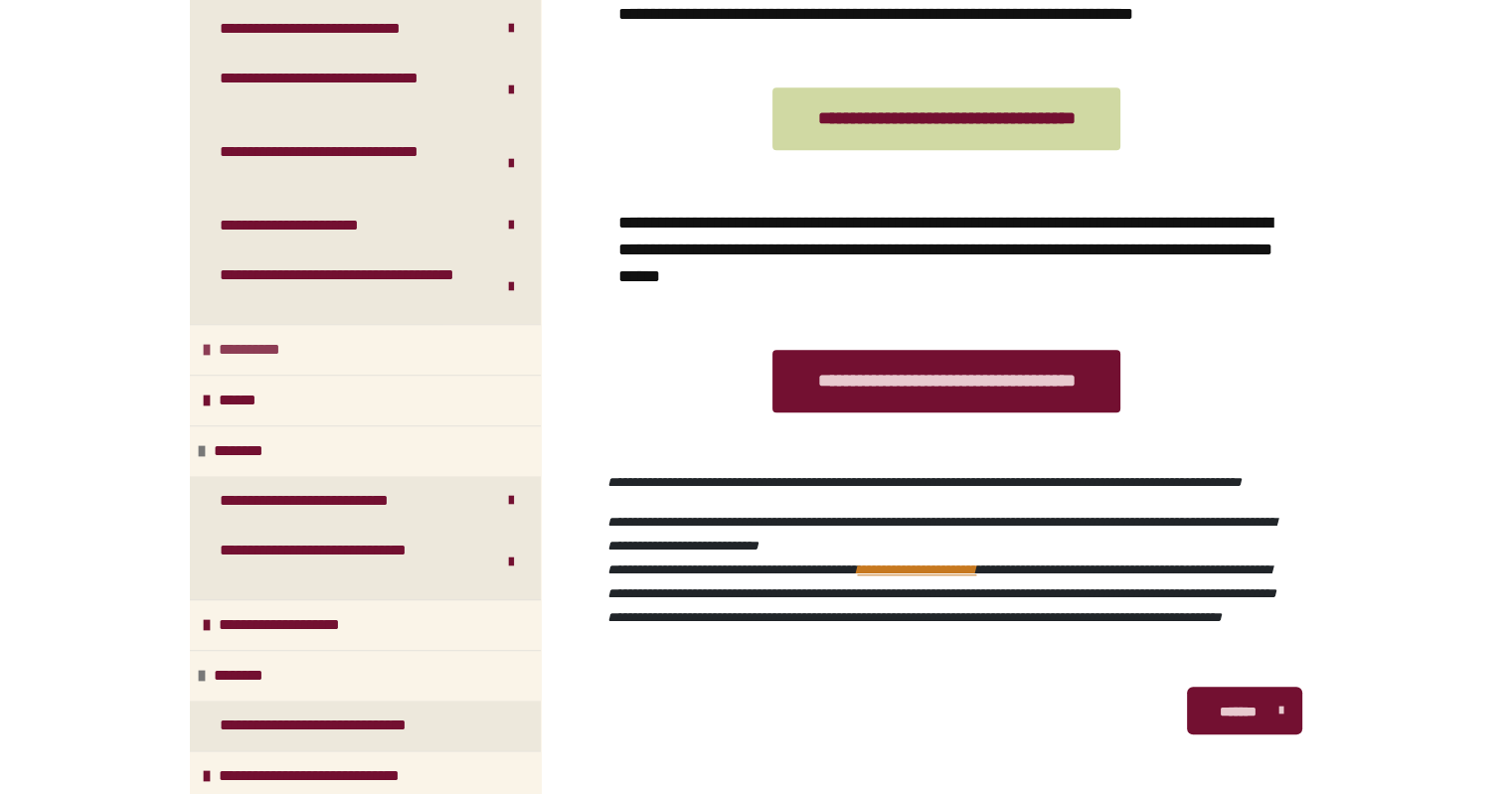 click on "**********" at bounding box center (365, 349) 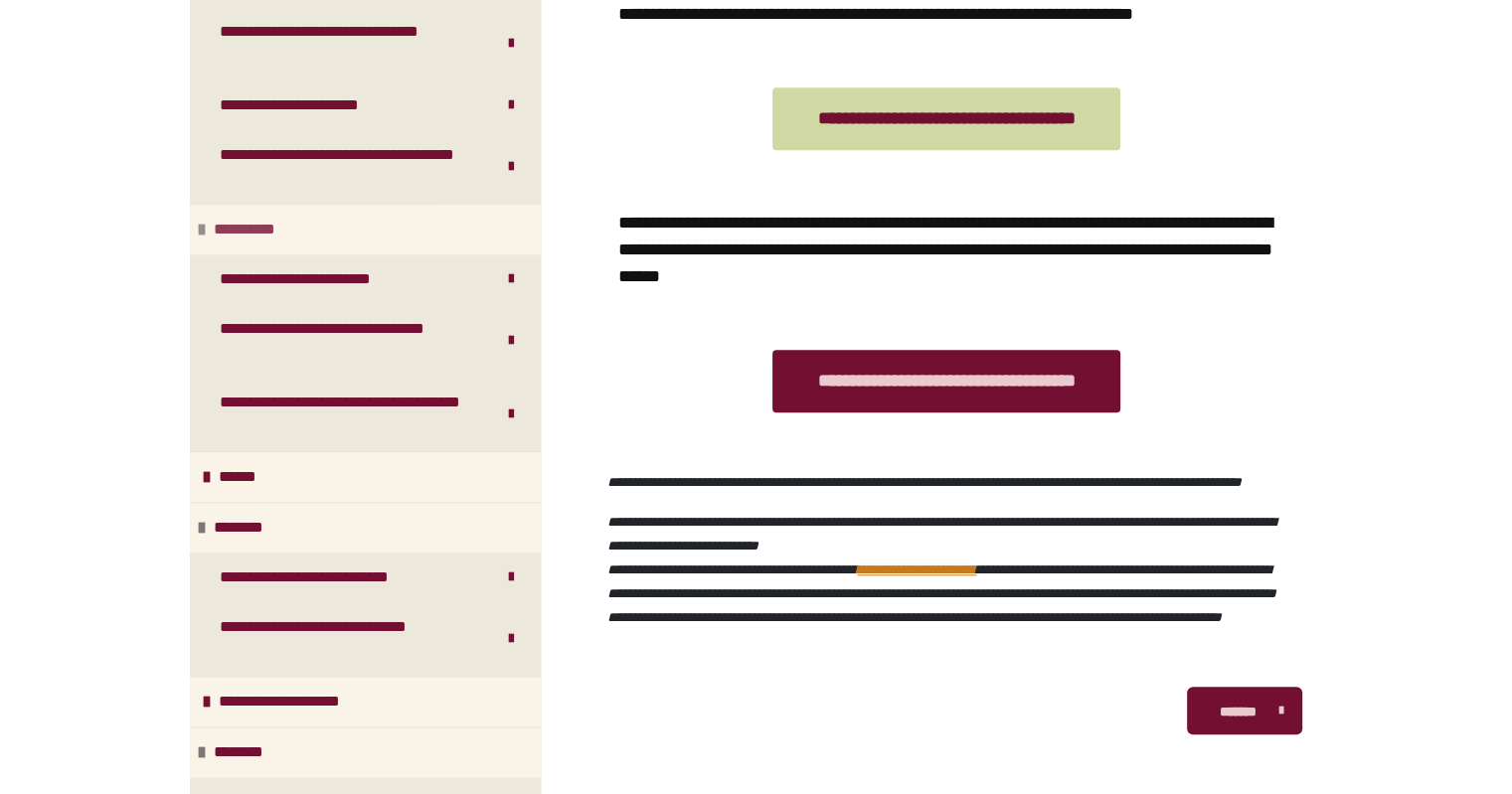 scroll, scrollTop: 2354, scrollLeft: 0, axis: vertical 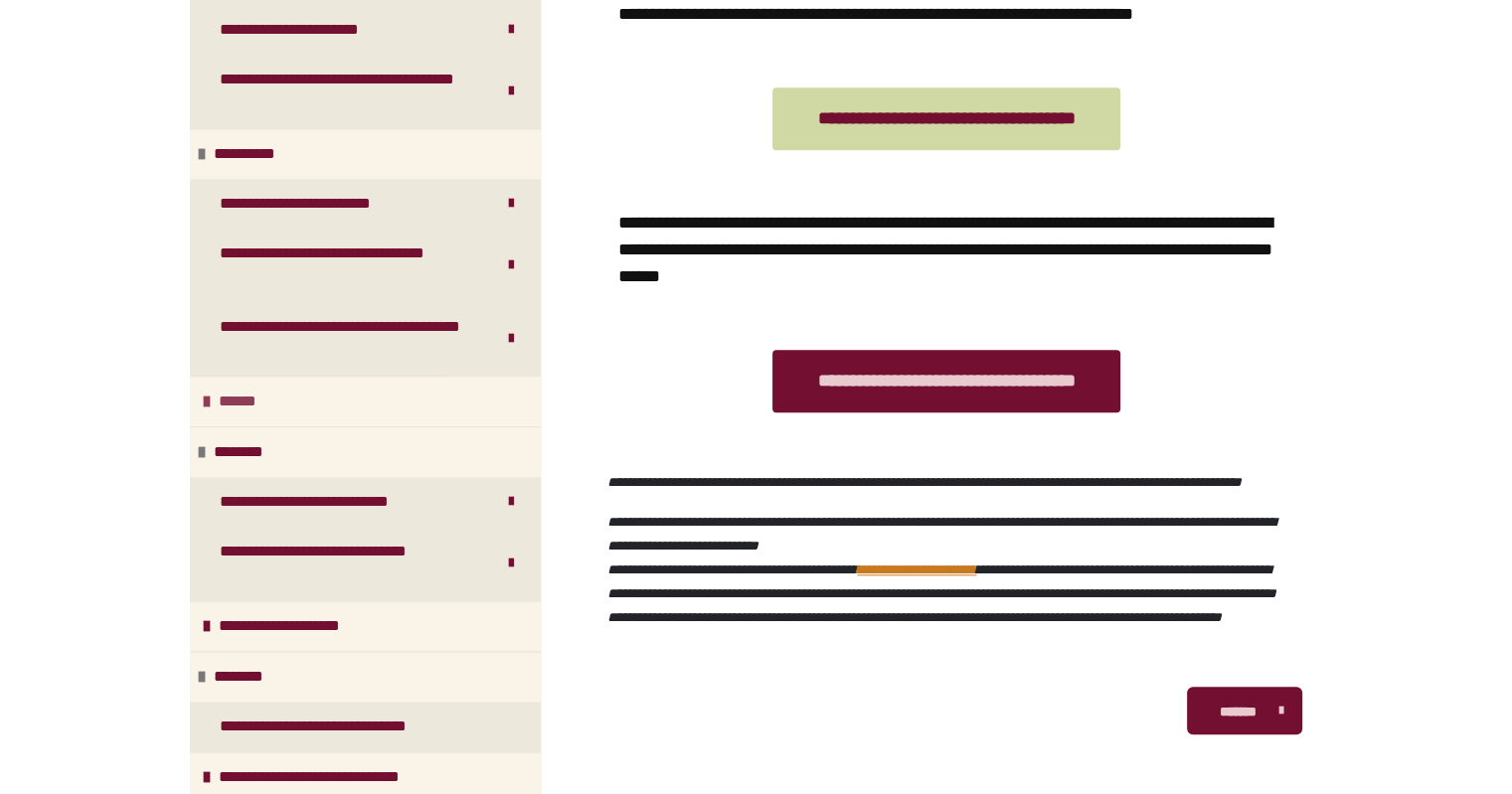 click on "******" at bounding box center [365, 400] 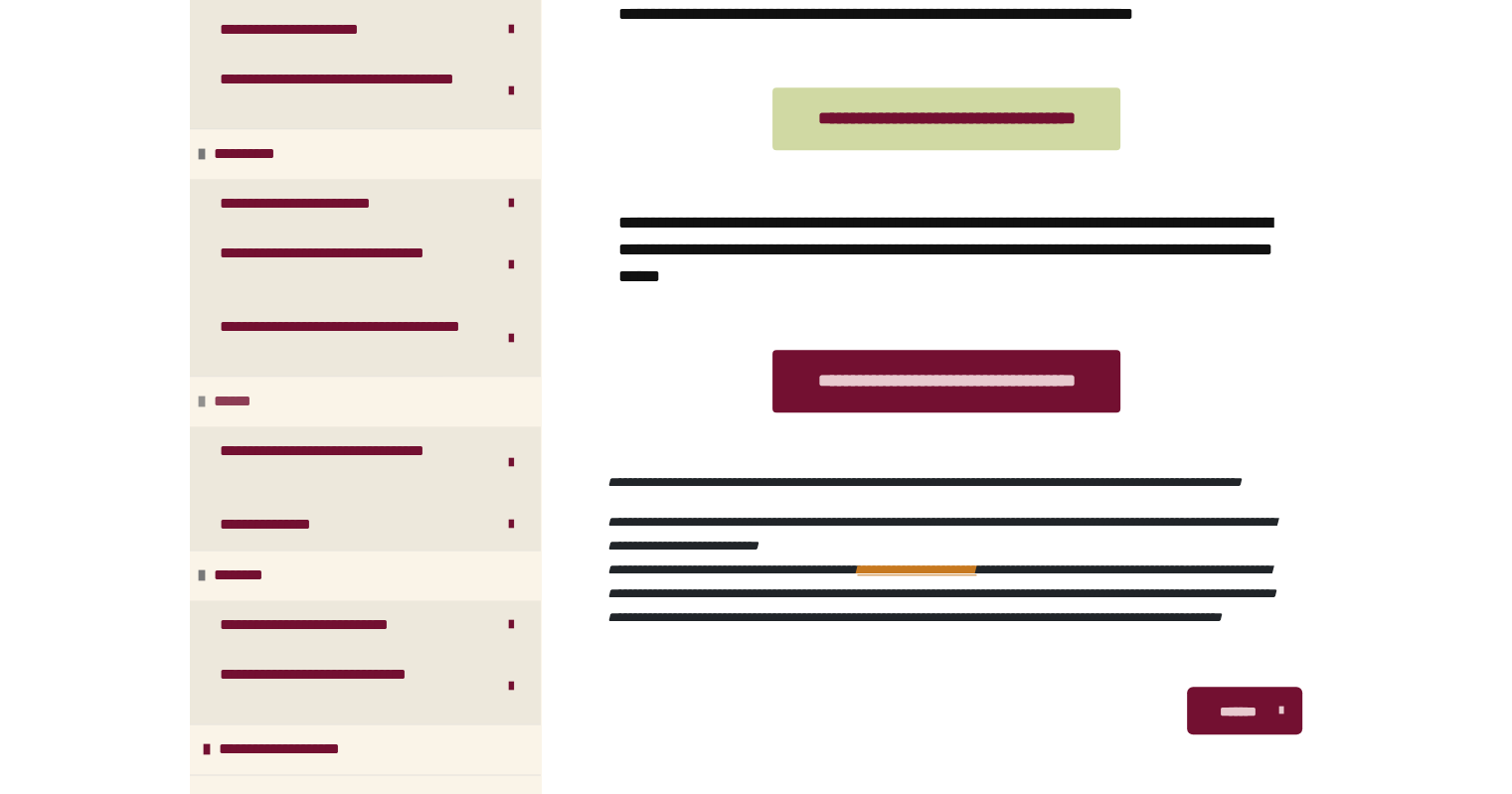 scroll, scrollTop: 2477, scrollLeft: 0, axis: vertical 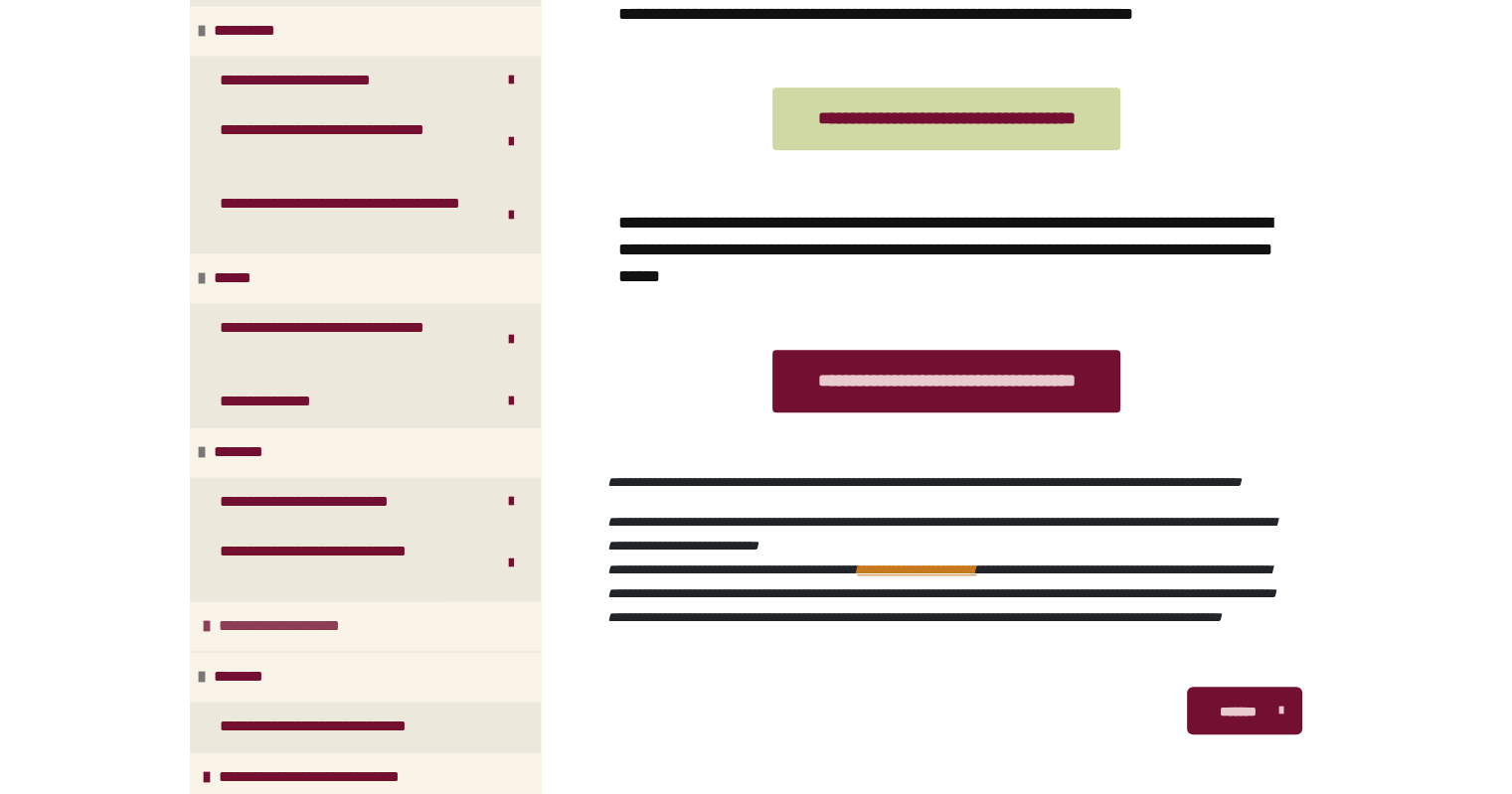 click on "**********" at bounding box center (296, 626) 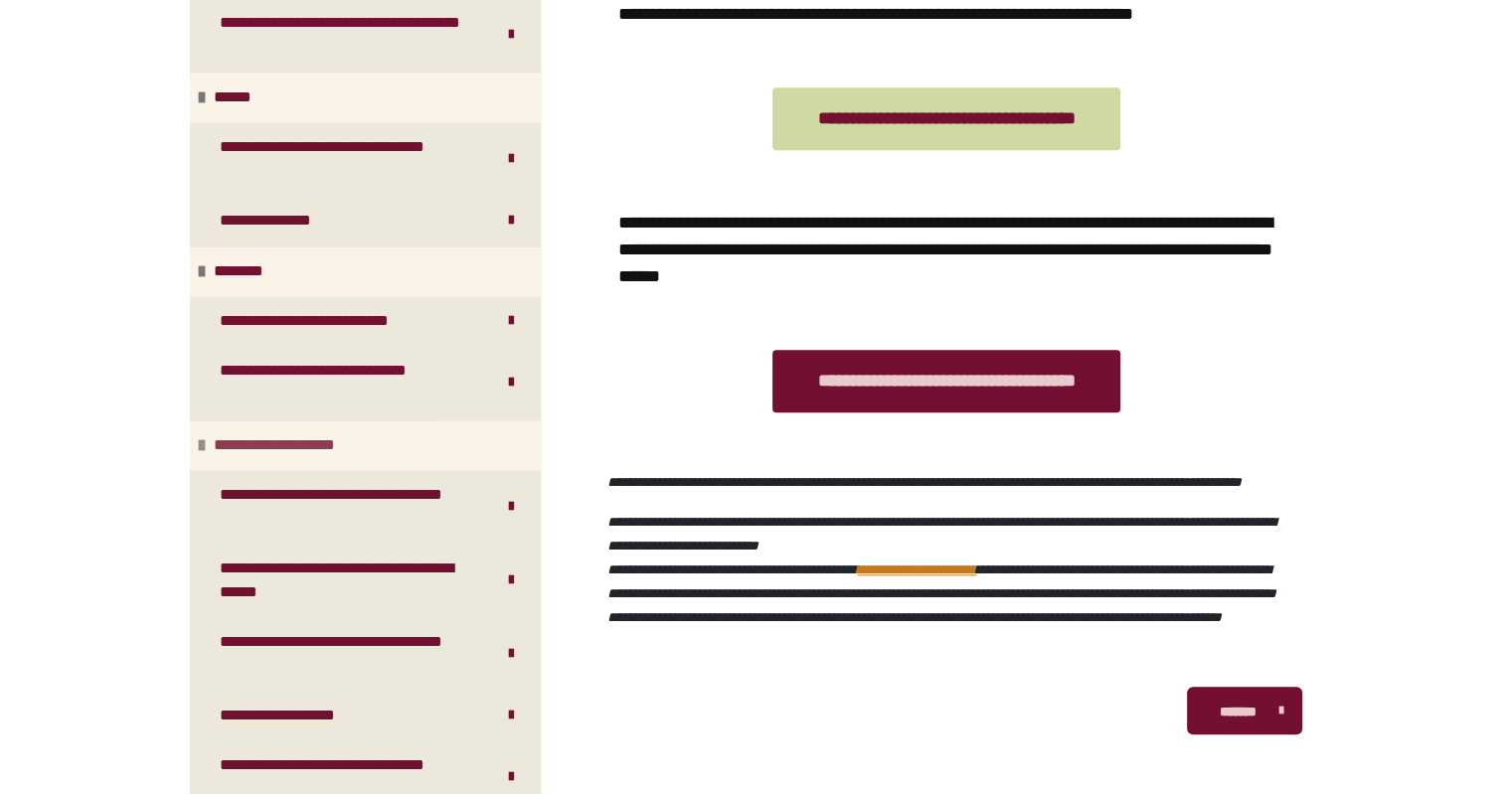 scroll, scrollTop: 2871, scrollLeft: 0, axis: vertical 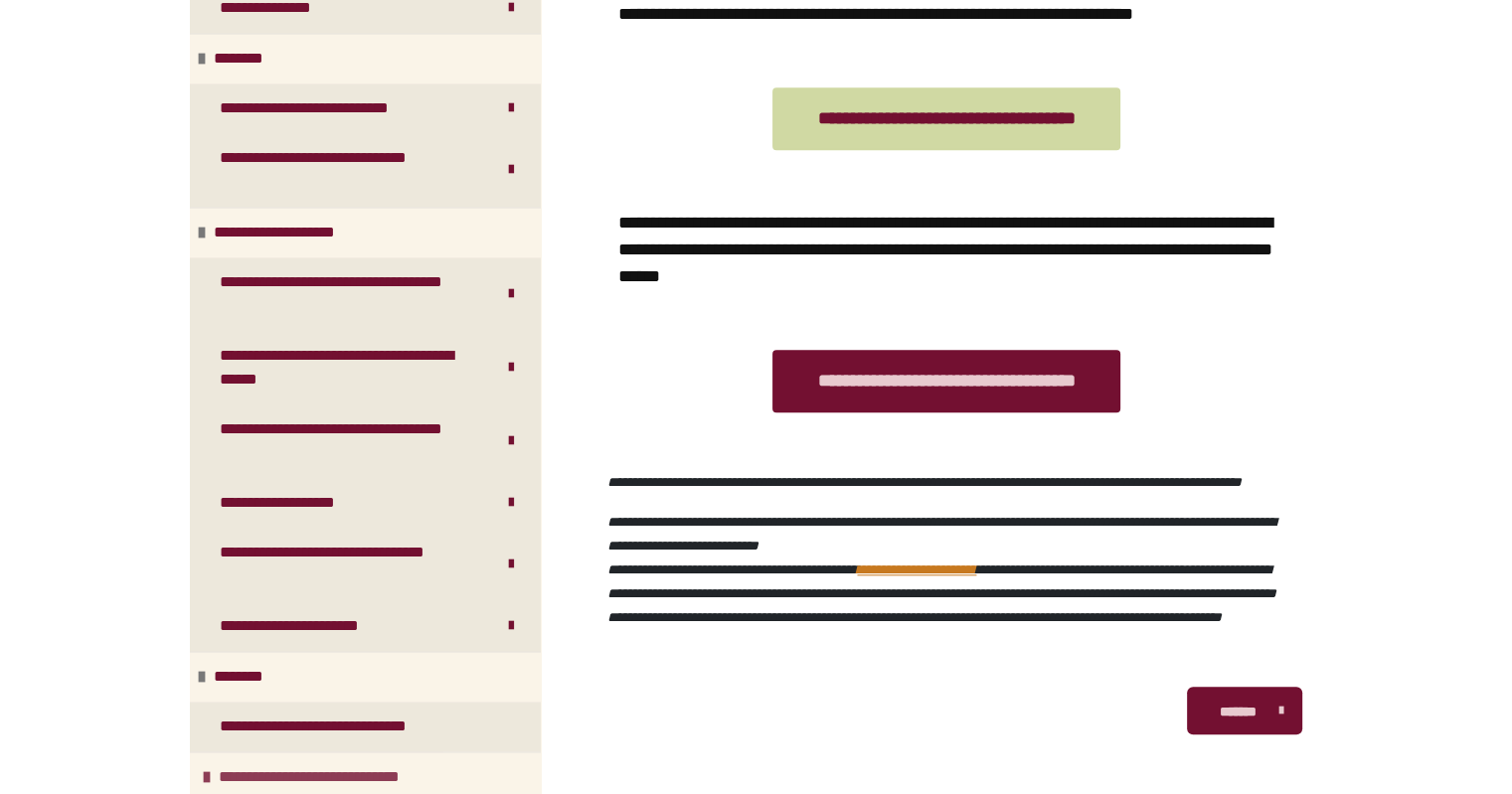 click on "**********" at bounding box center (365, 776) 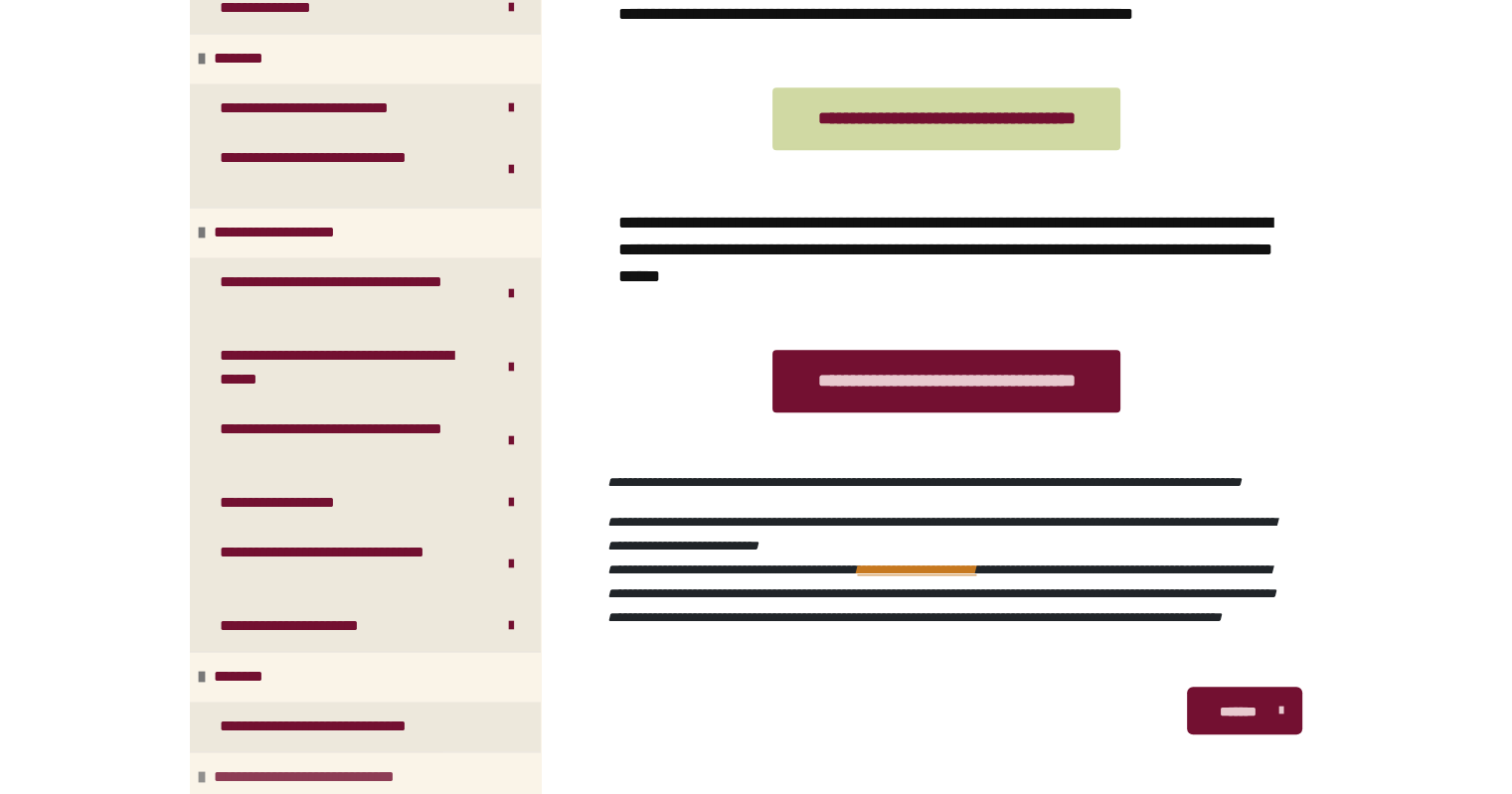 click on "**********" at bounding box center [332, 777] 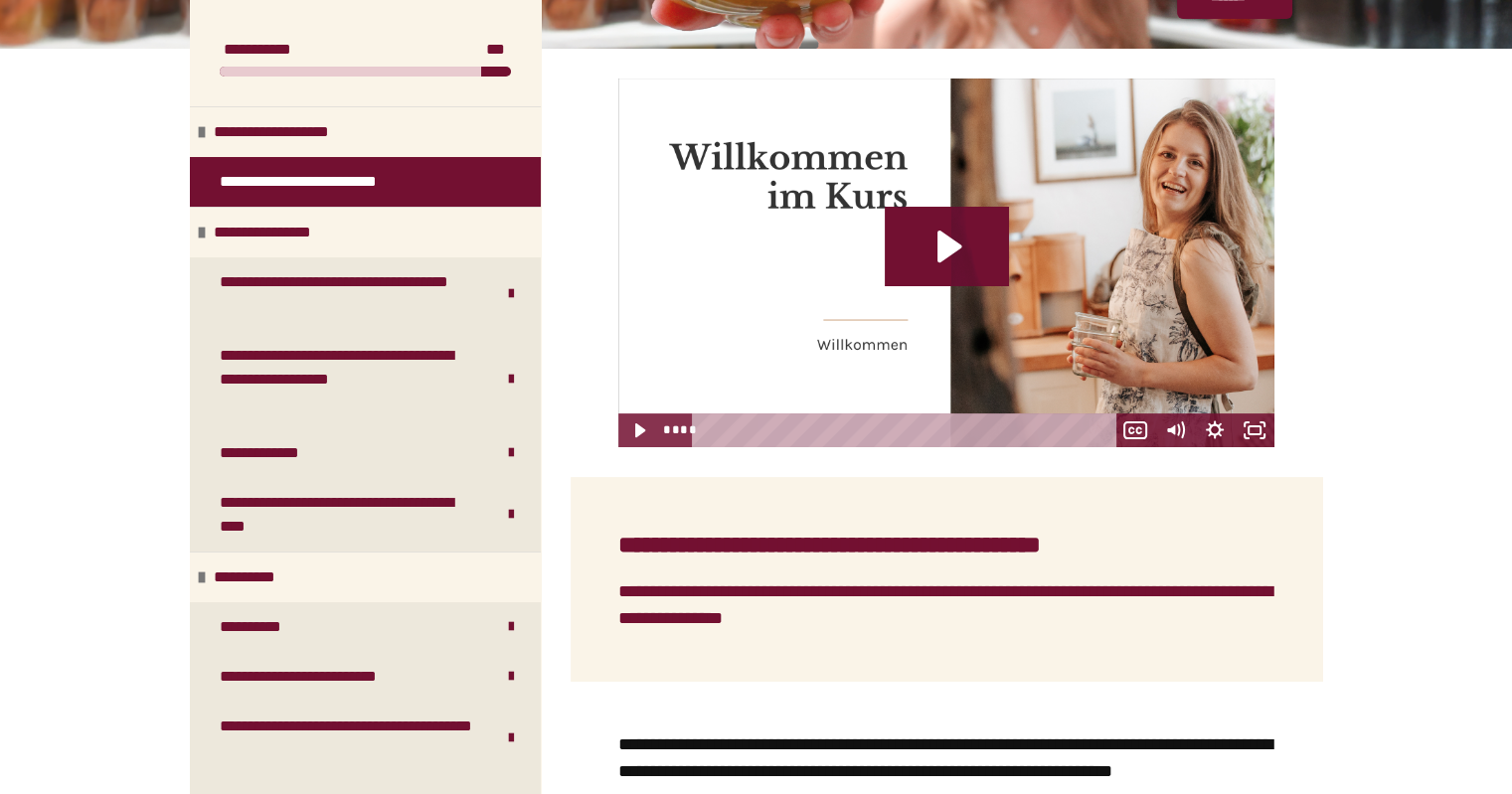 scroll, scrollTop: 1894, scrollLeft: 0, axis: vertical 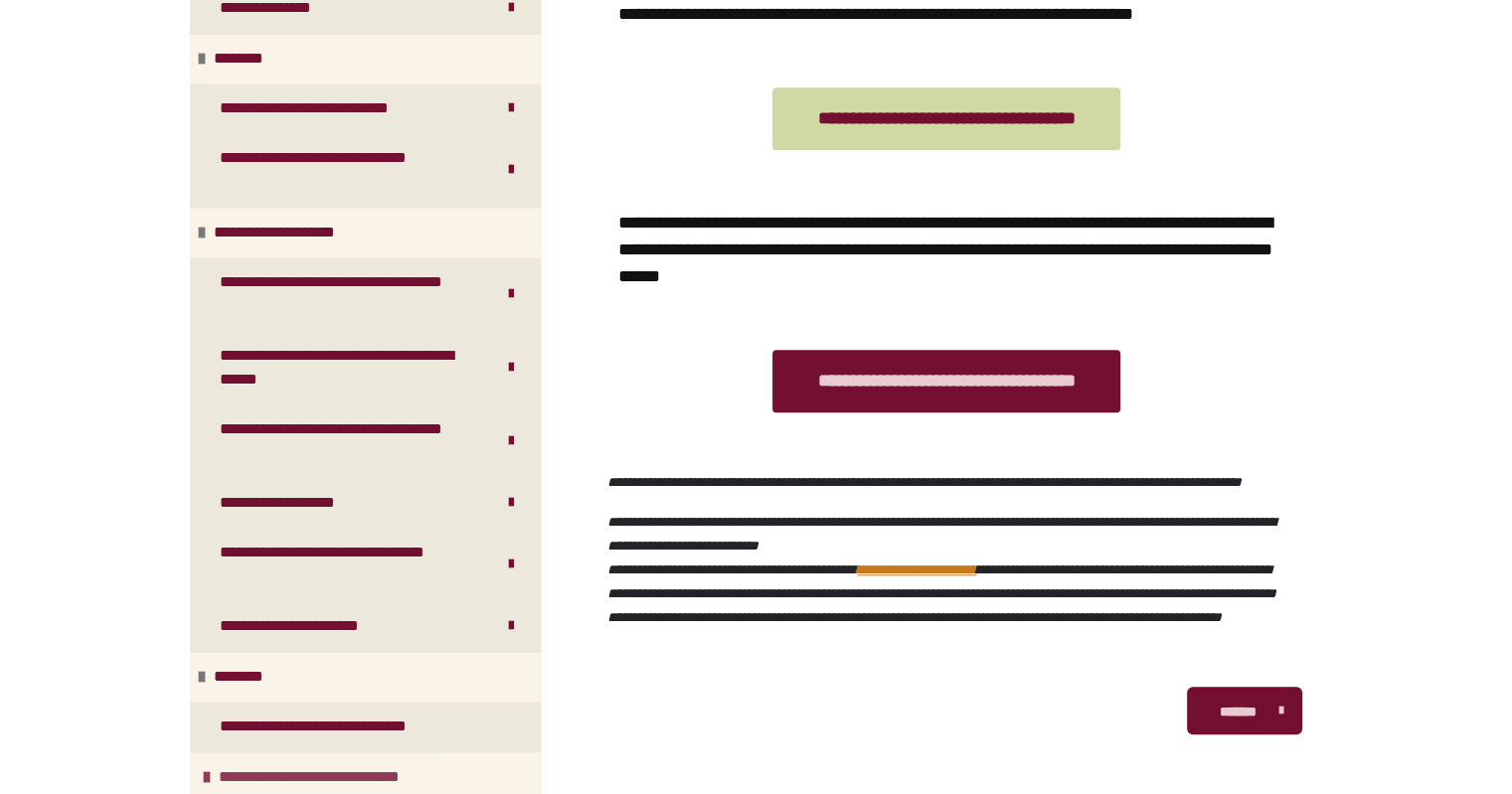 click on "**********" at bounding box center (337, 777) 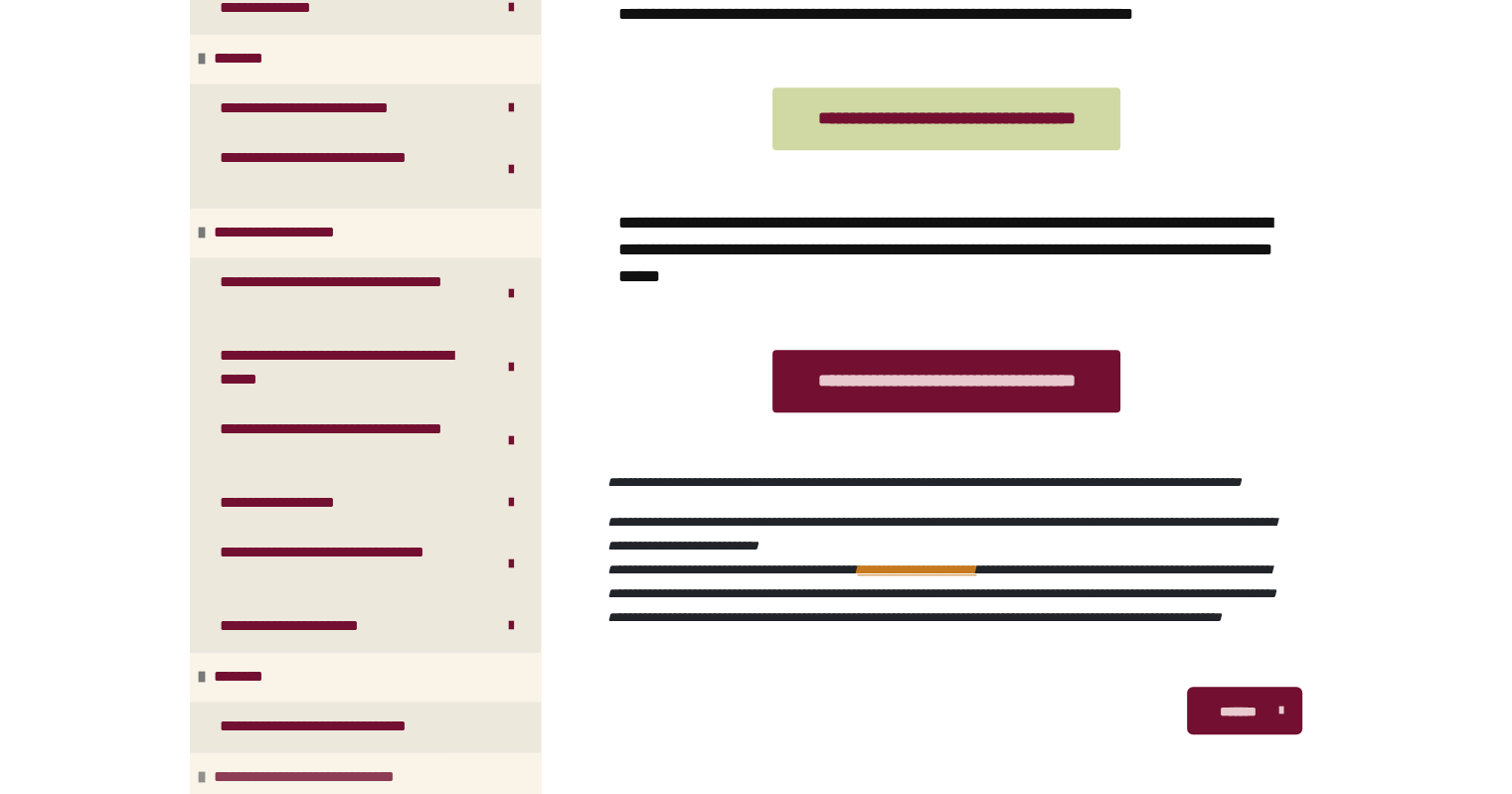 click on "**********" at bounding box center [332, 777] 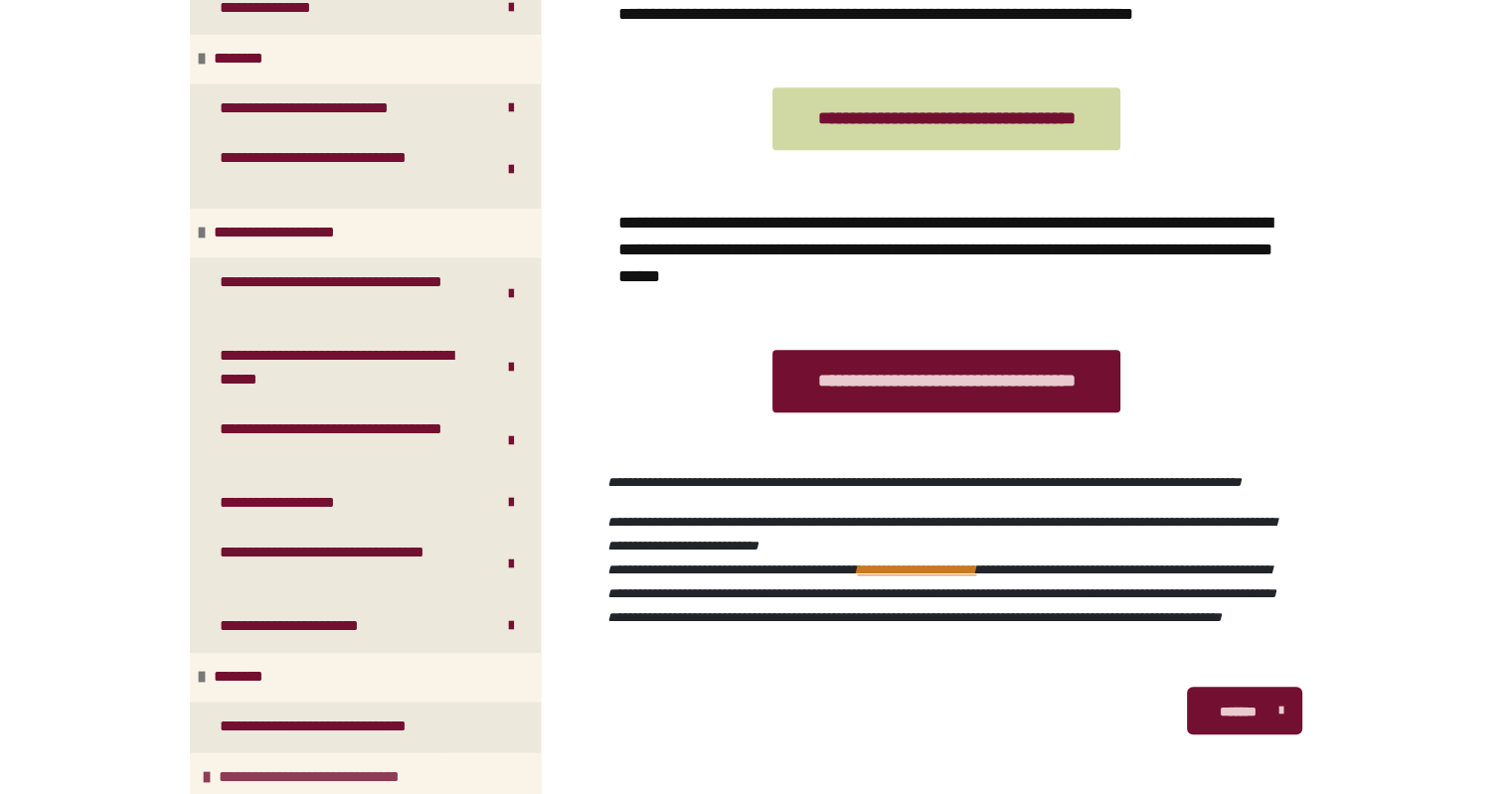 click on "**********" at bounding box center [337, 777] 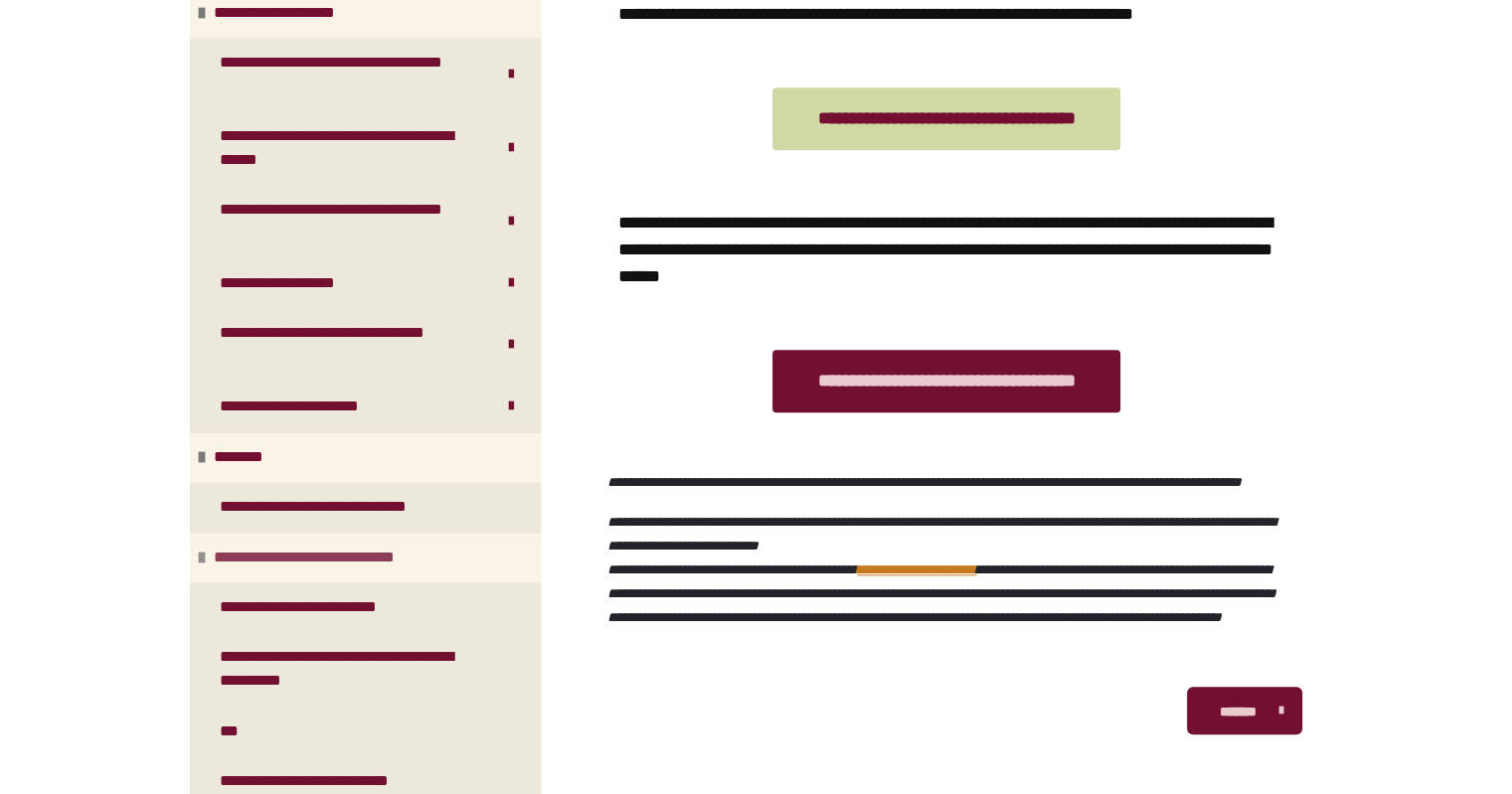 scroll, scrollTop: 3094, scrollLeft: 0, axis: vertical 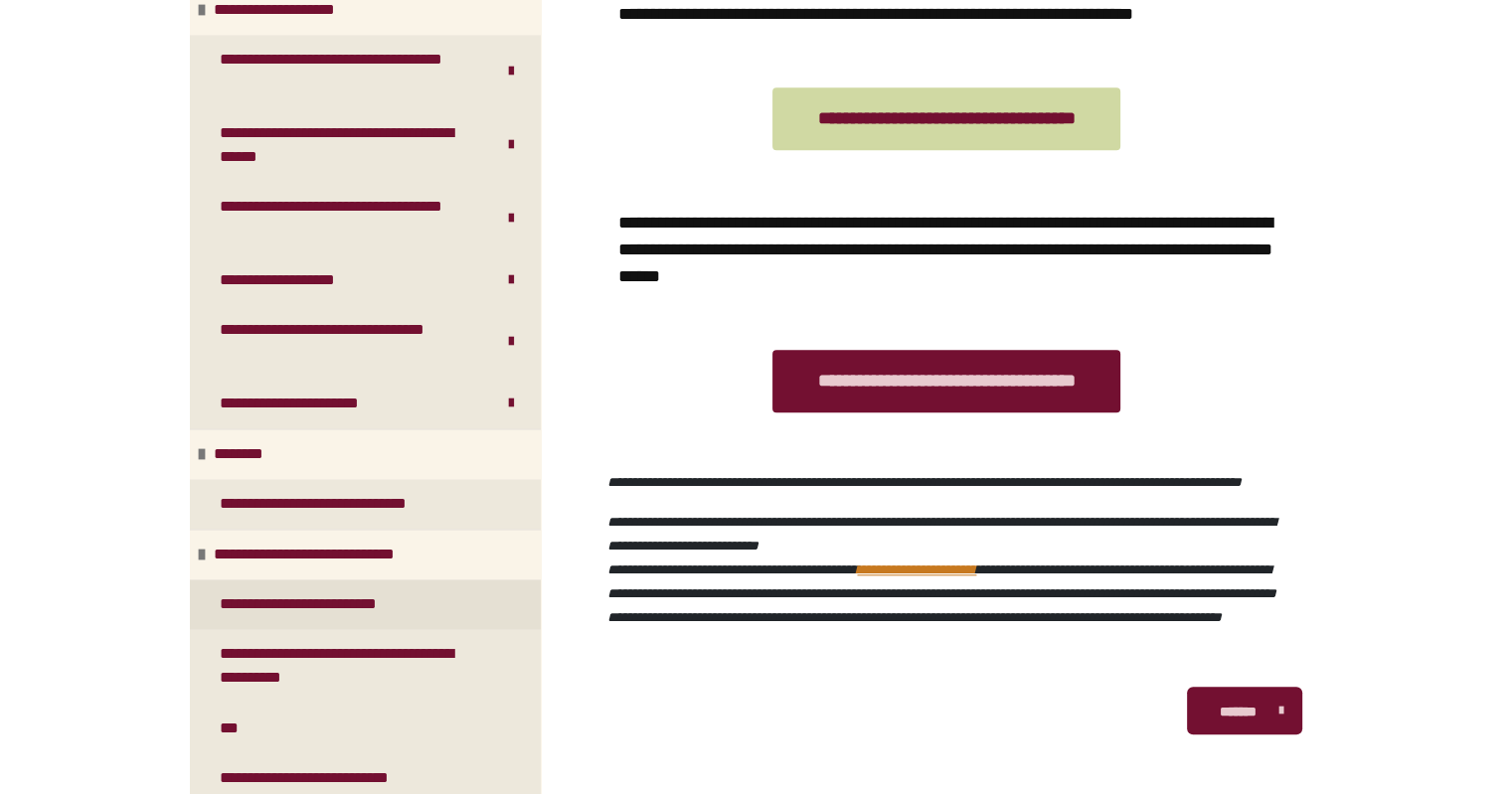 click on "**********" at bounding box center [314, 604] 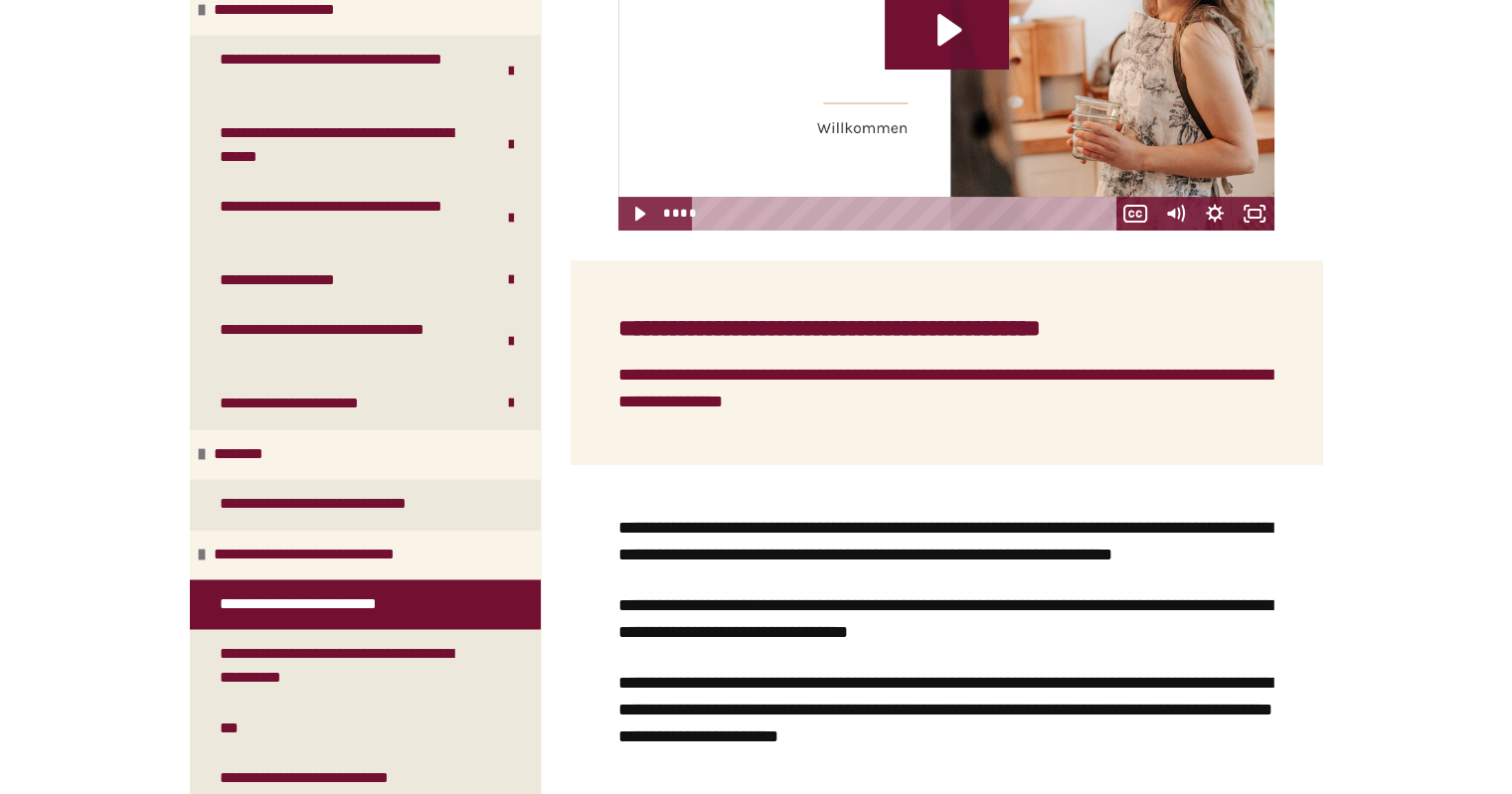 scroll, scrollTop: 1894, scrollLeft: 0, axis: vertical 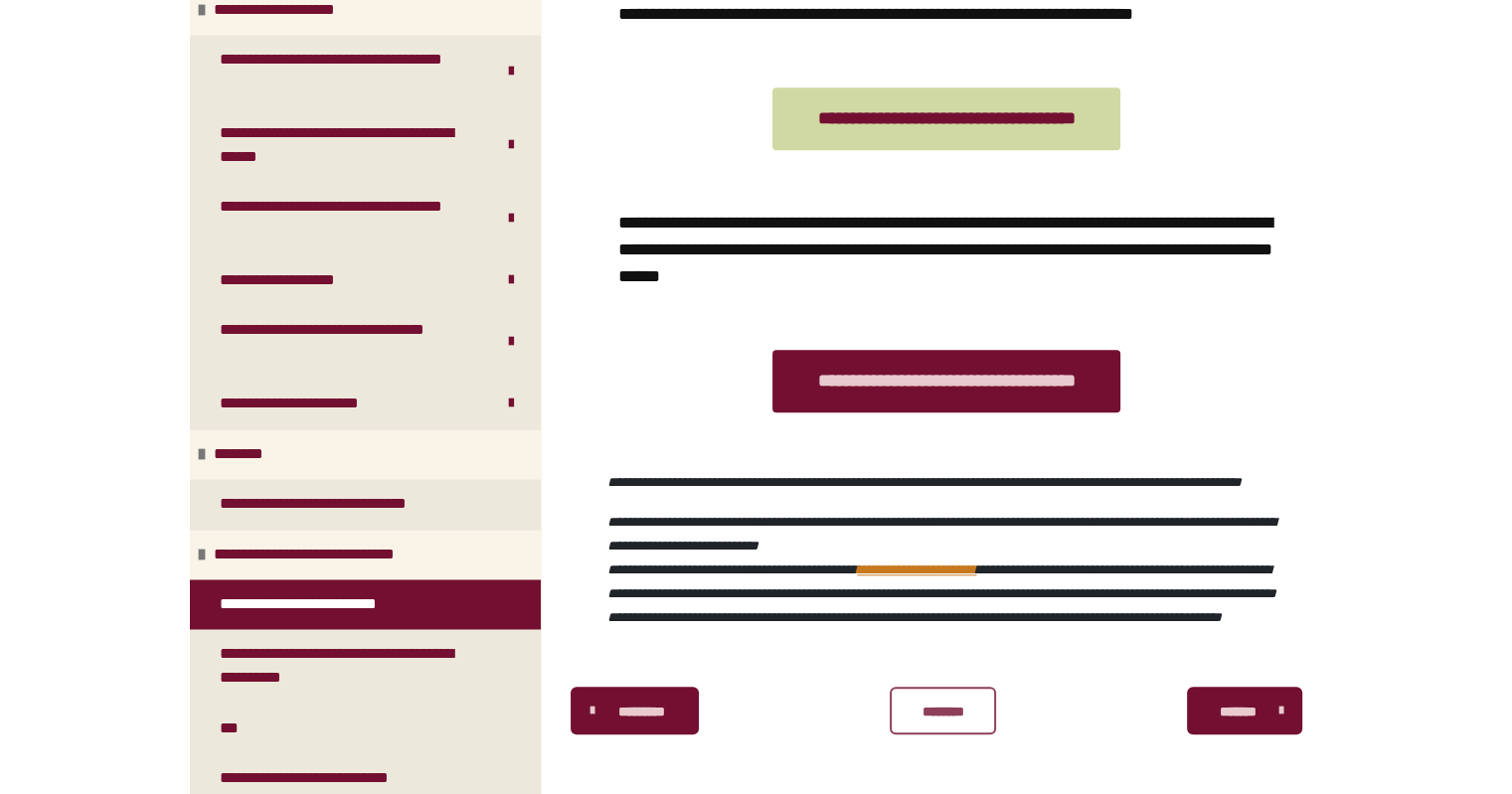 click on "********" at bounding box center (942, 712) 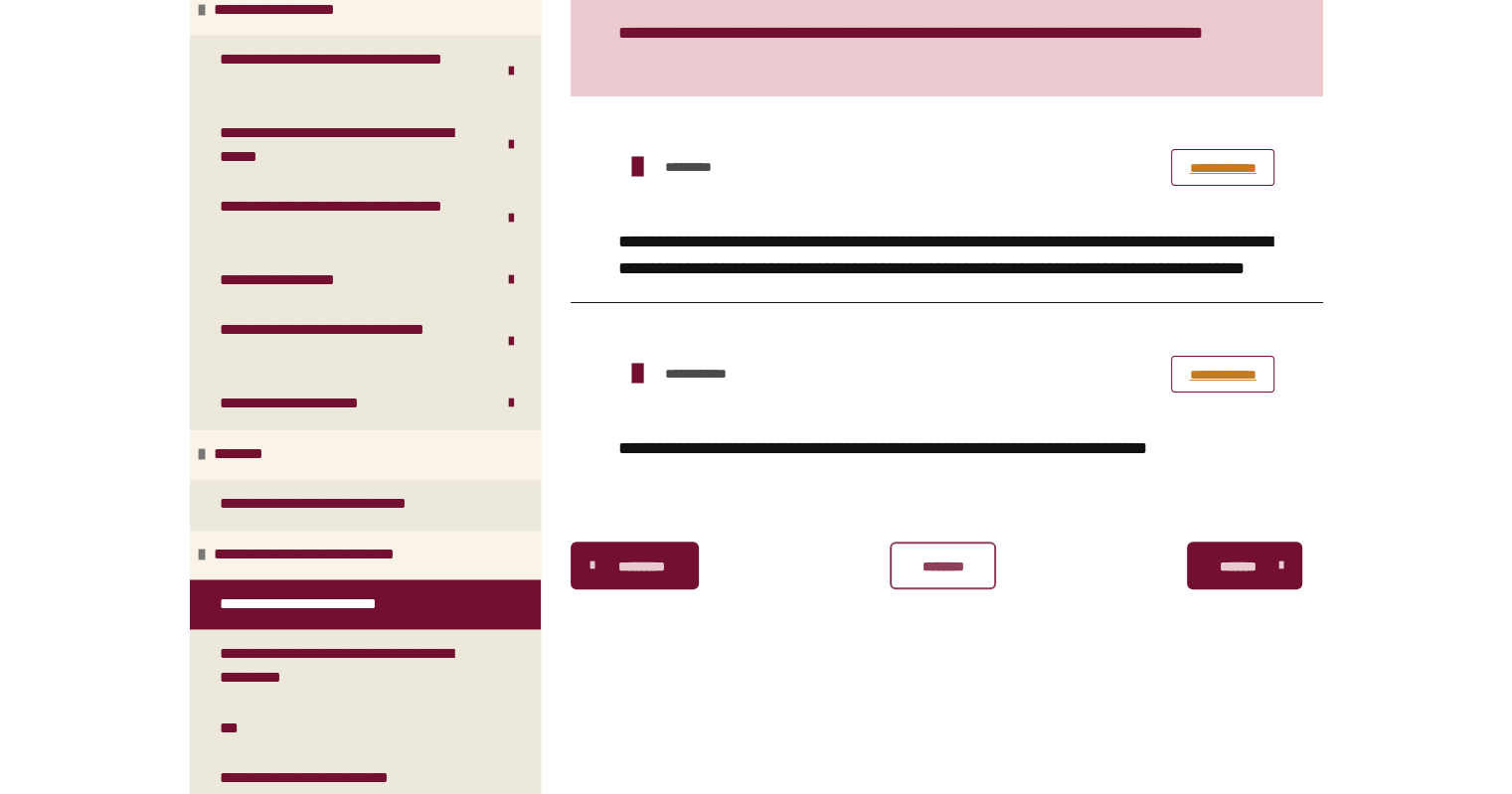 scroll, scrollTop: 445, scrollLeft: 0, axis: vertical 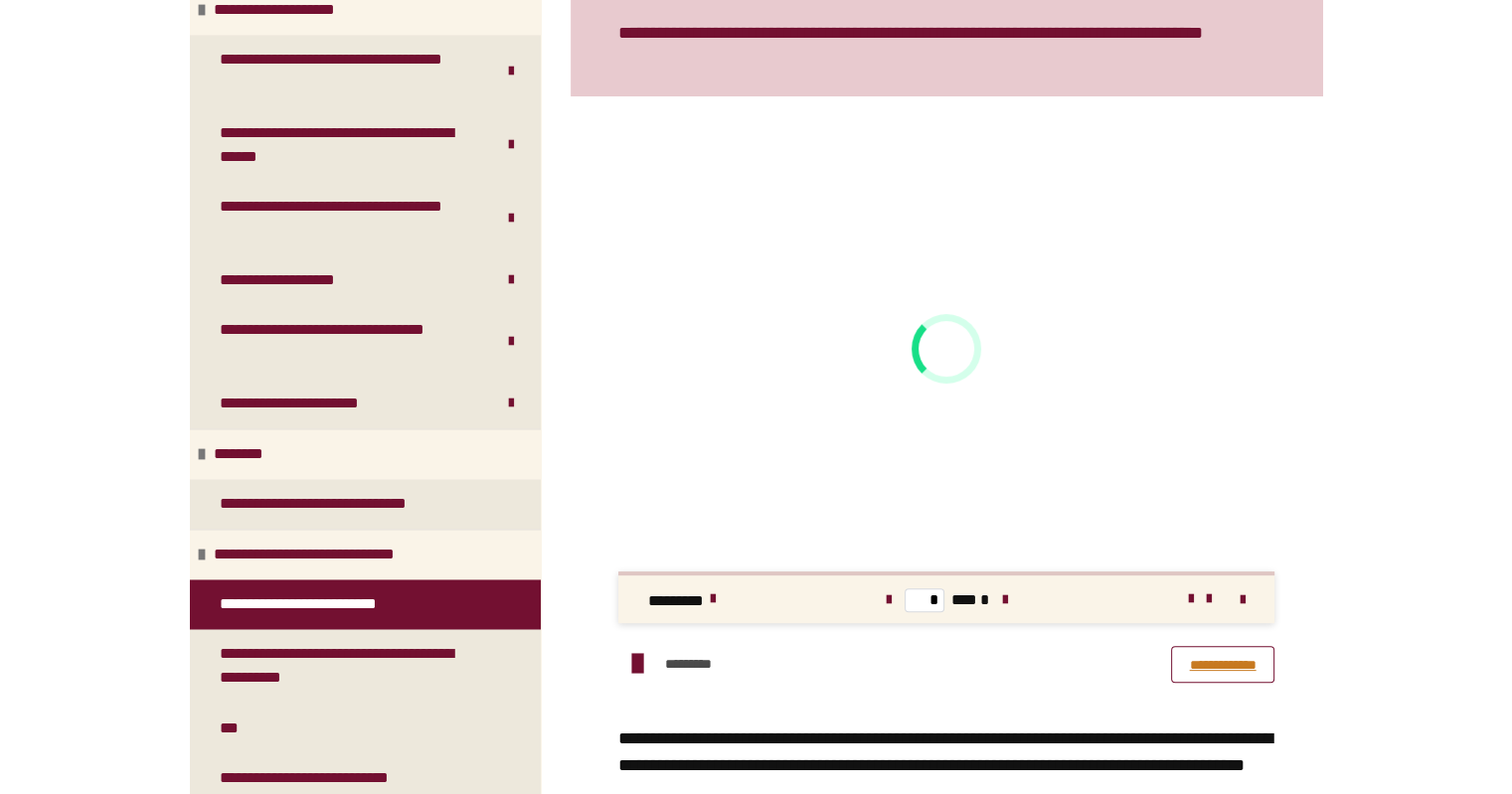 click at bounding box center (946, 1491) 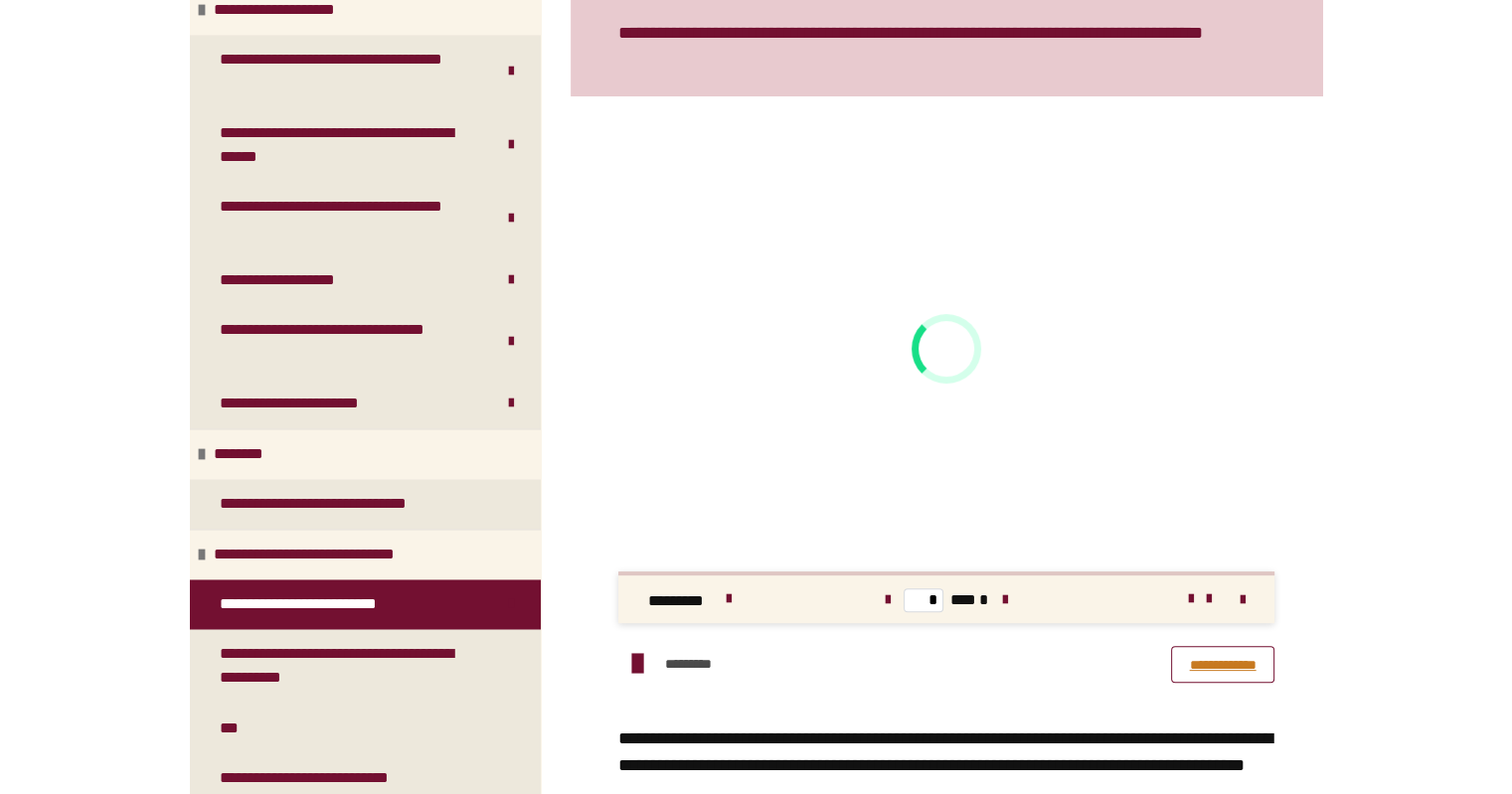 scroll, scrollTop: 1374, scrollLeft: 0, axis: vertical 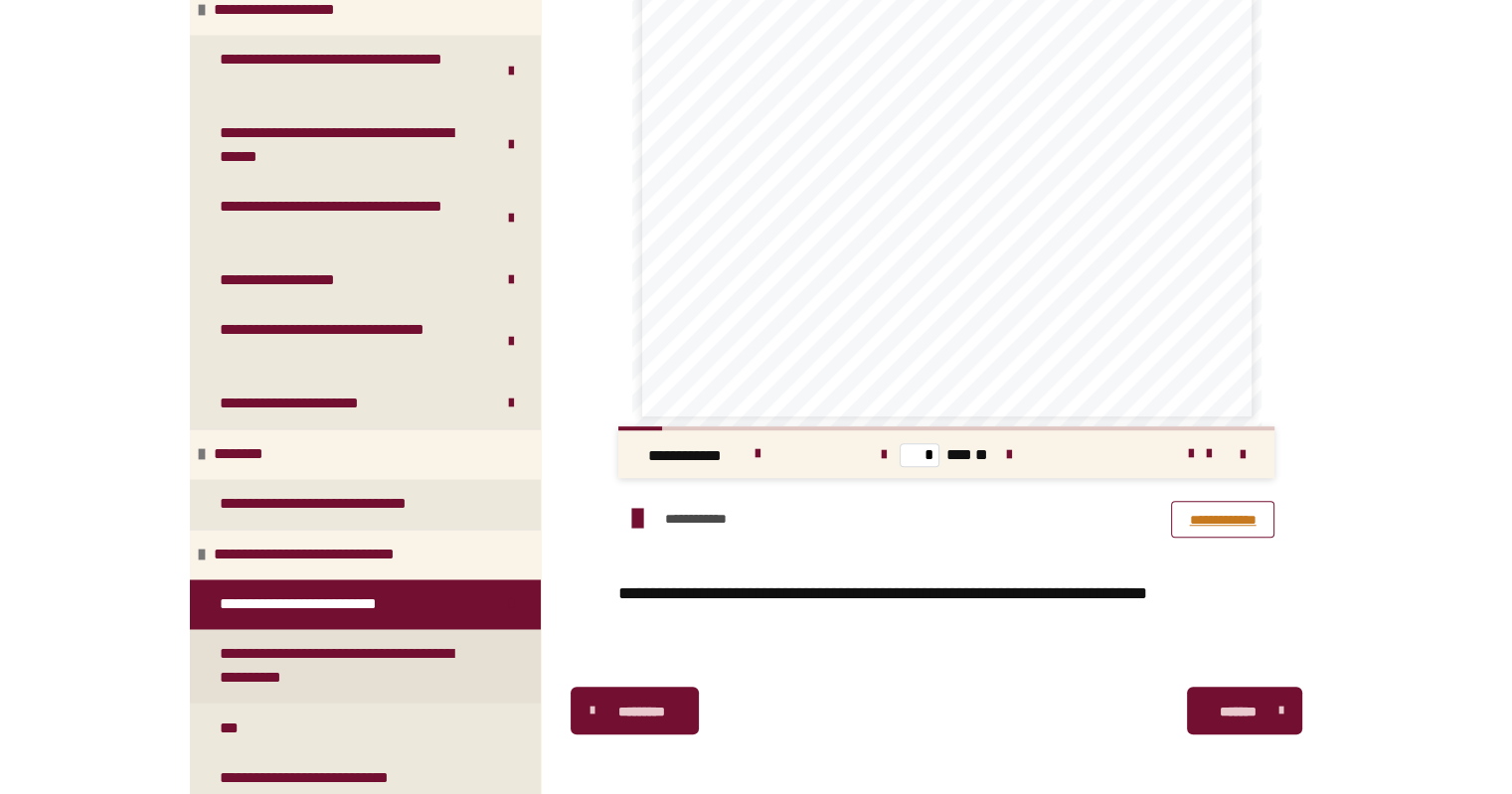 click on "**********" at bounding box center [350, 666] 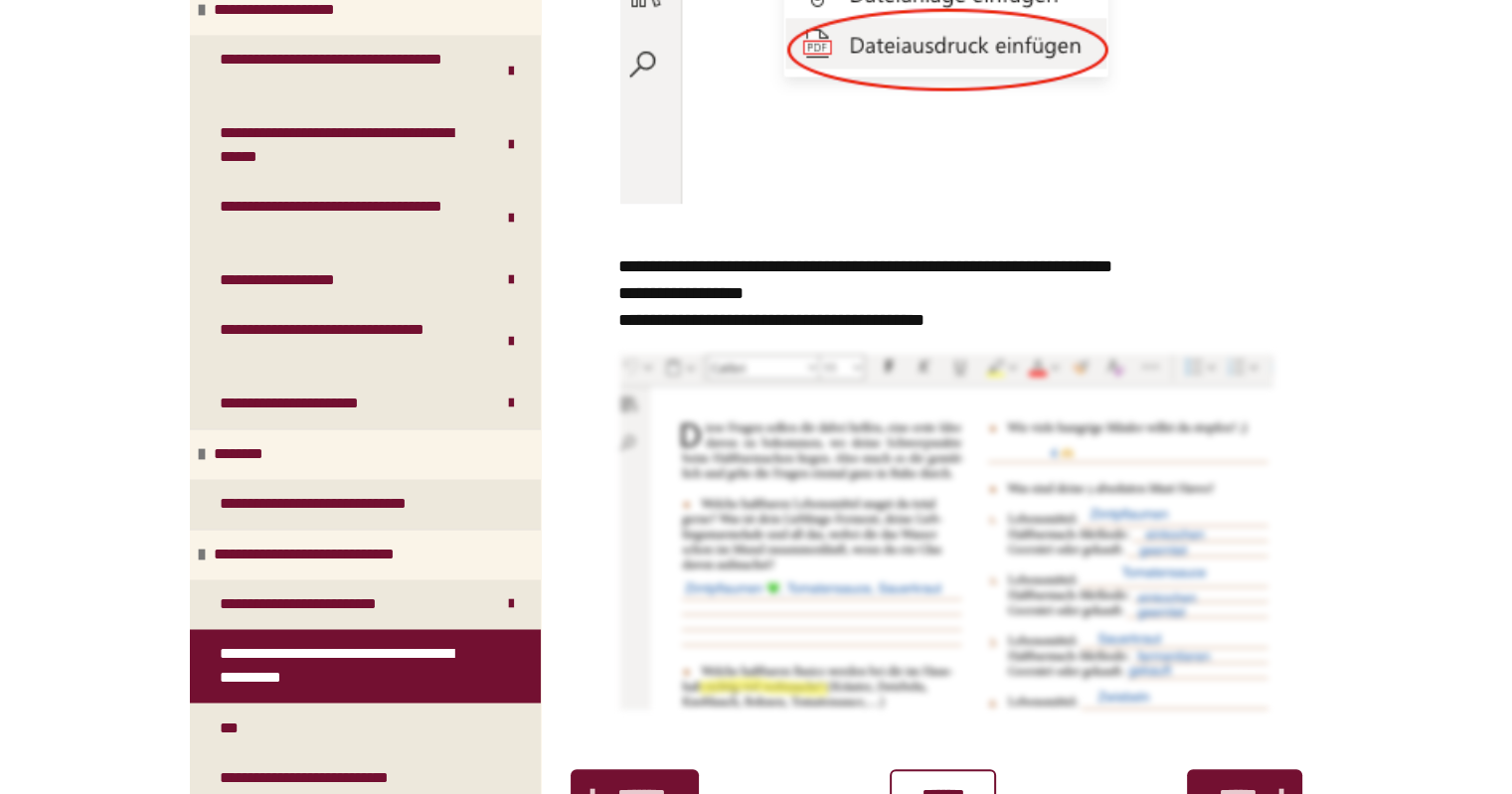 scroll, scrollTop: 1374, scrollLeft: 0, axis: vertical 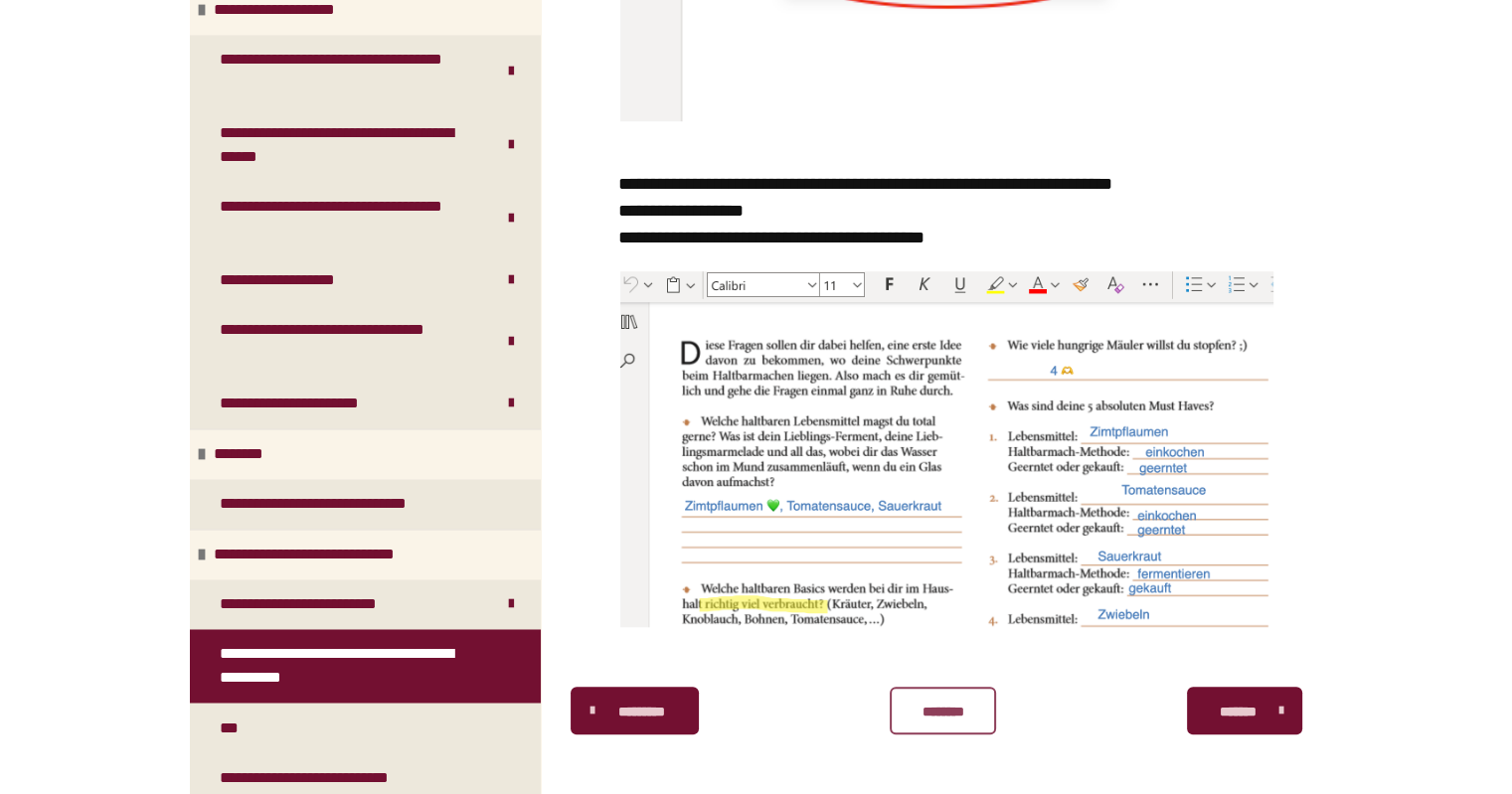 click on "********" at bounding box center [942, 712] 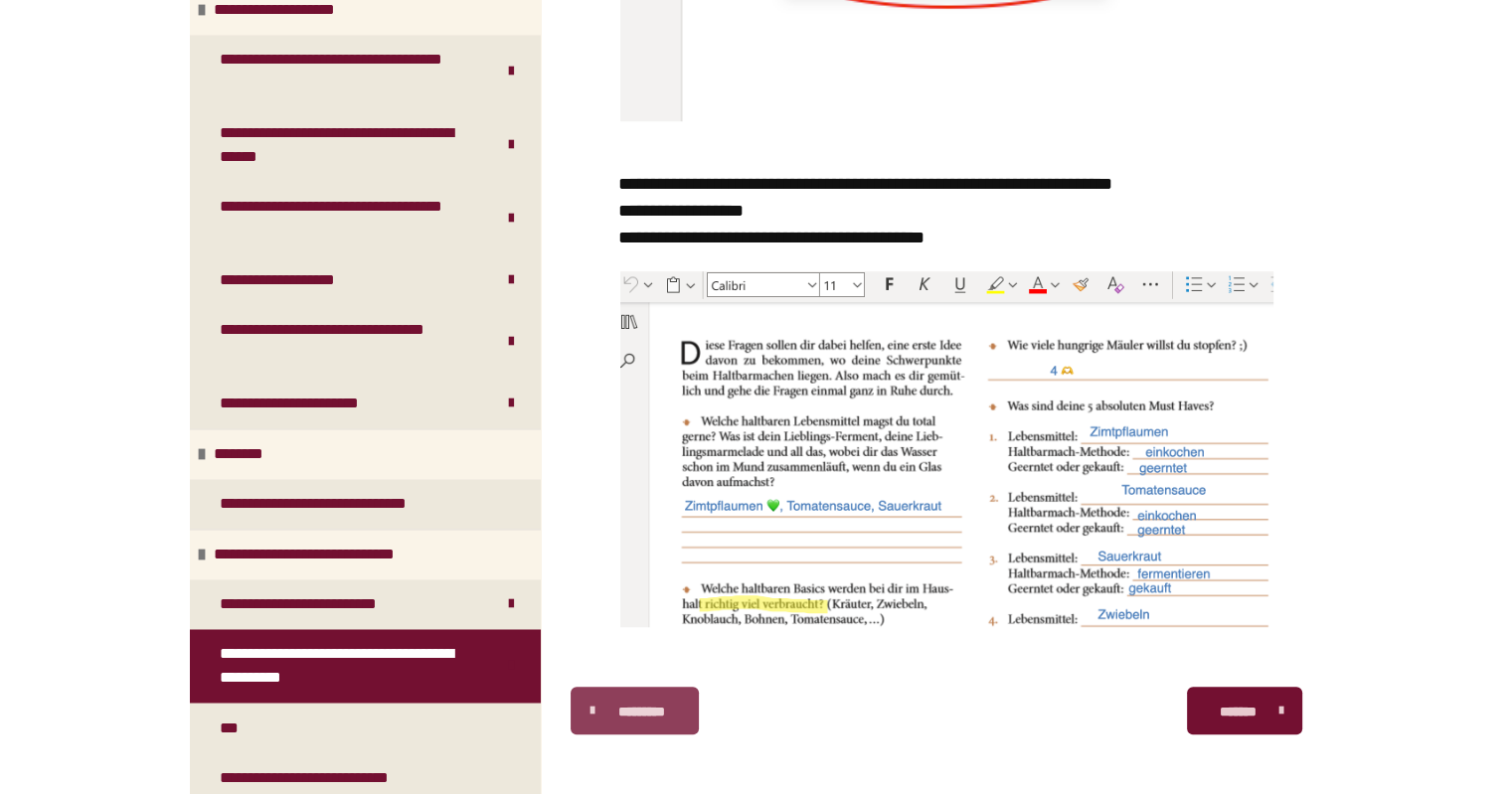 click on "*********" at bounding box center (635, 711) 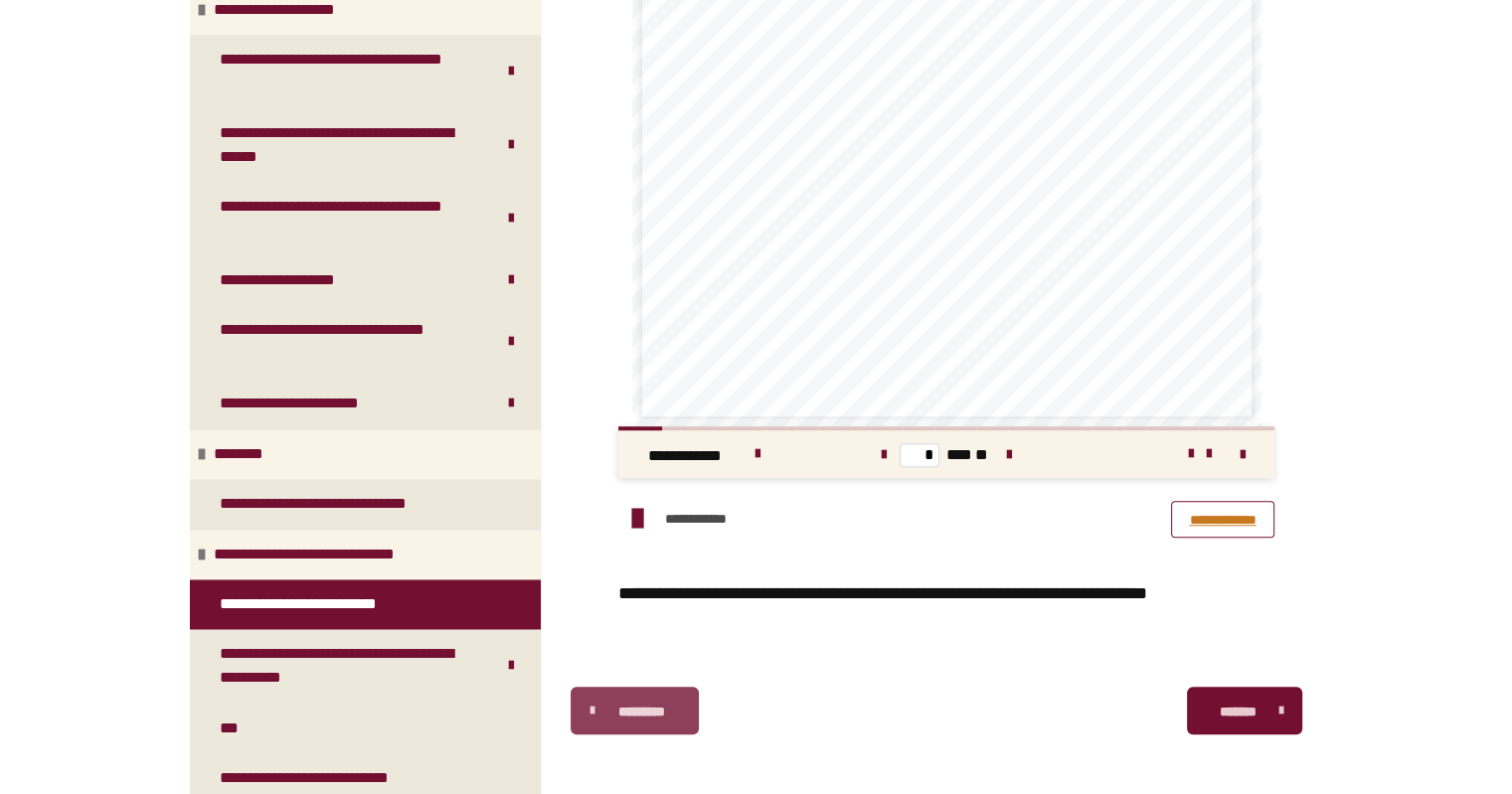 scroll, scrollTop: 1374, scrollLeft: 0, axis: vertical 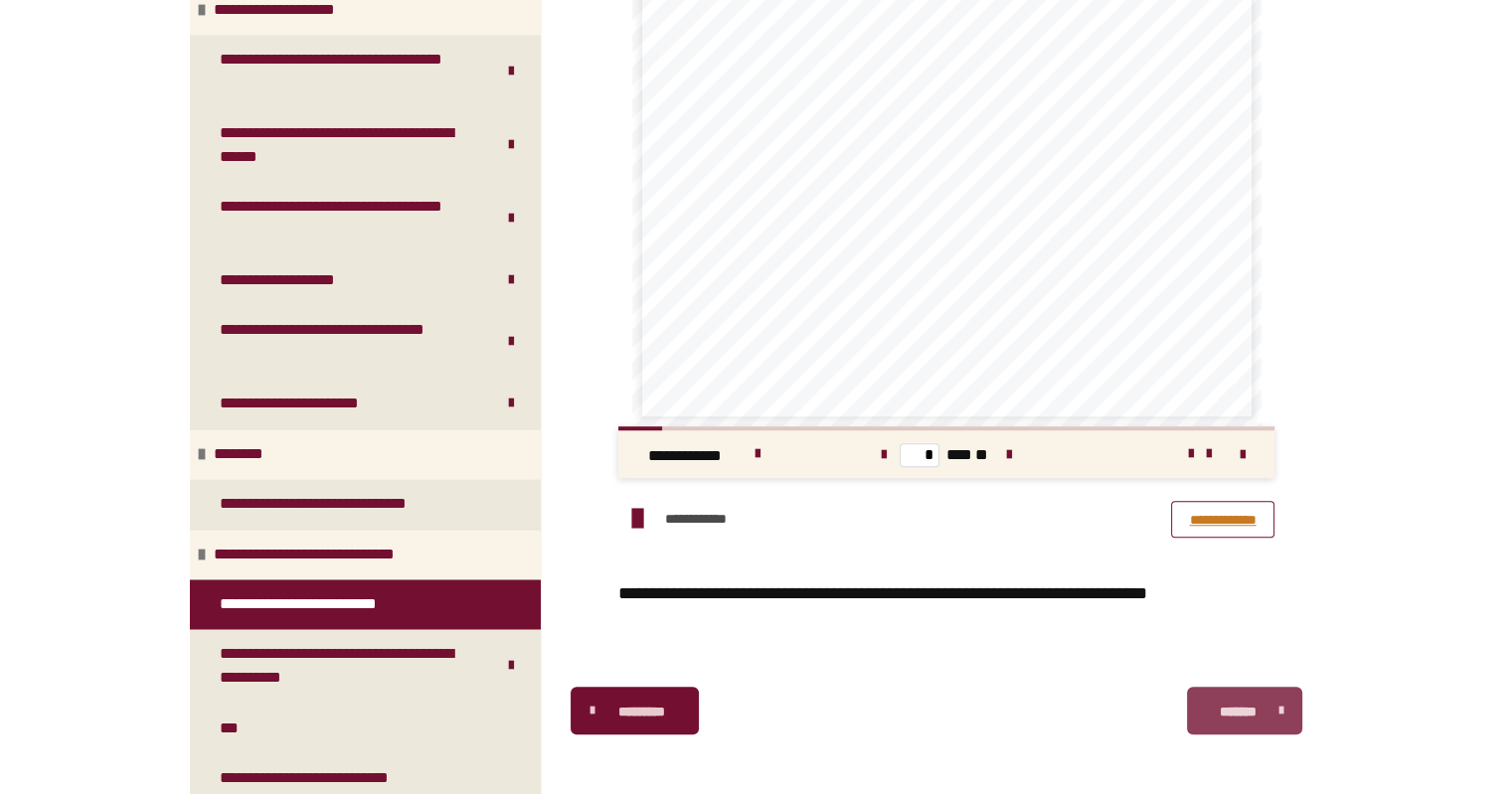 click on "*******" at bounding box center [1238, 712] 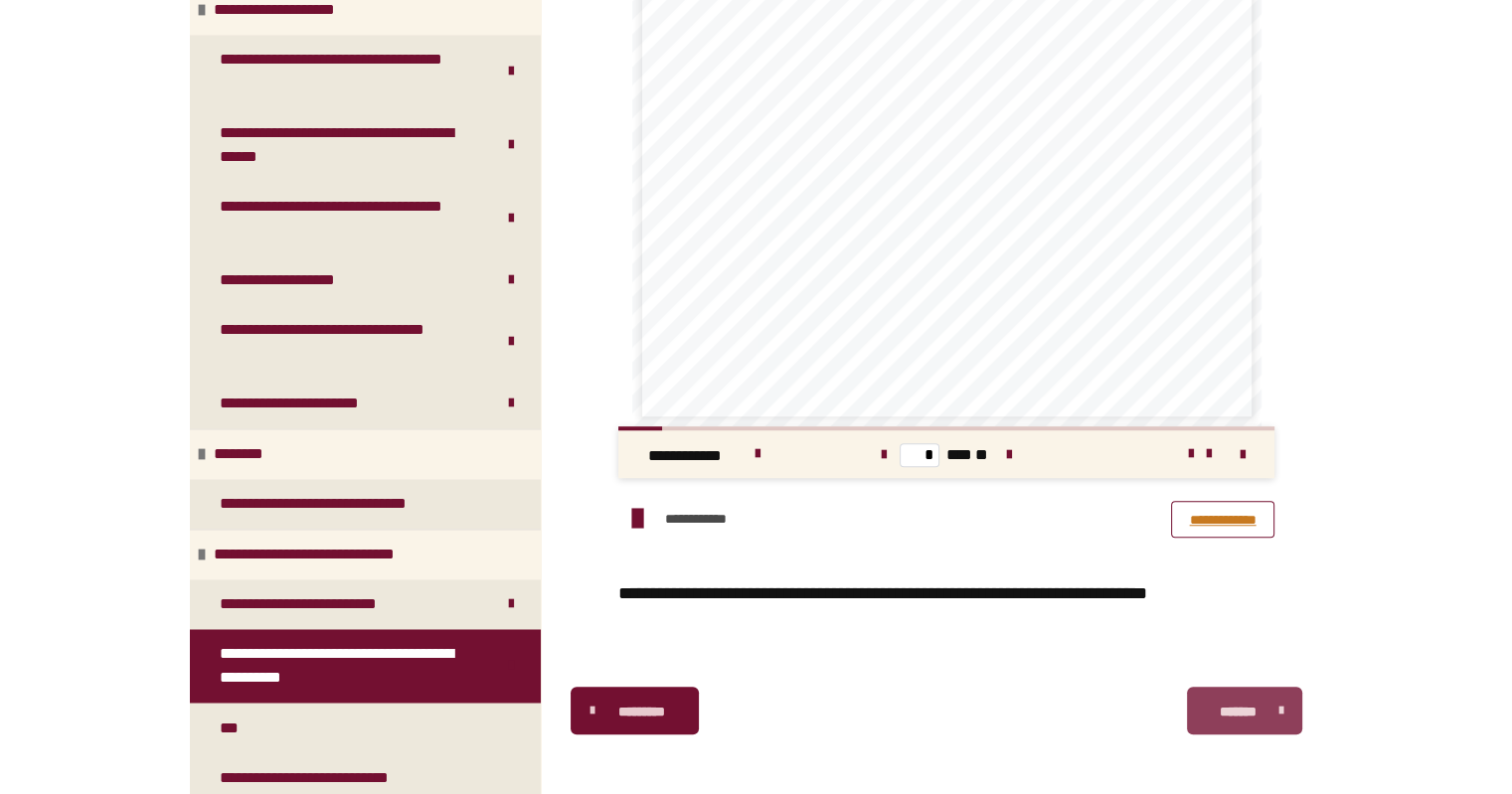 scroll, scrollTop: 1434, scrollLeft: 0, axis: vertical 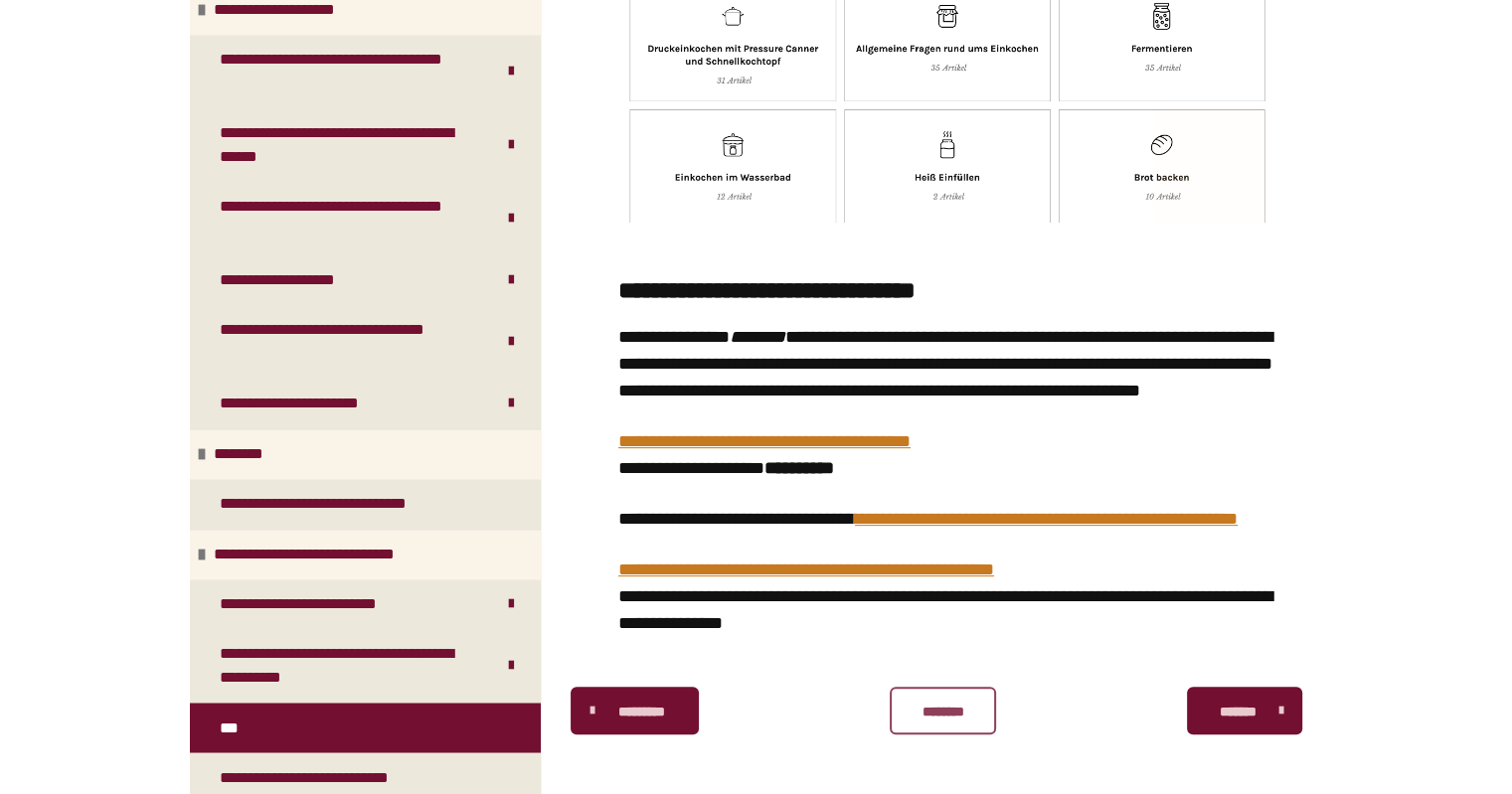 click on "********" at bounding box center (942, 712) 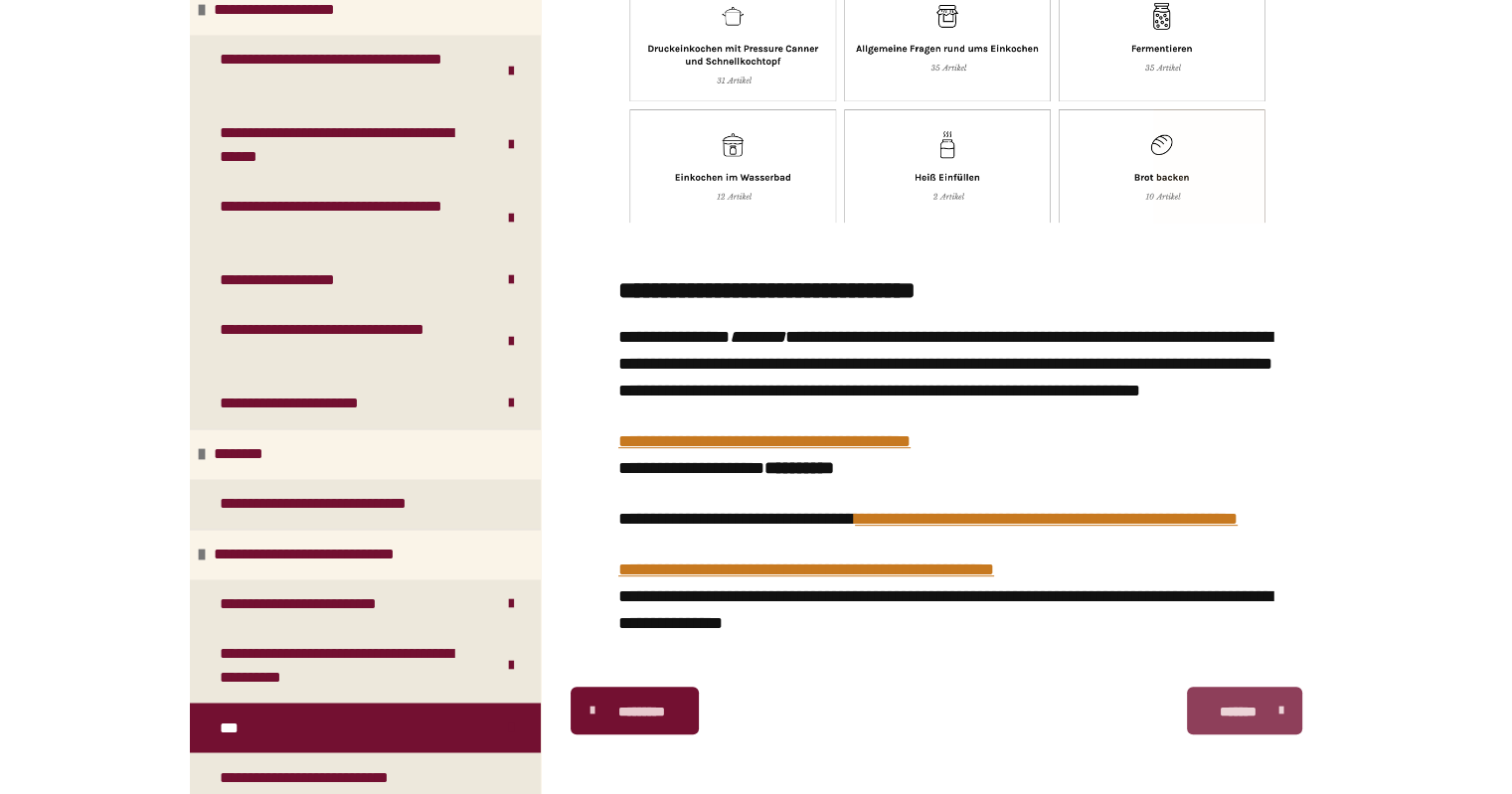click on "*******" at bounding box center (1238, 712) 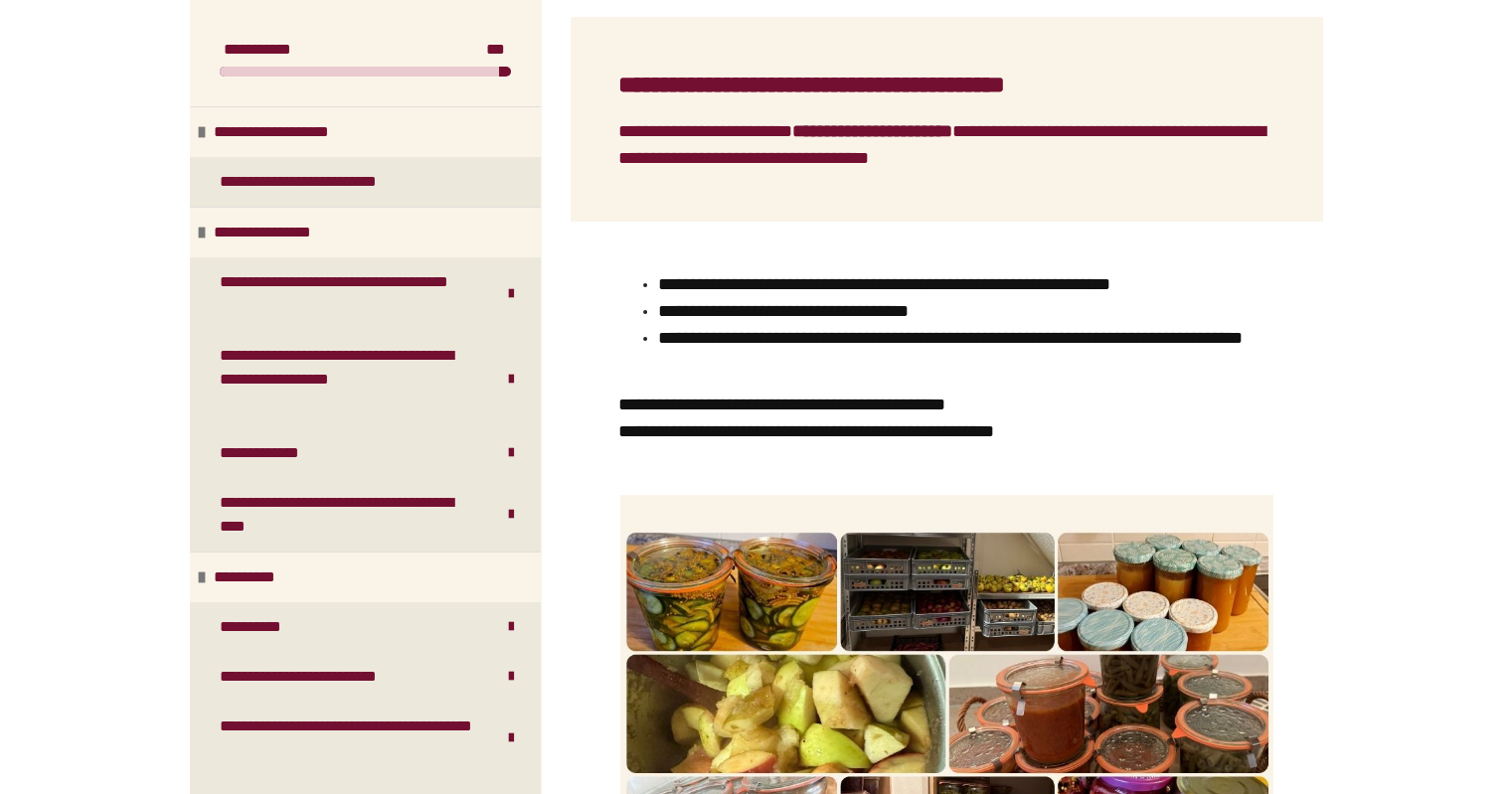 scroll, scrollTop: 503, scrollLeft: 0, axis: vertical 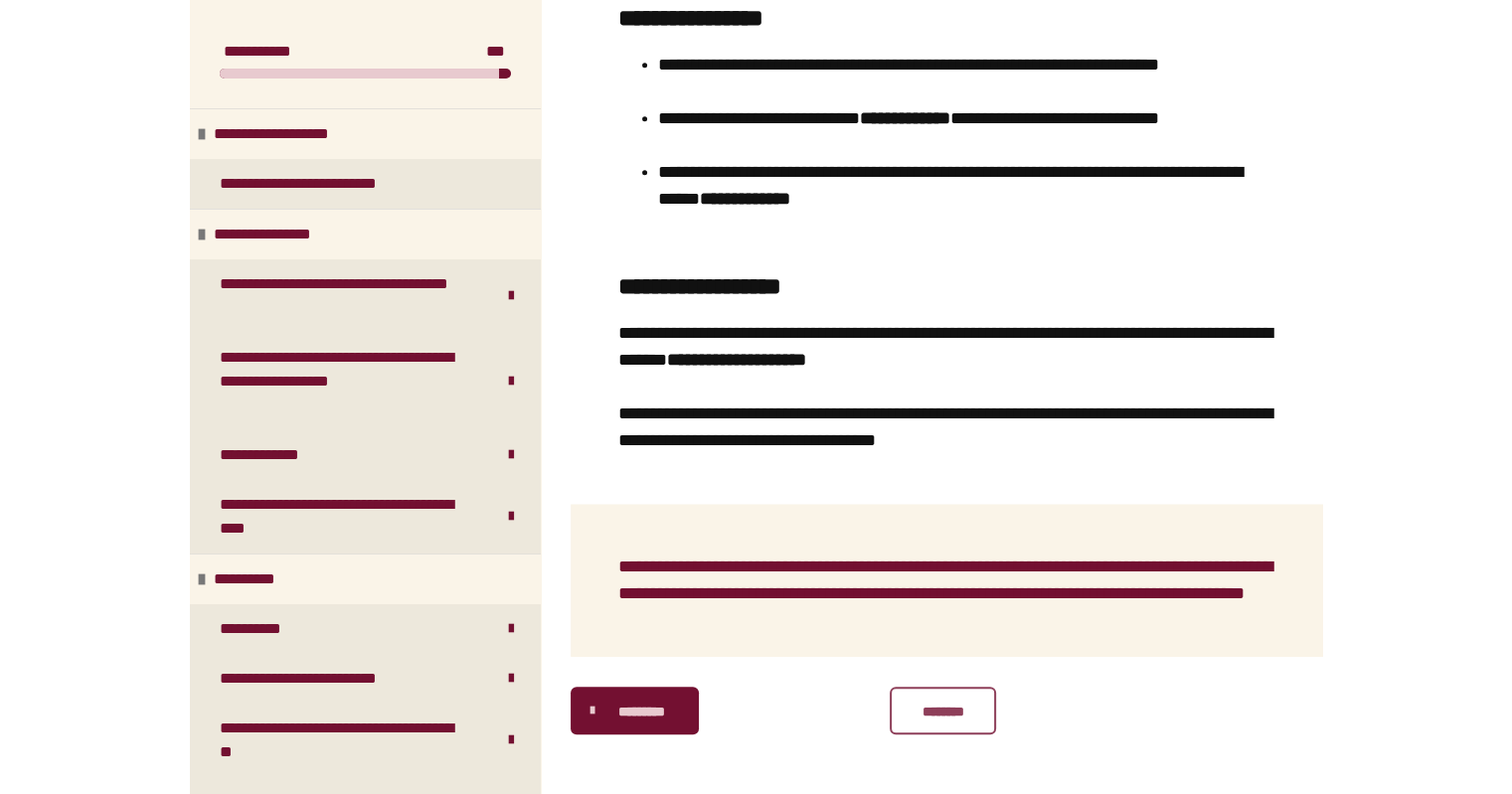 click on "********" at bounding box center [942, 711] 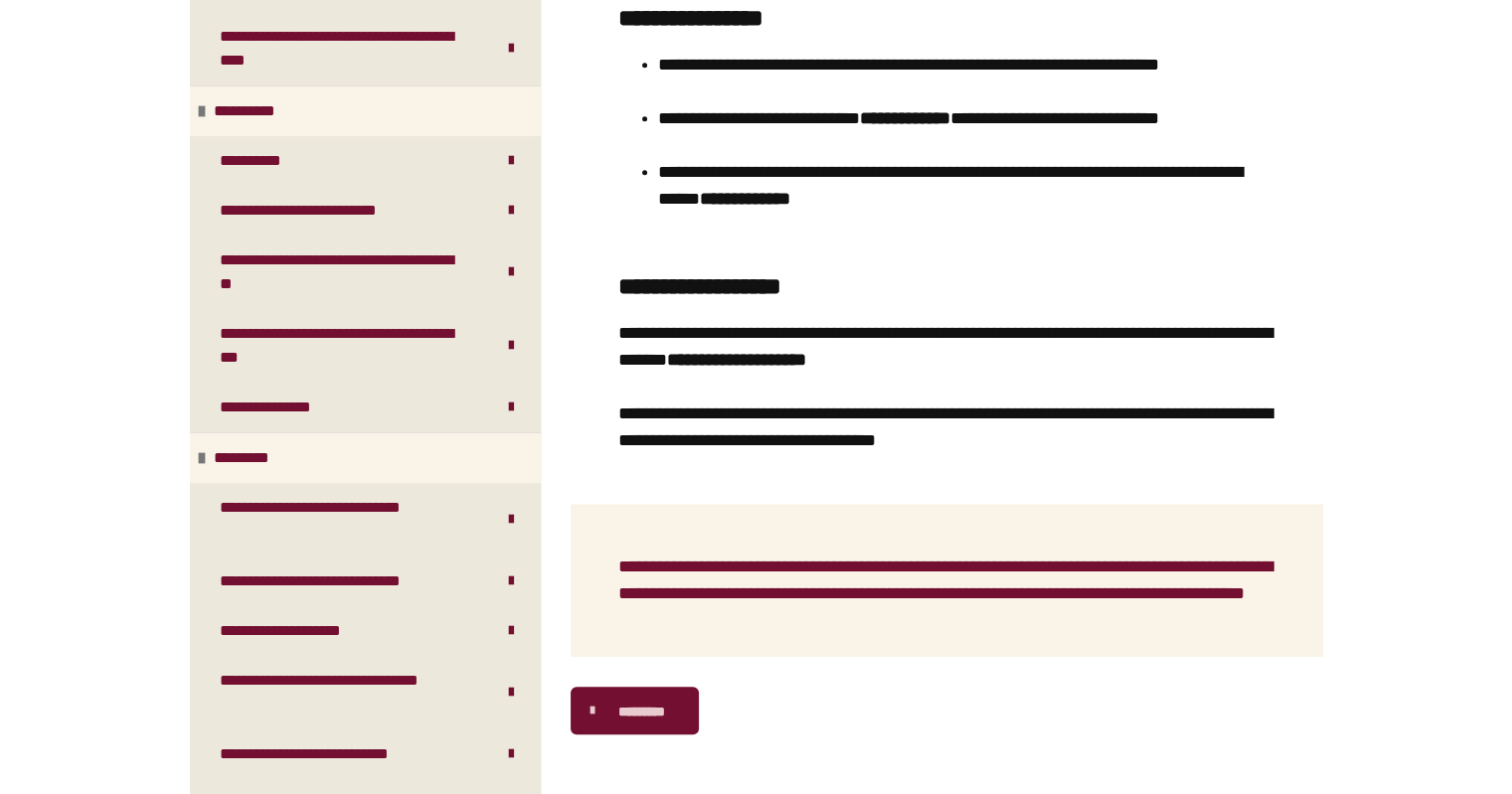 scroll, scrollTop: 618, scrollLeft: 0, axis: vertical 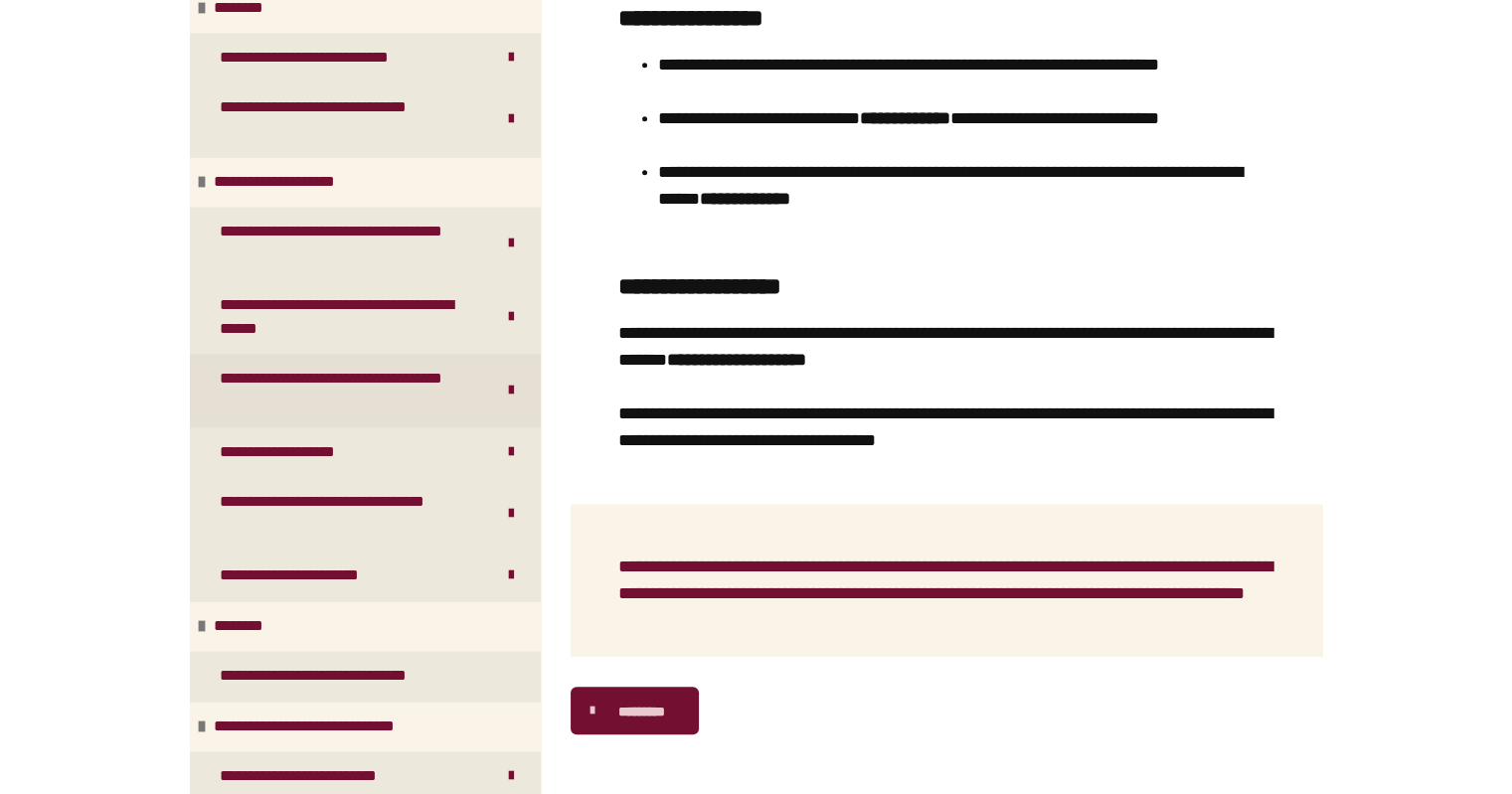 click on "**********" at bounding box center (342, 391) 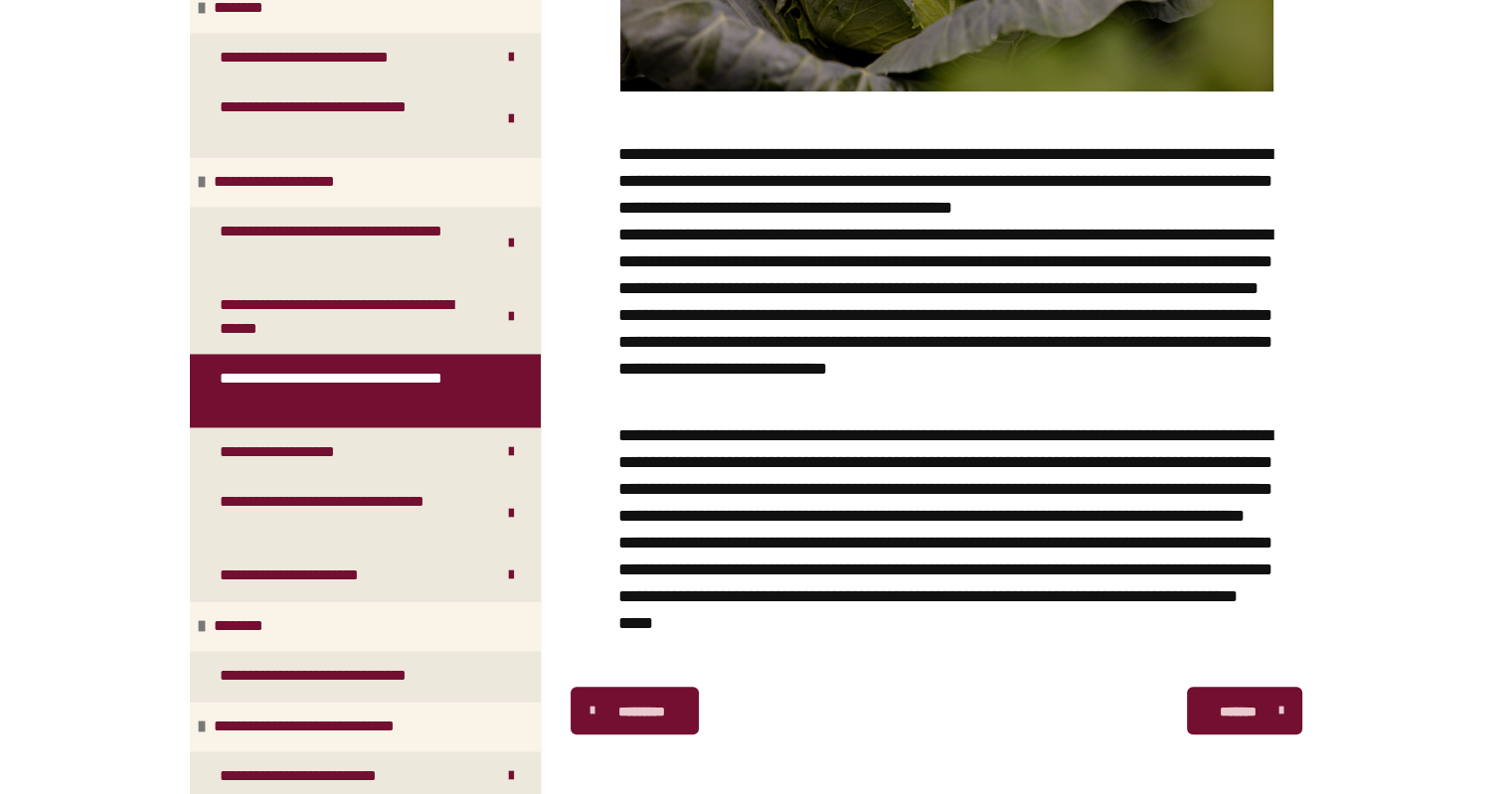 scroll, scrollTop: 839, scrollLeft: 0, axis: vertical 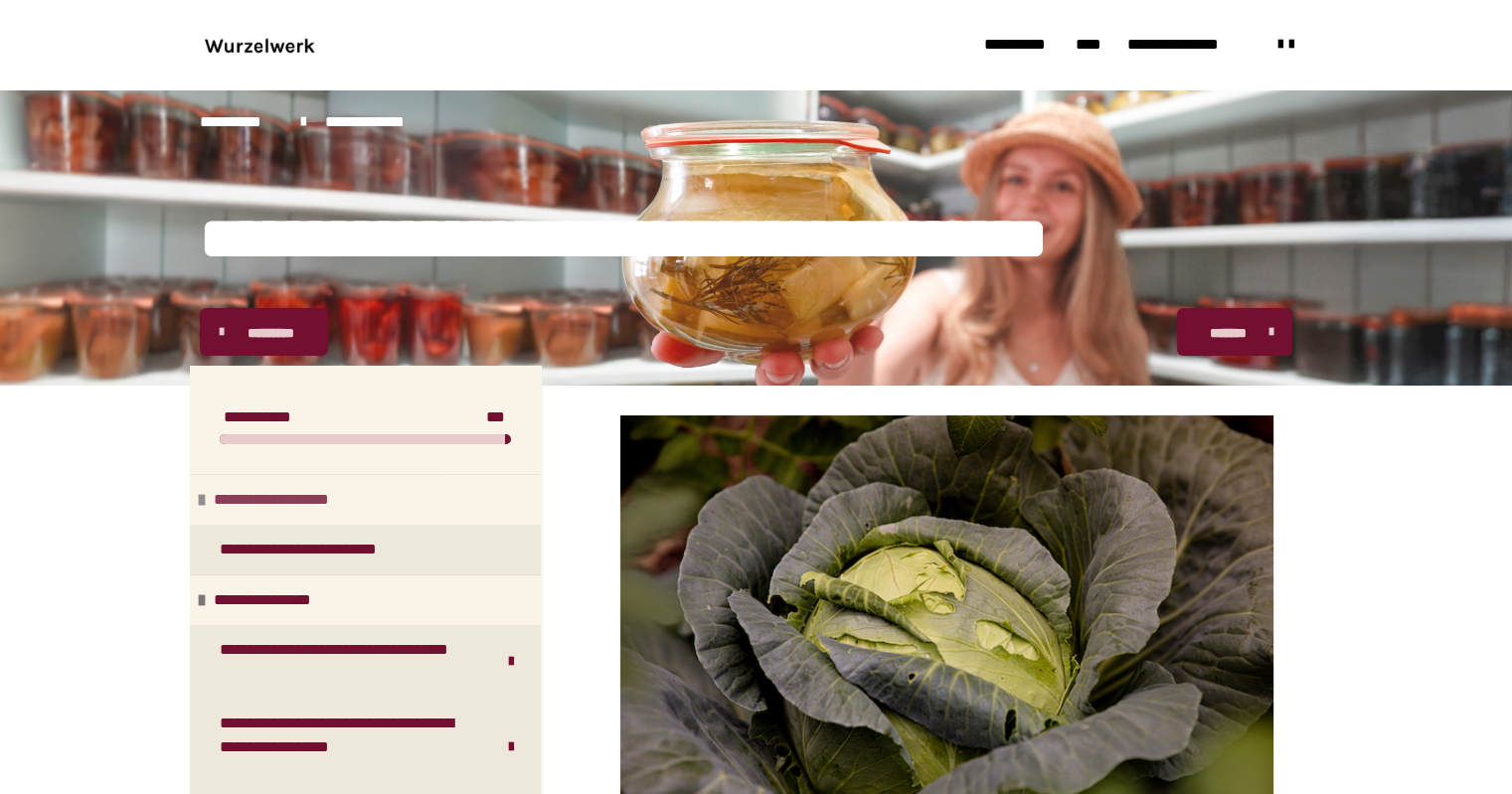 click on "**********" at bounding box center [292, 500] 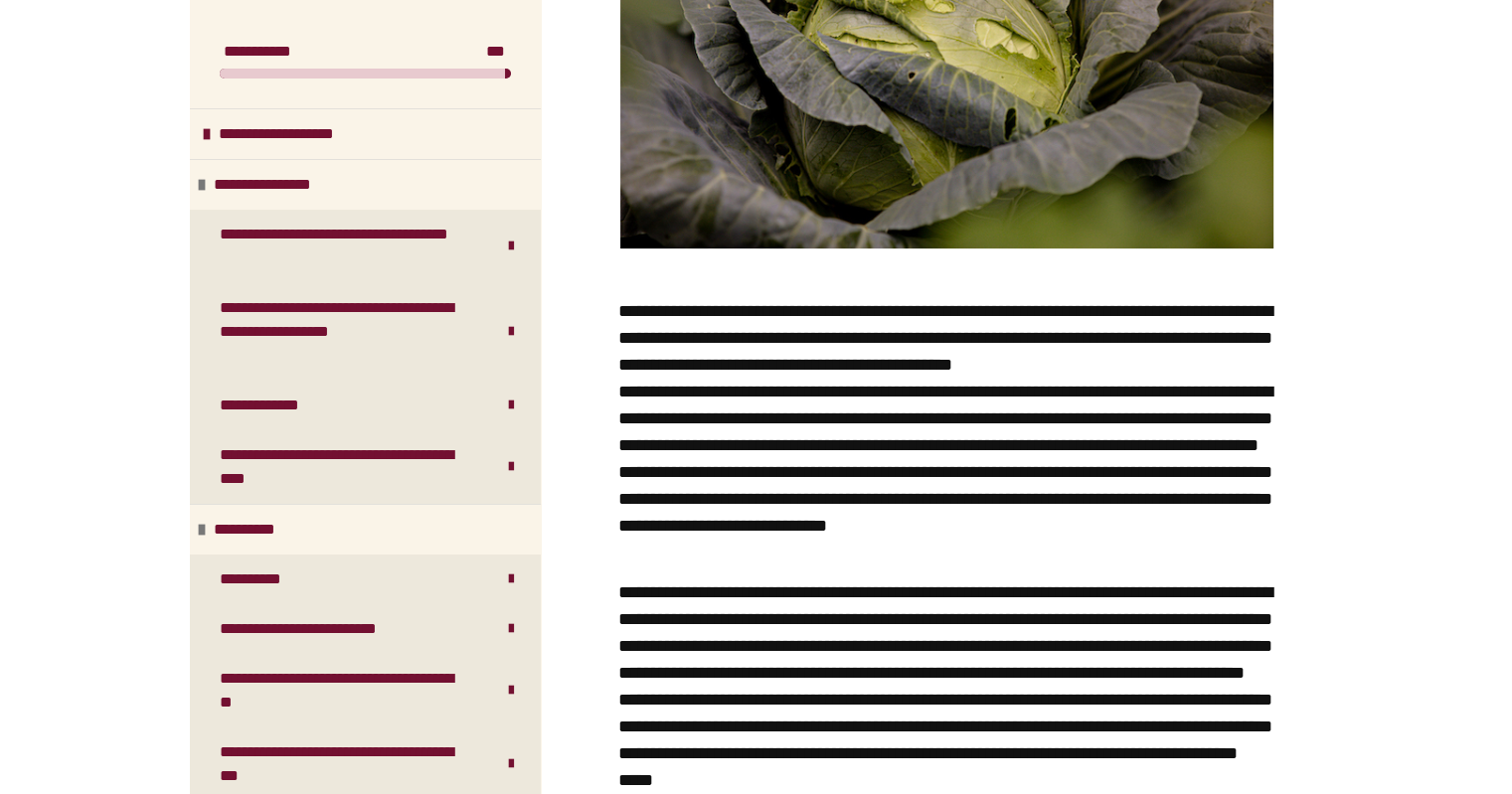 scroll, scrollTop: 631, scrollLeft: 0, axis: vertical 